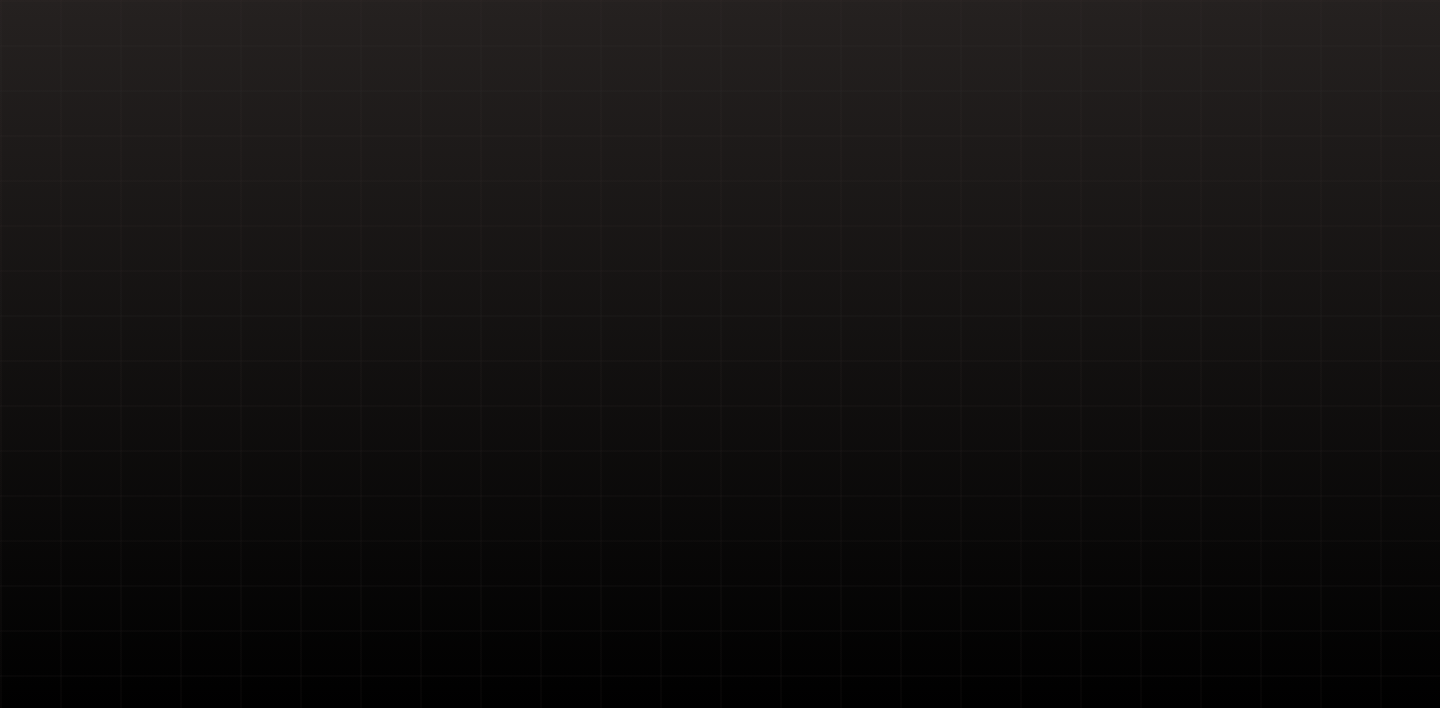 scroll, scrollTop: 0, scrollLeft: 0, axis: both 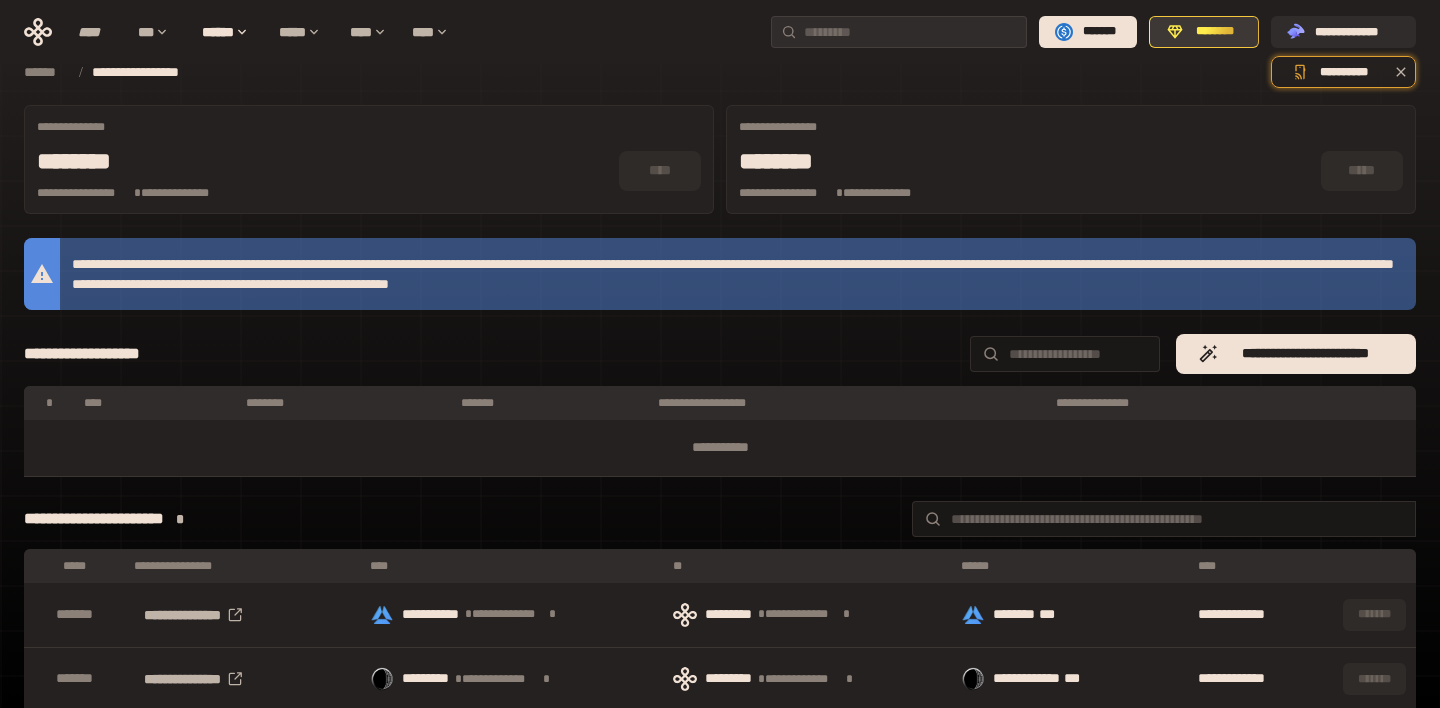 click on "********" at bounding box center [1215, 32] 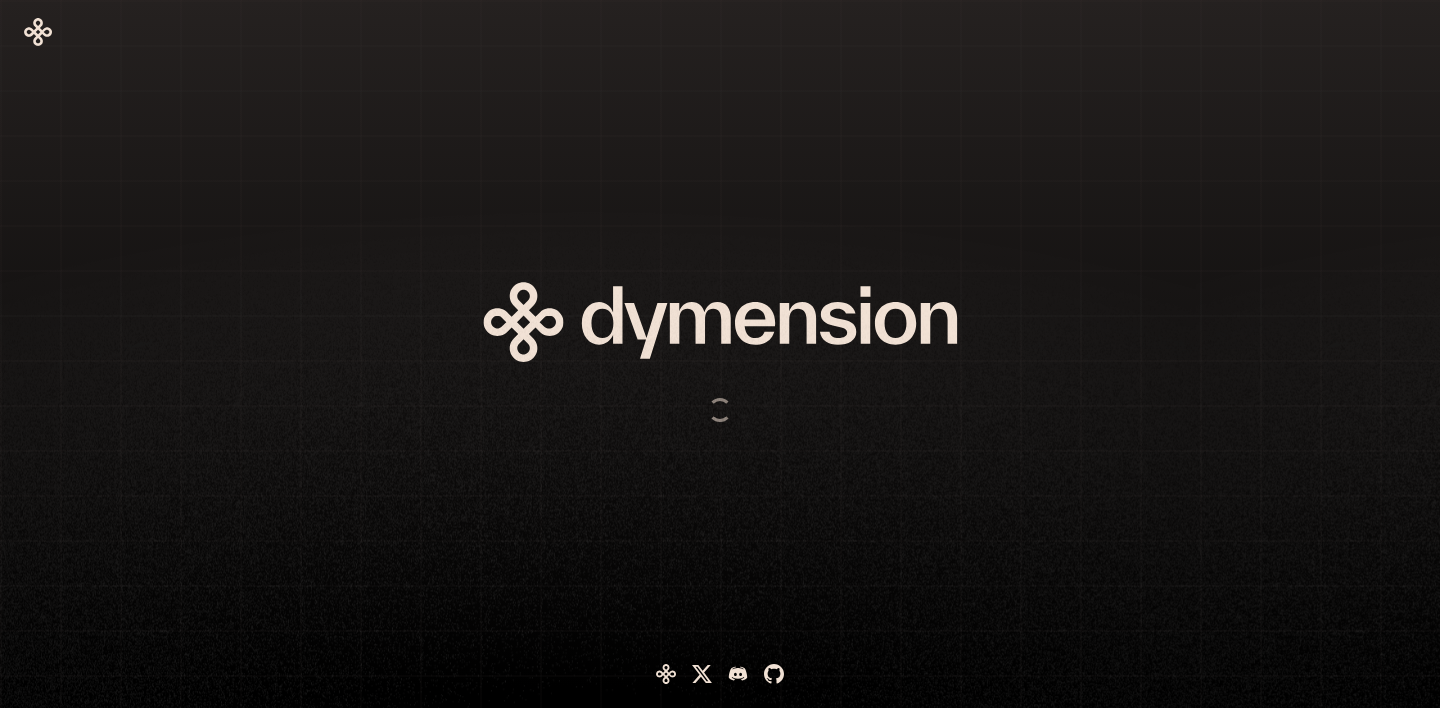 scroll, scrollTop: 0, scrollLeft: 0, axis: both 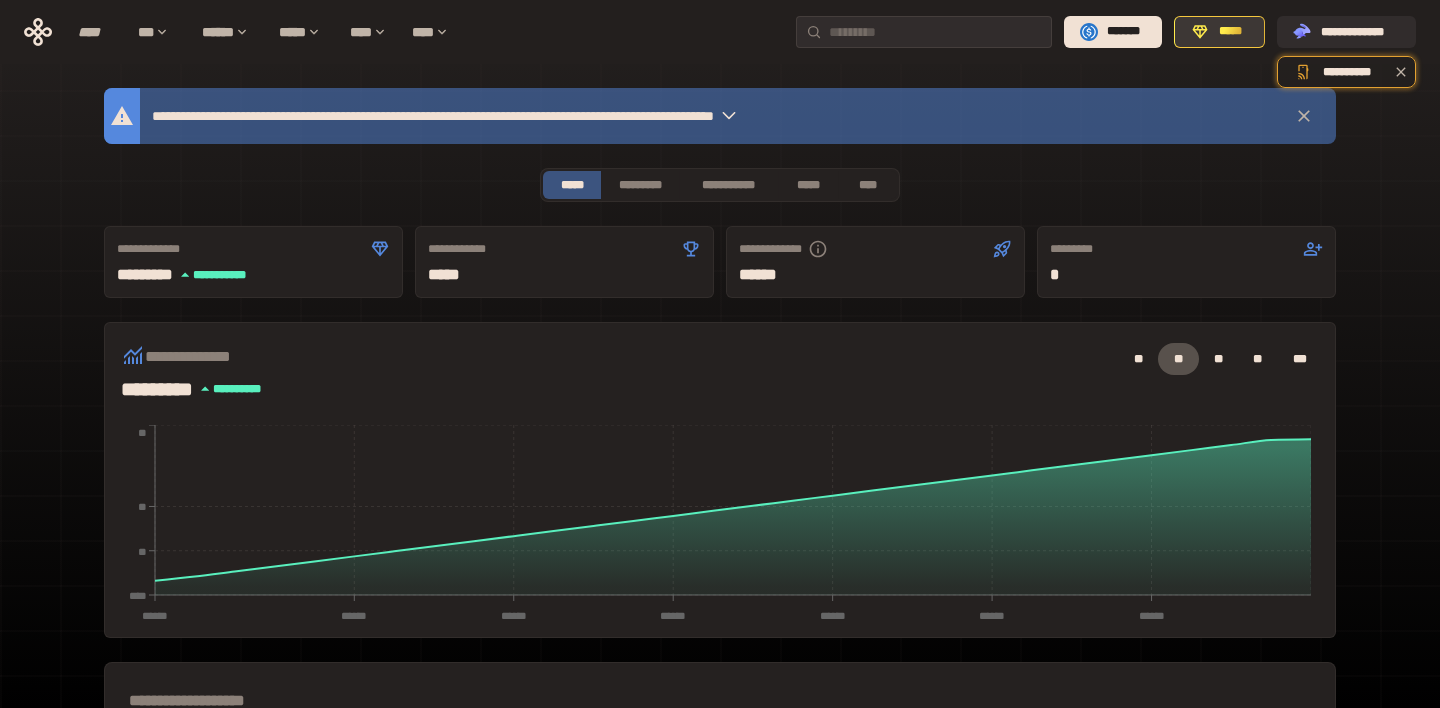 click 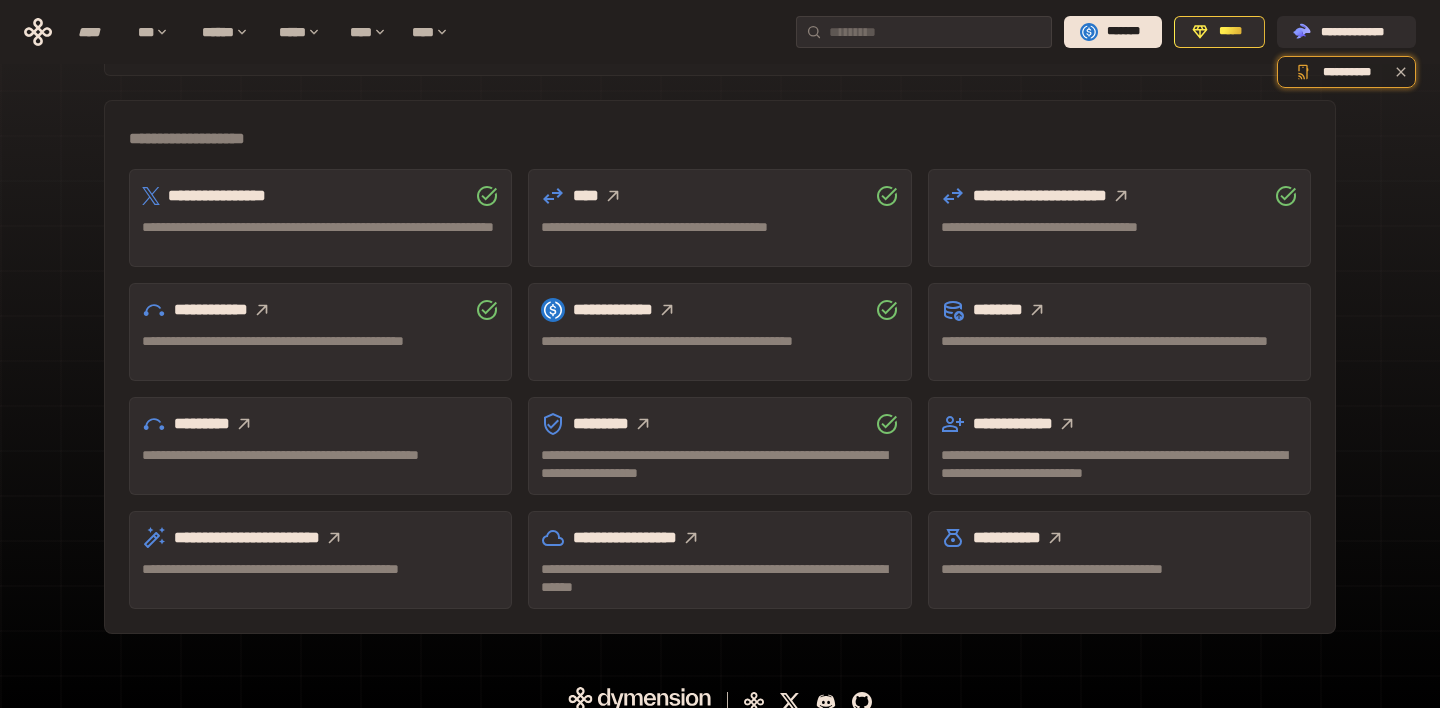 scroll, scrollTop: 550, scrollLeft: 0, axis: vertical 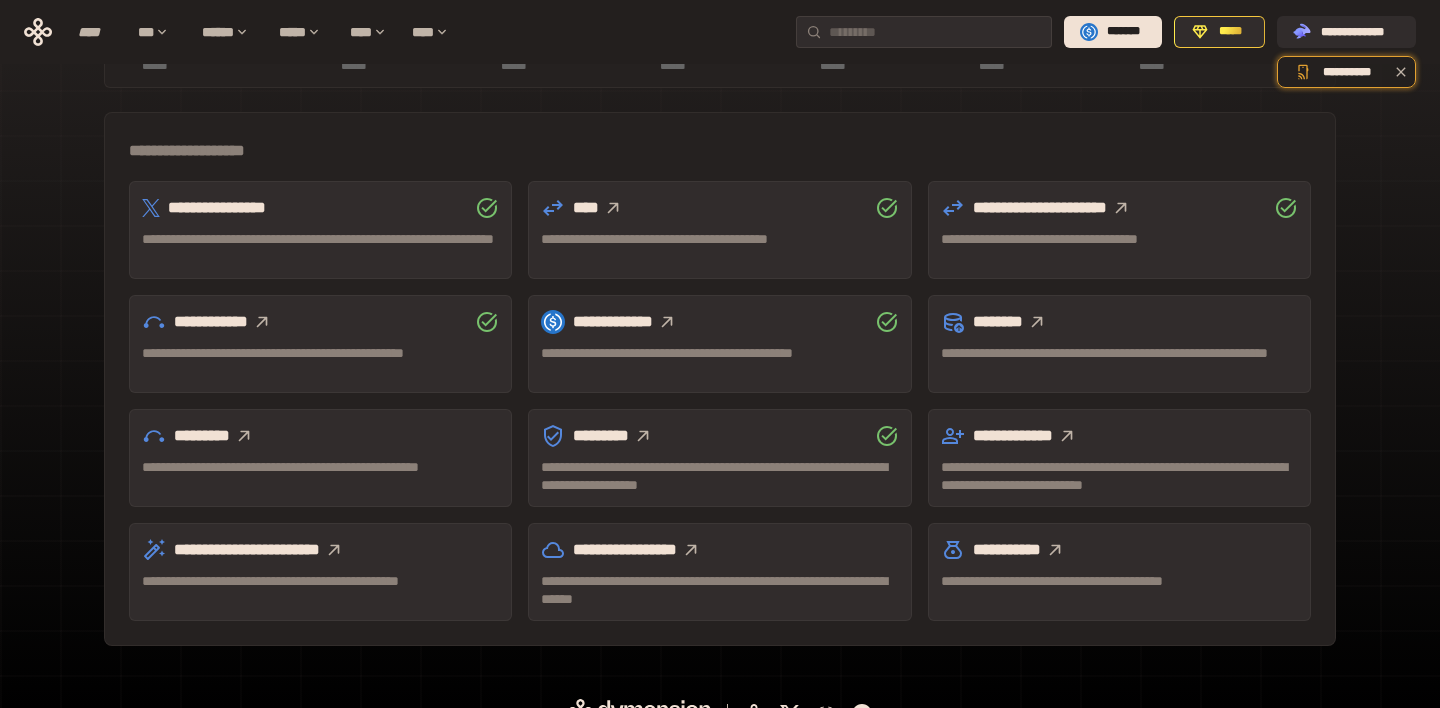 click 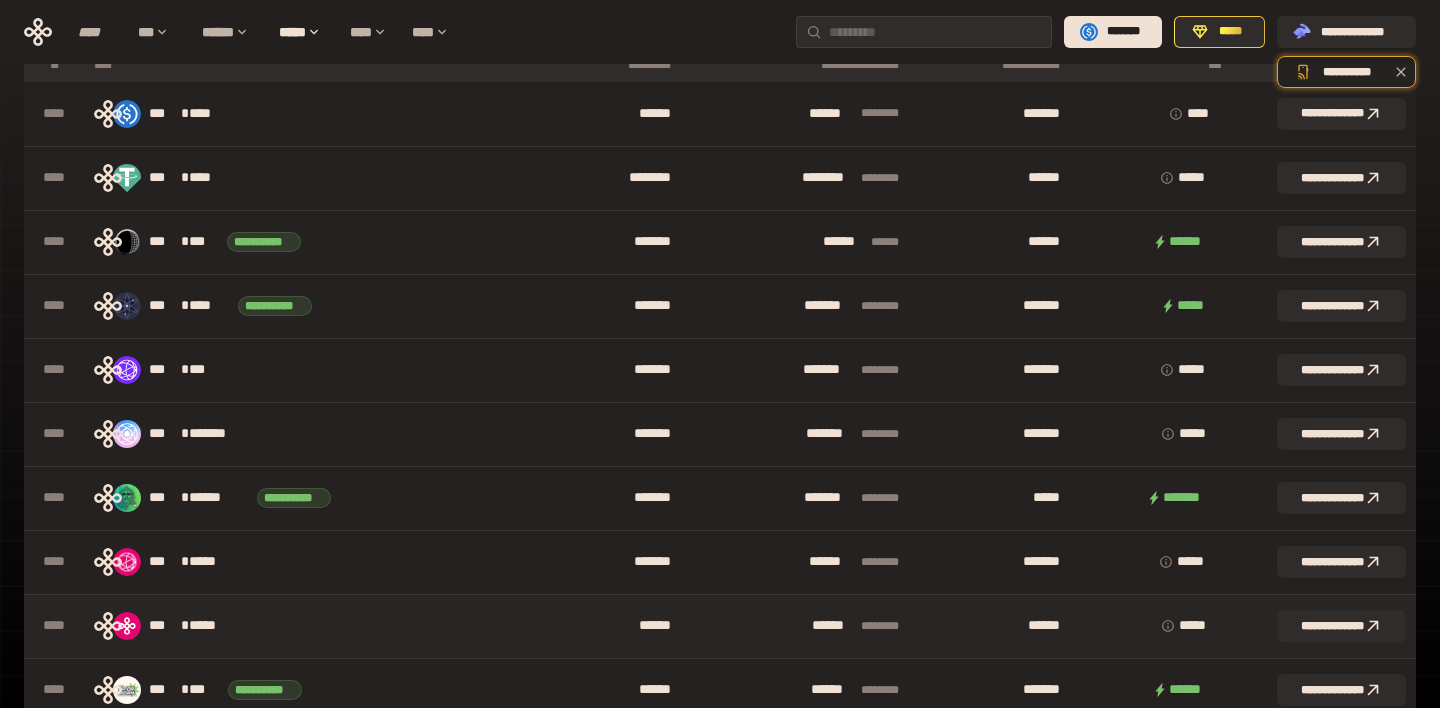 scroll, scrollTop: 256, scrollLeft: 0, axis: vertical 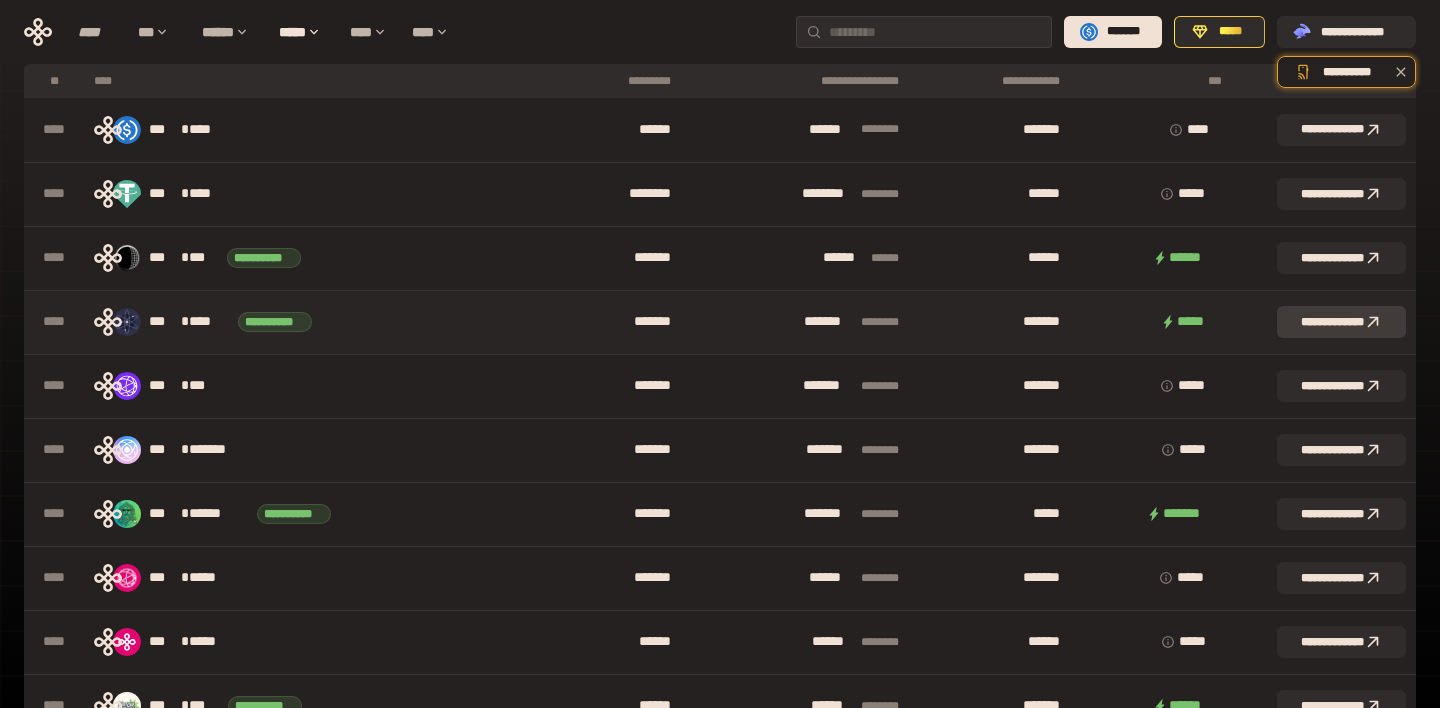 click on "**********" at bounding box center [1341, 322] 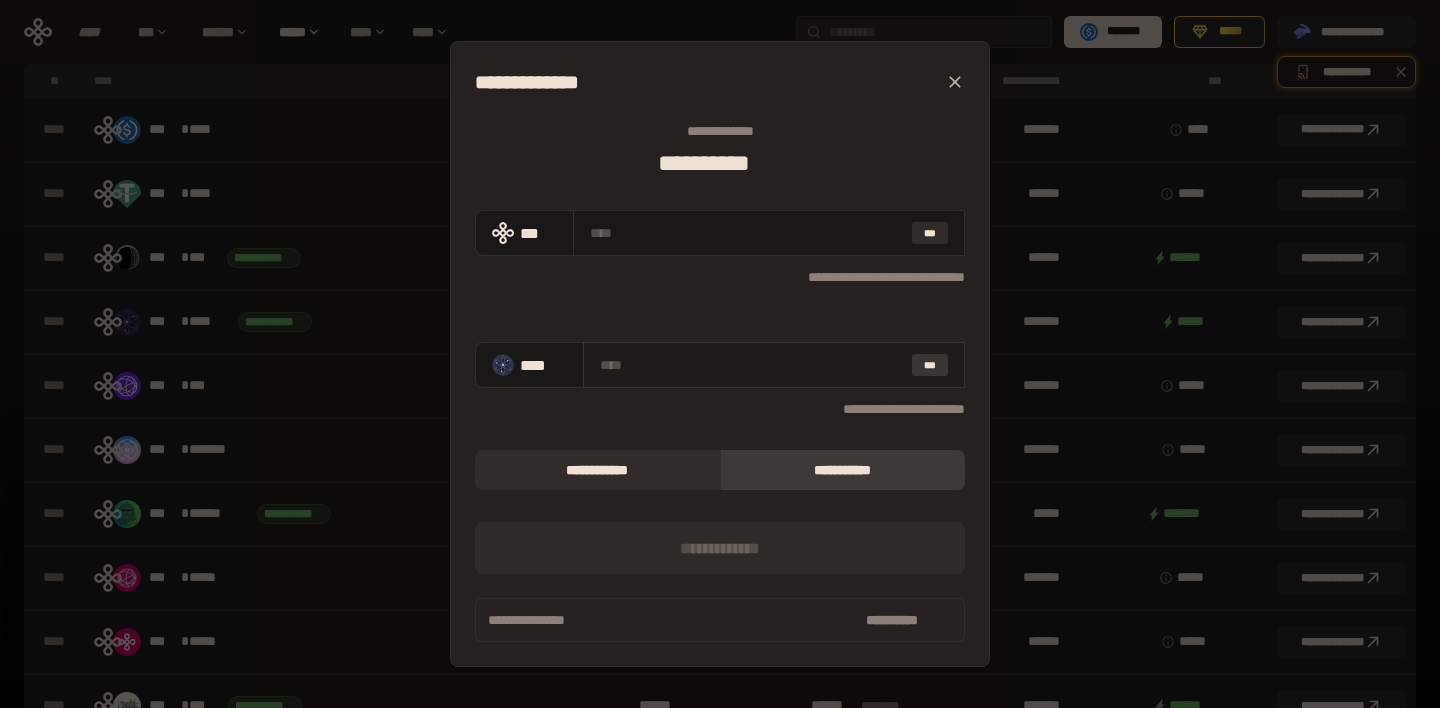 click on "***" at bounding box center [930, 365] 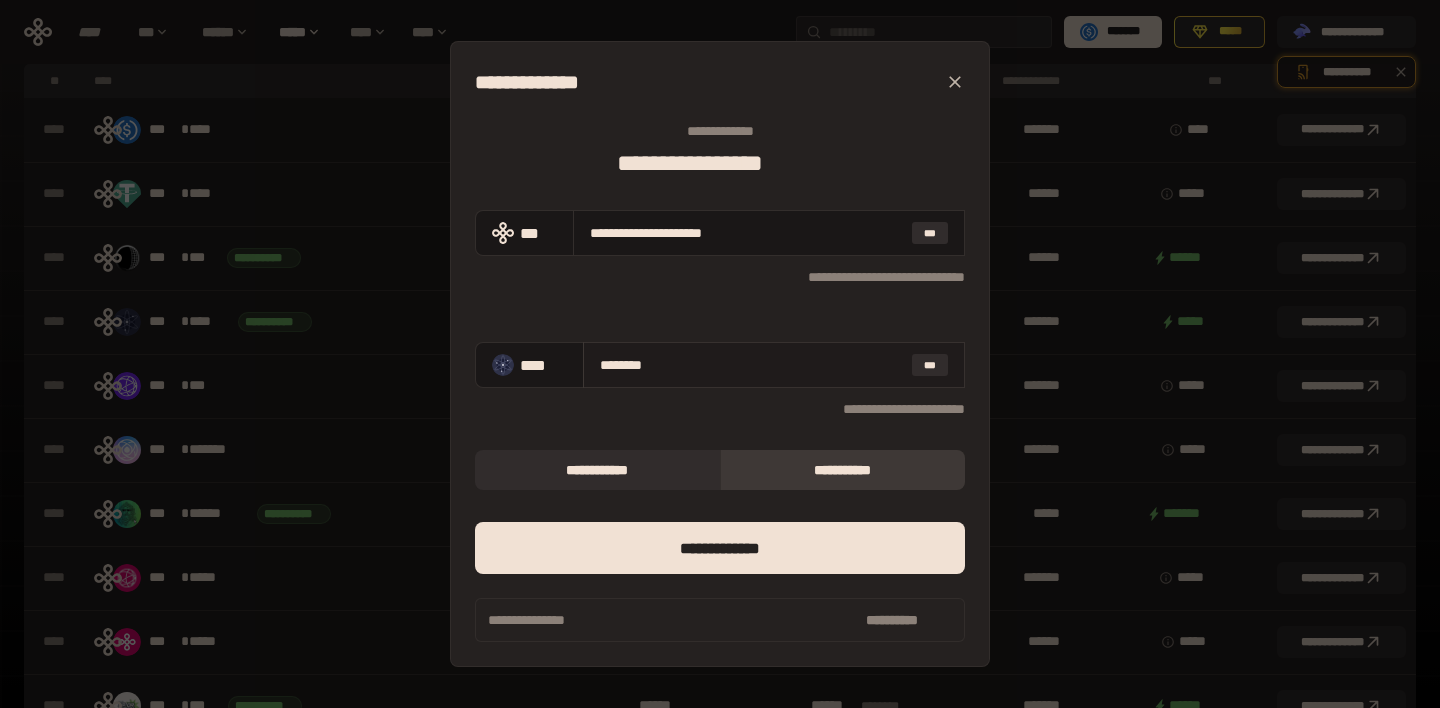 click on "********" at bounding box center [752, 365] 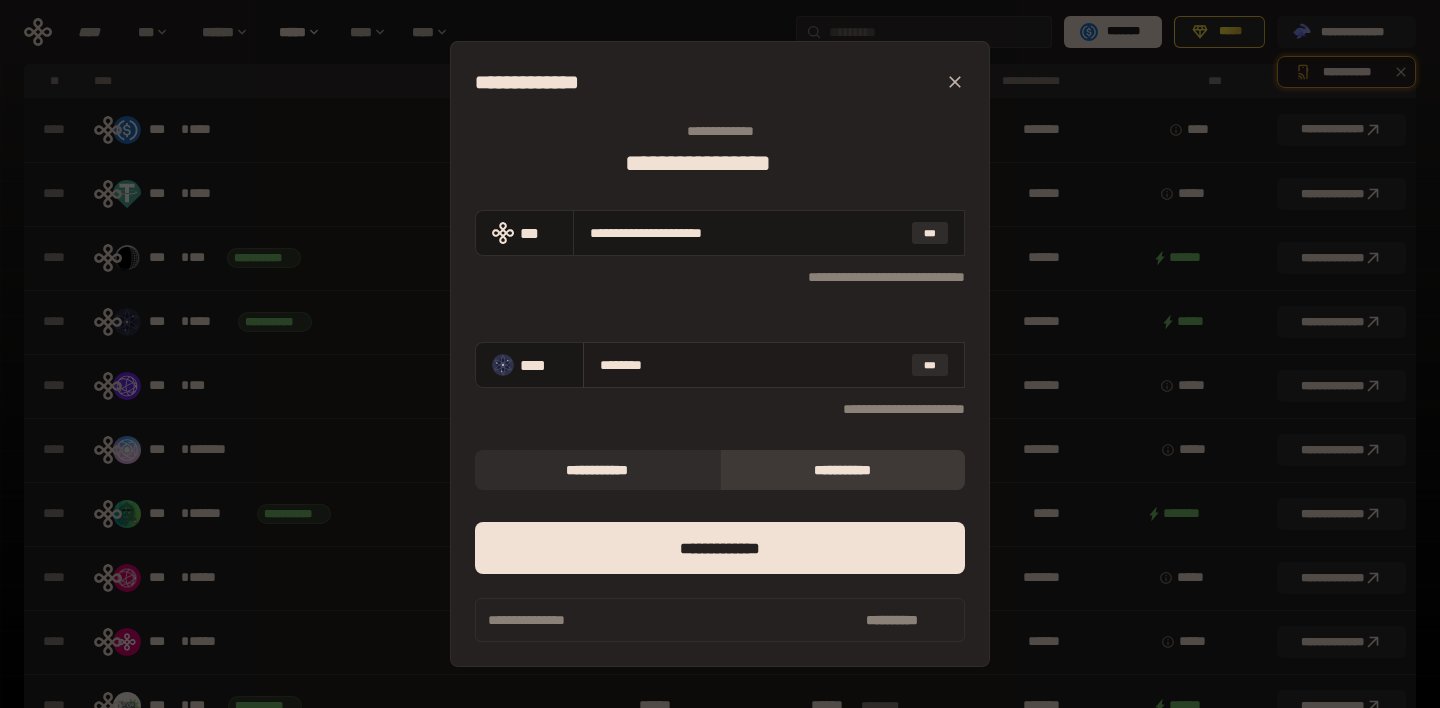 click on "********" at bounding box center [752, 365] 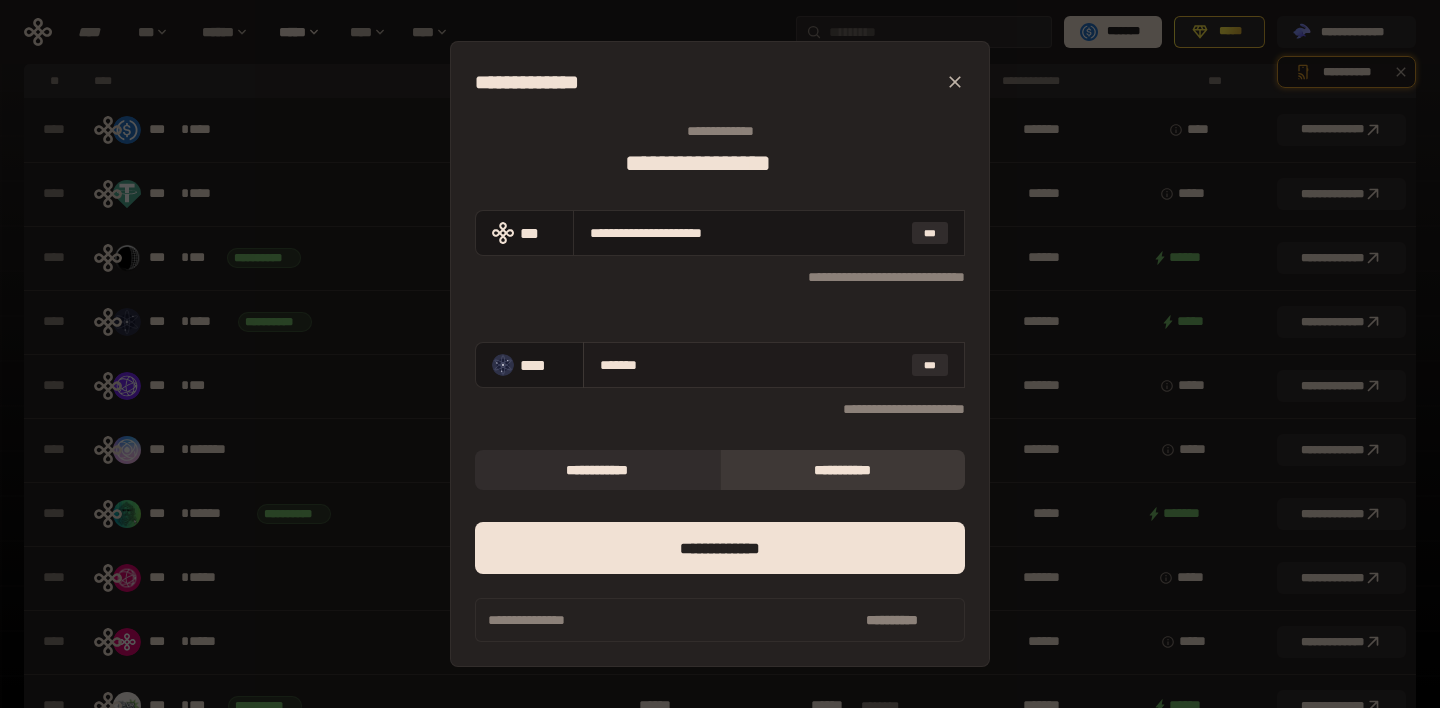 type 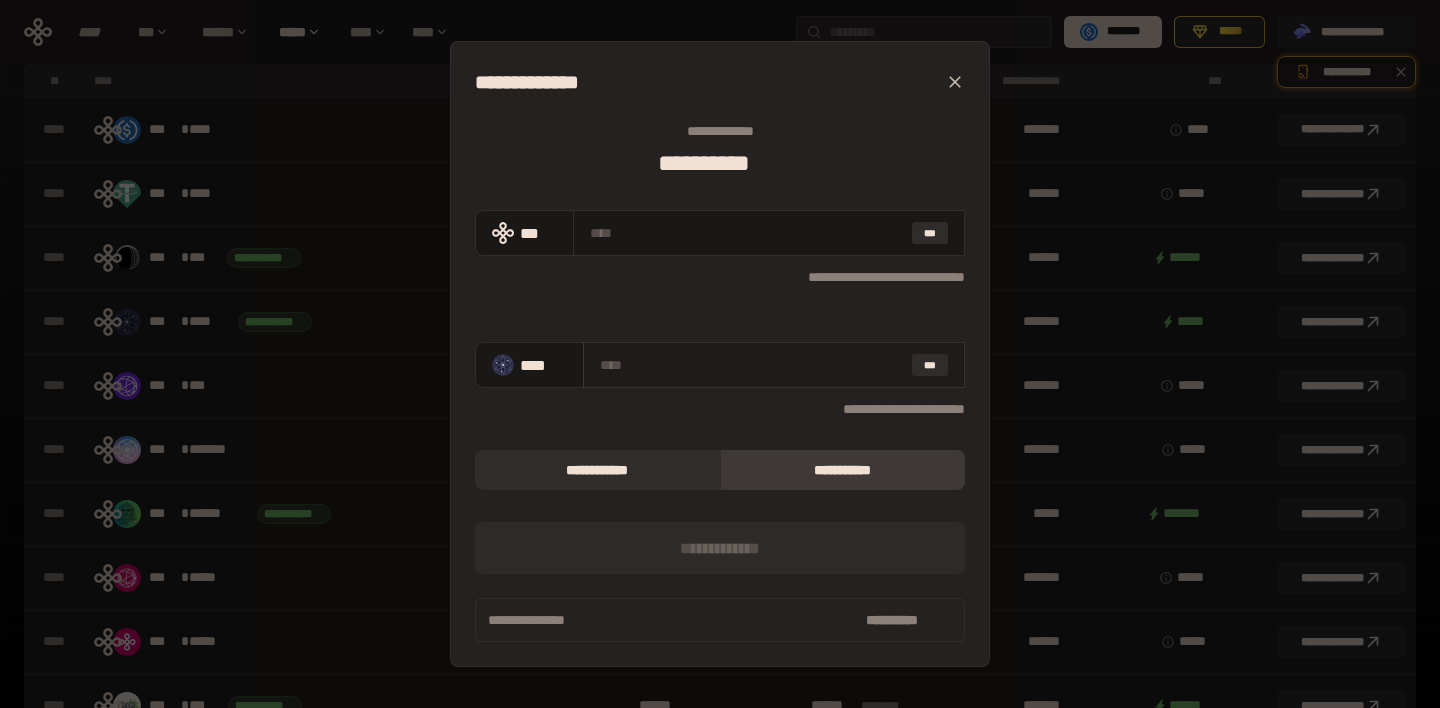 type on "********" 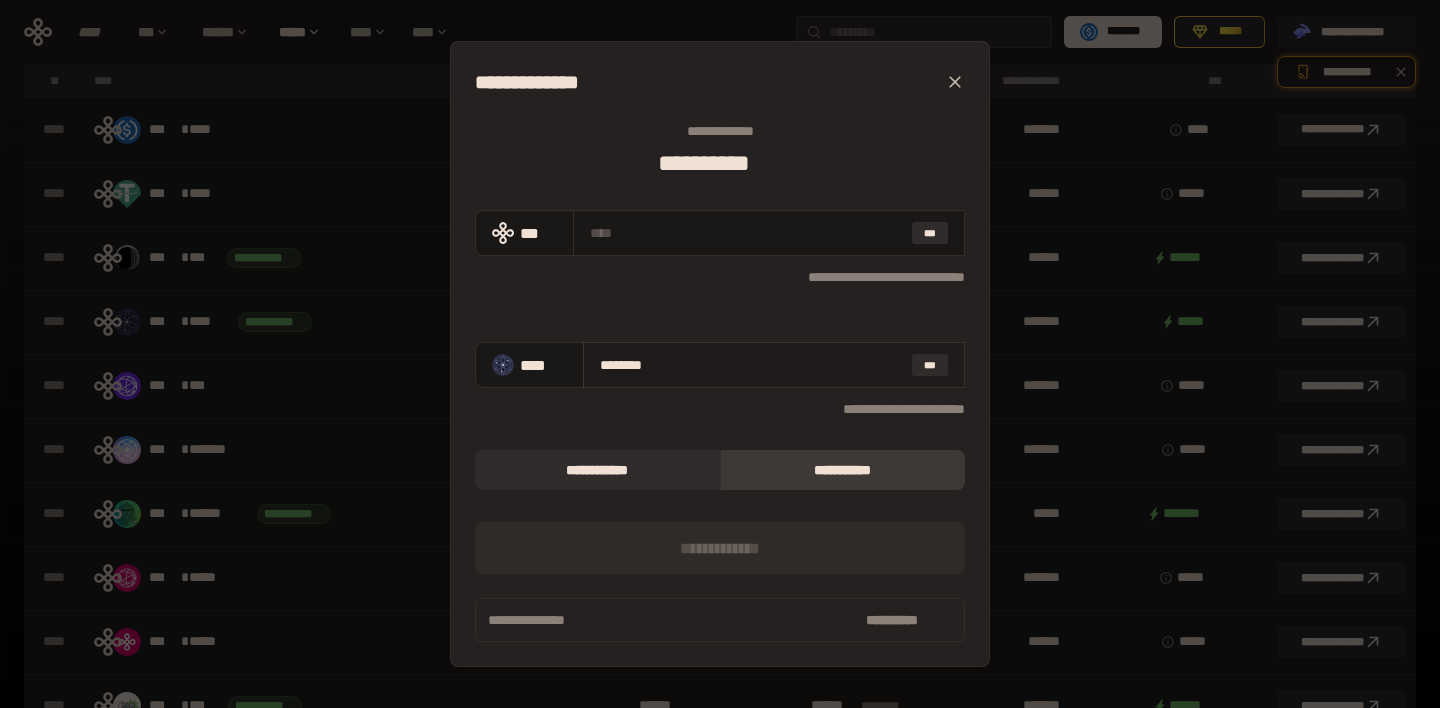 type on "**********" 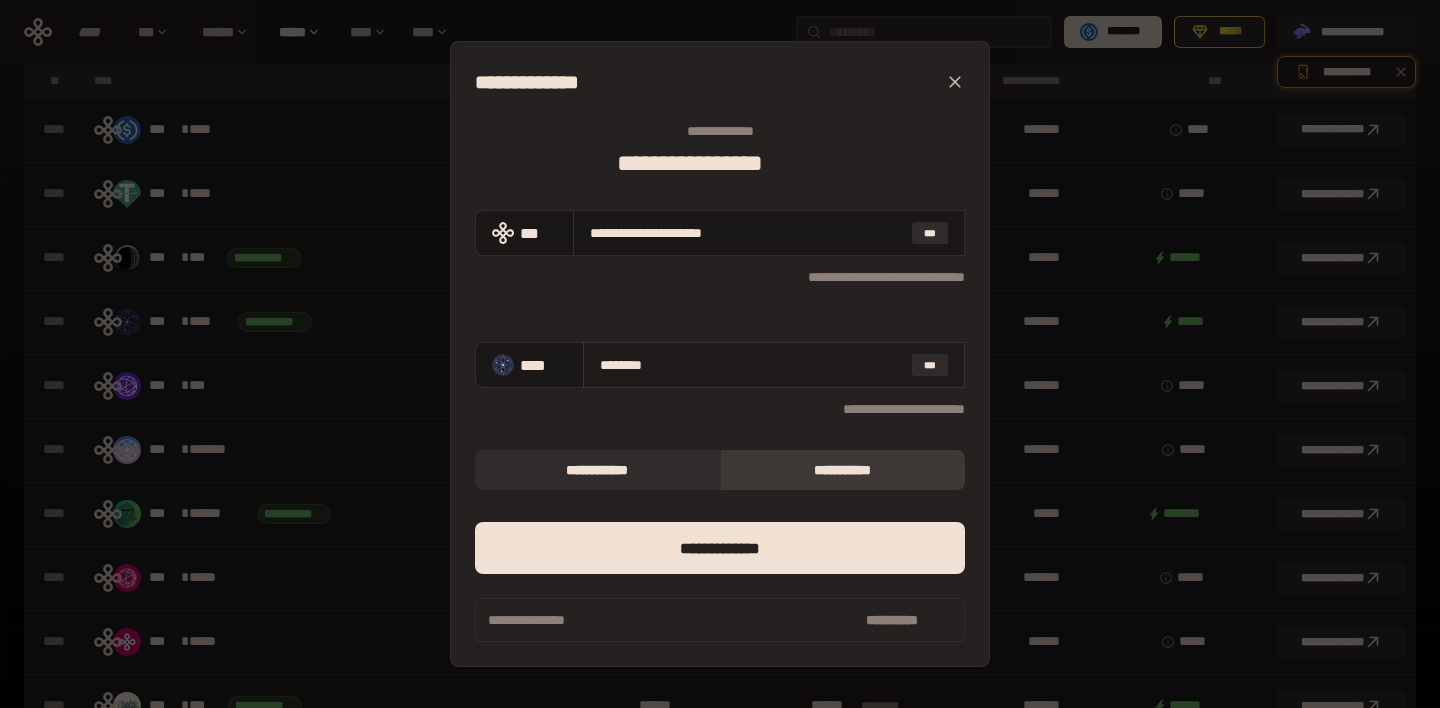 type on "*******" 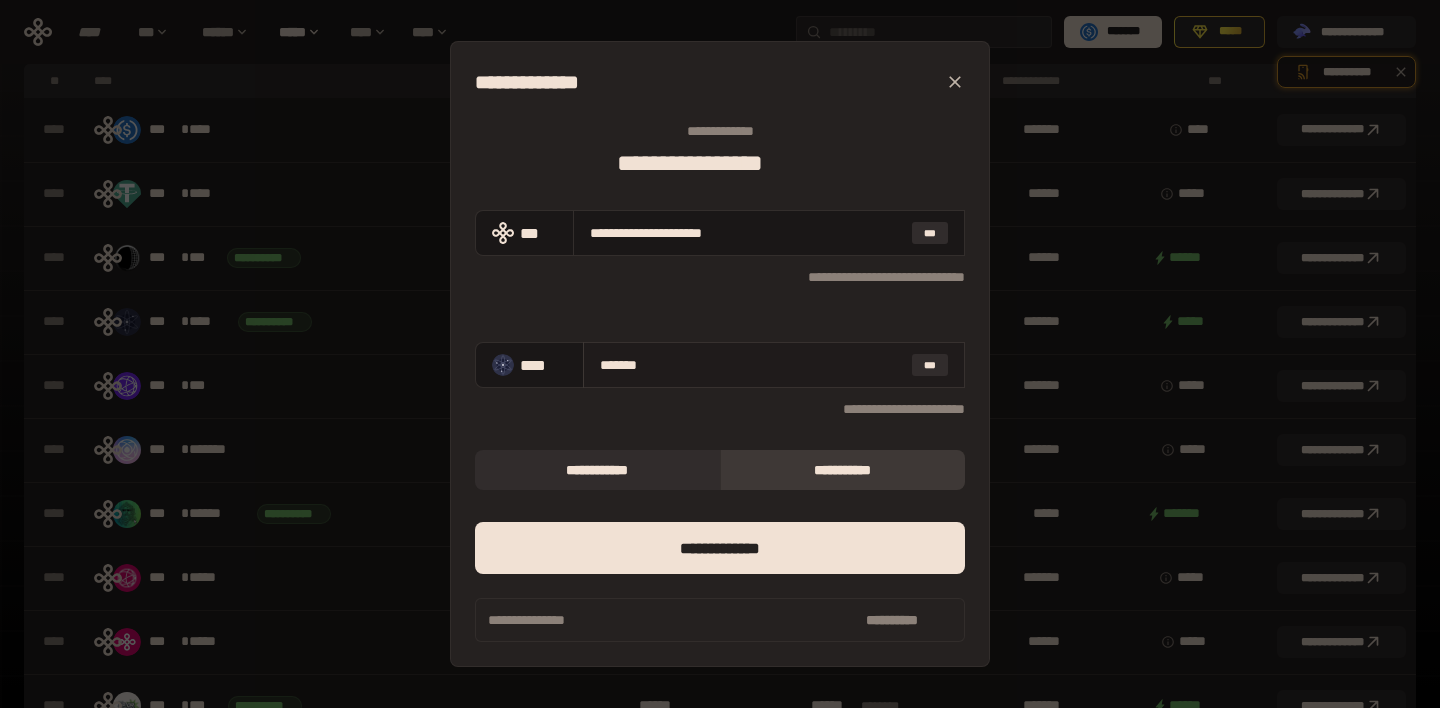 type on "**********" 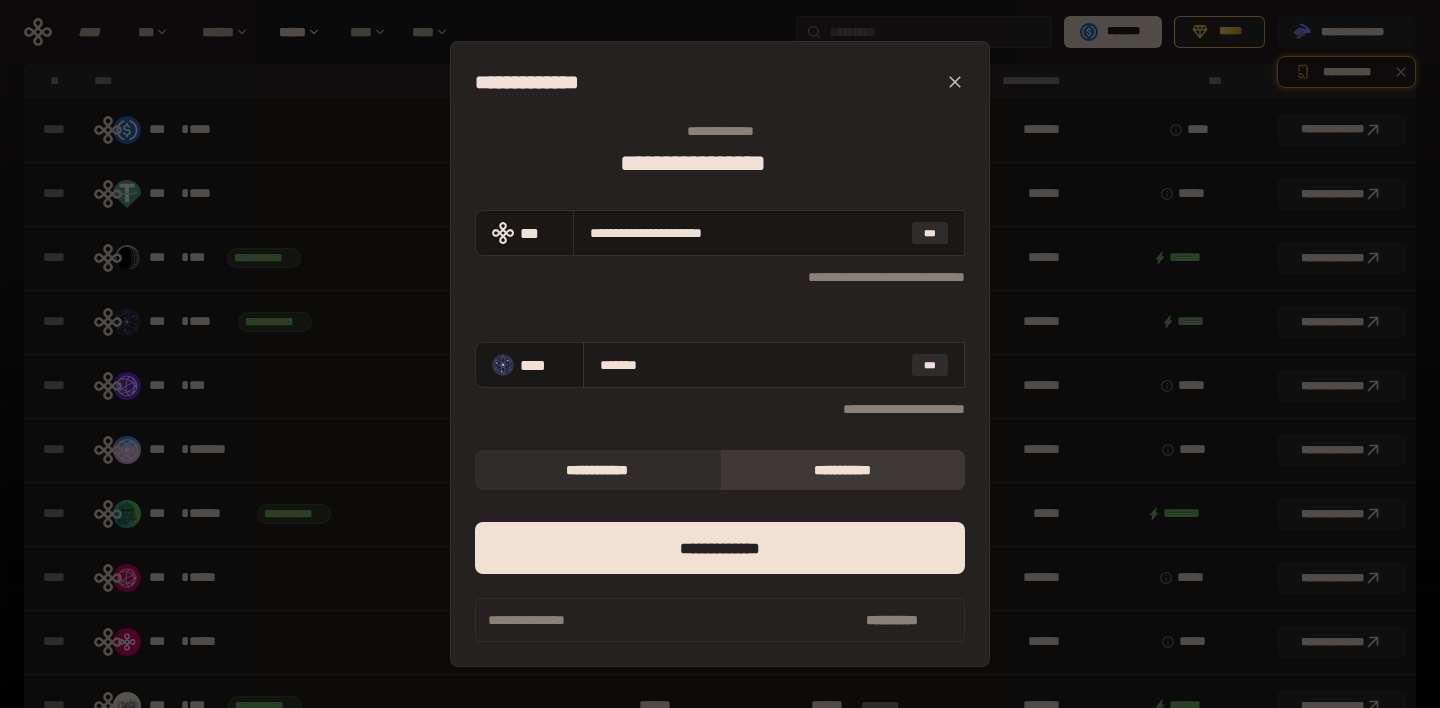 type on "********" 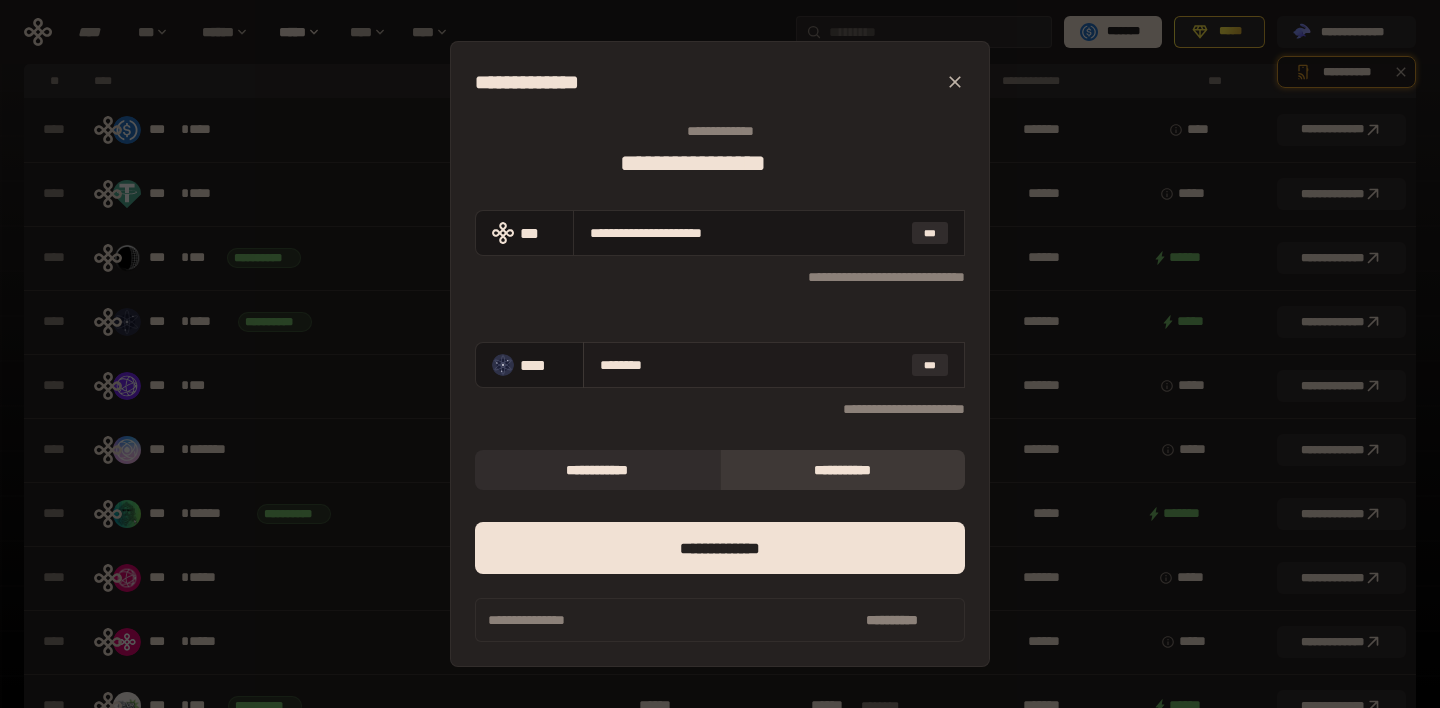 type on "**********" 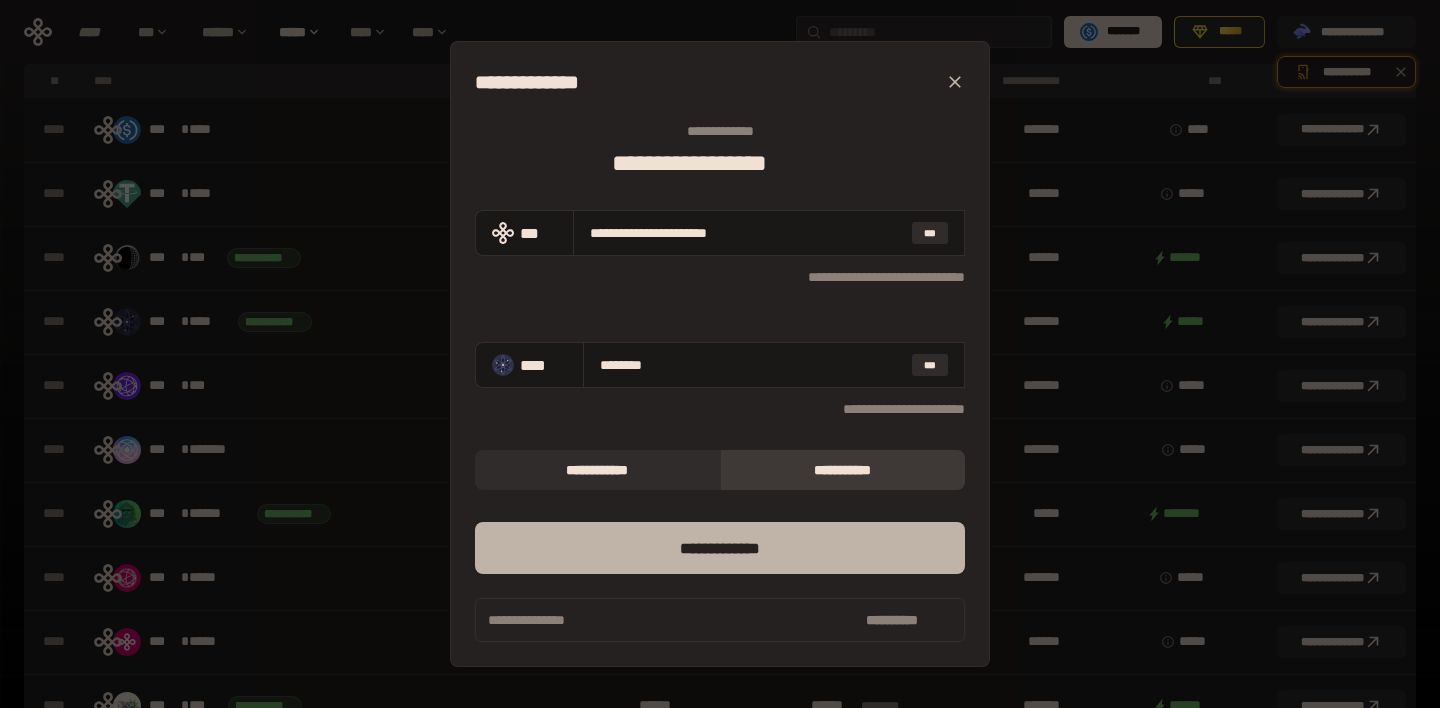 type on "********" 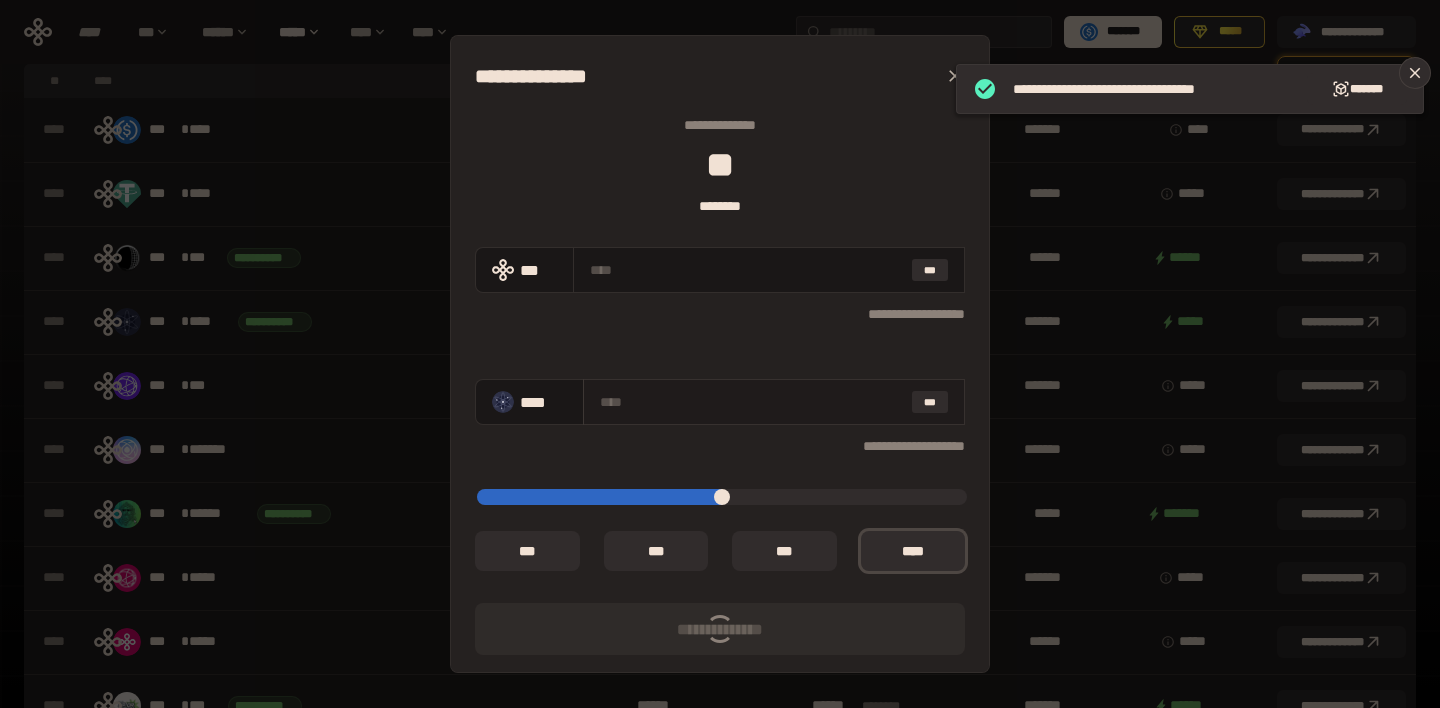 scroll, scrollTop: 255, scrollLeft: 0, axis: vertical 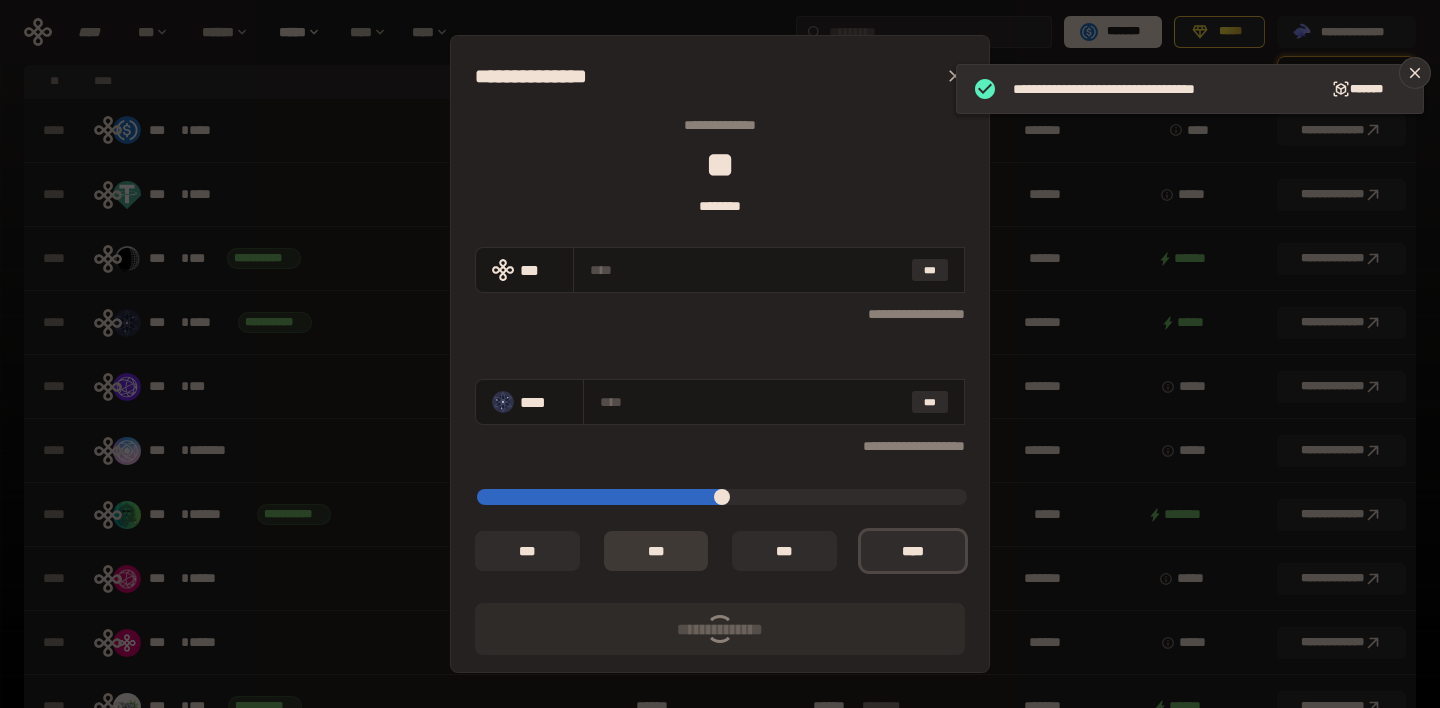 click on "** *" at bounding box center [656, 551] 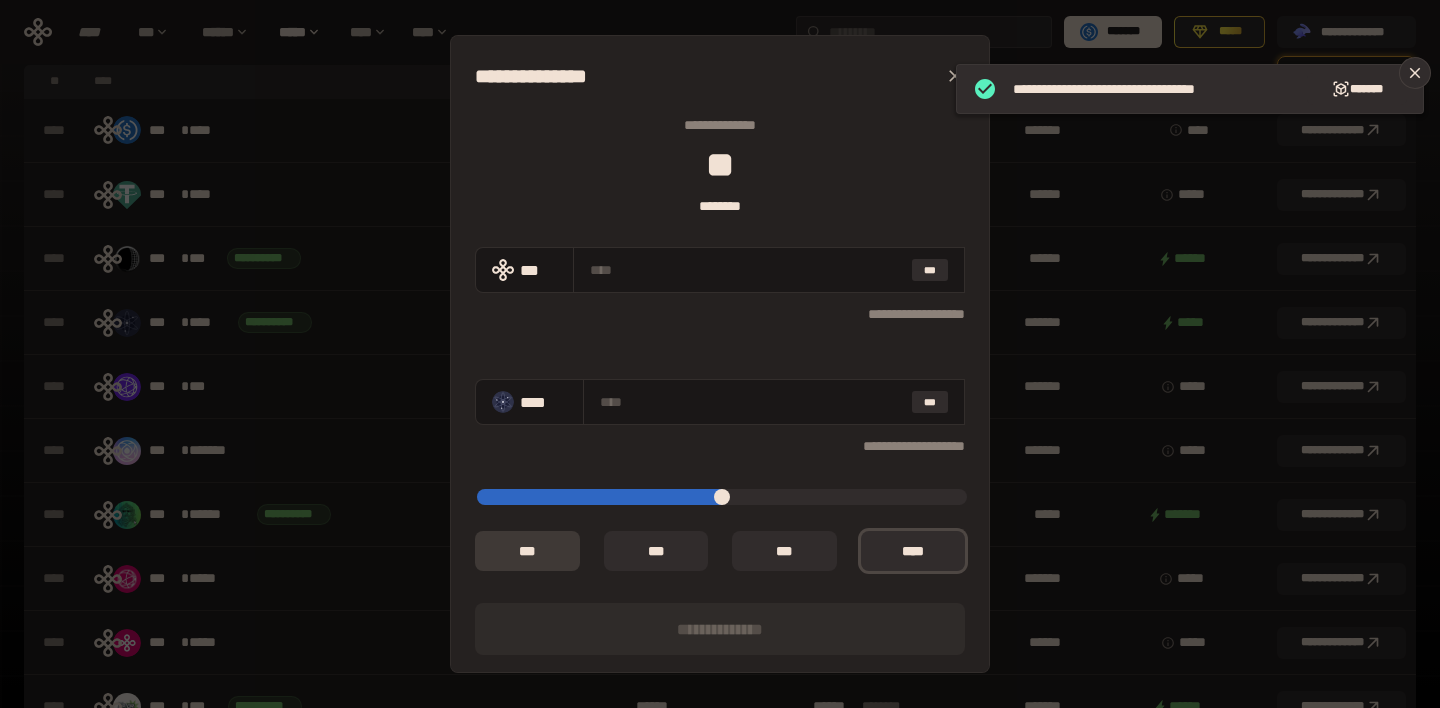 click on "** *" at bounding box center [527, 551] 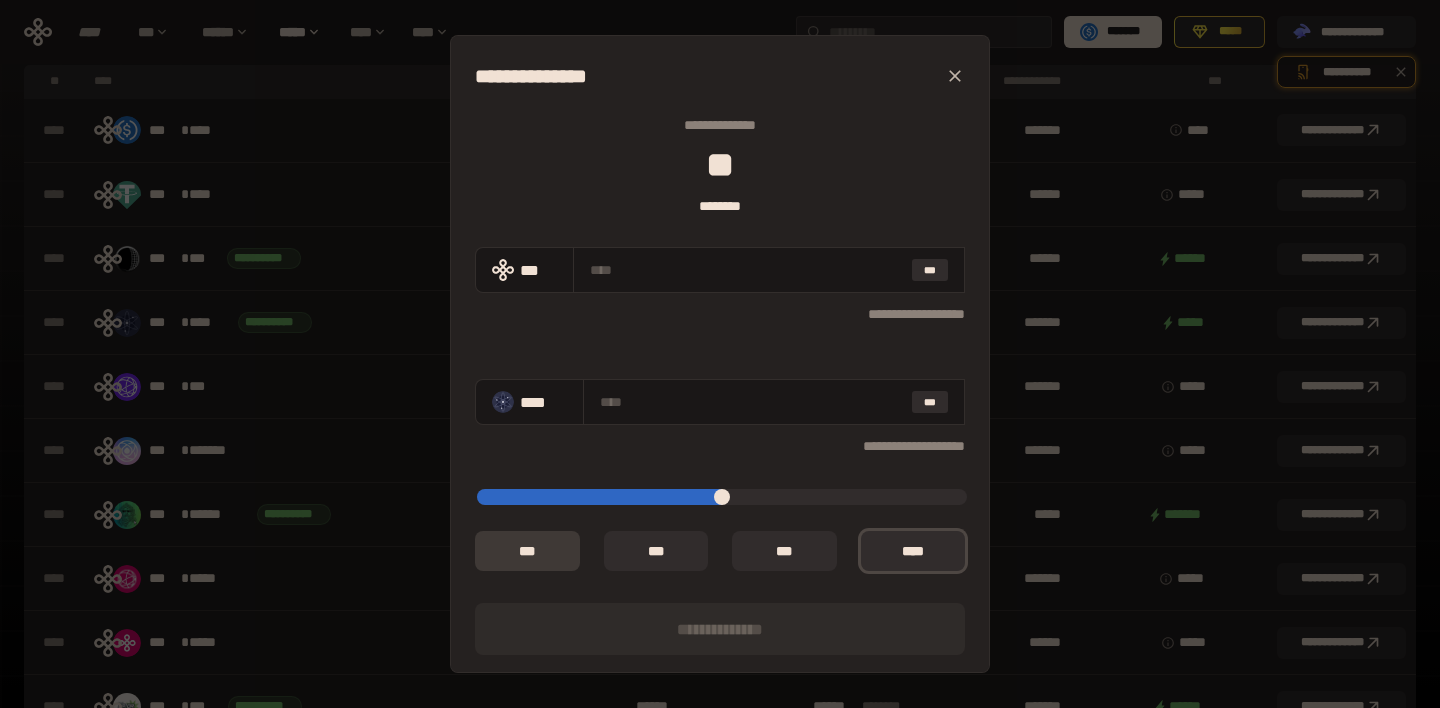 click on "** *" at bounding box center [527, 551] 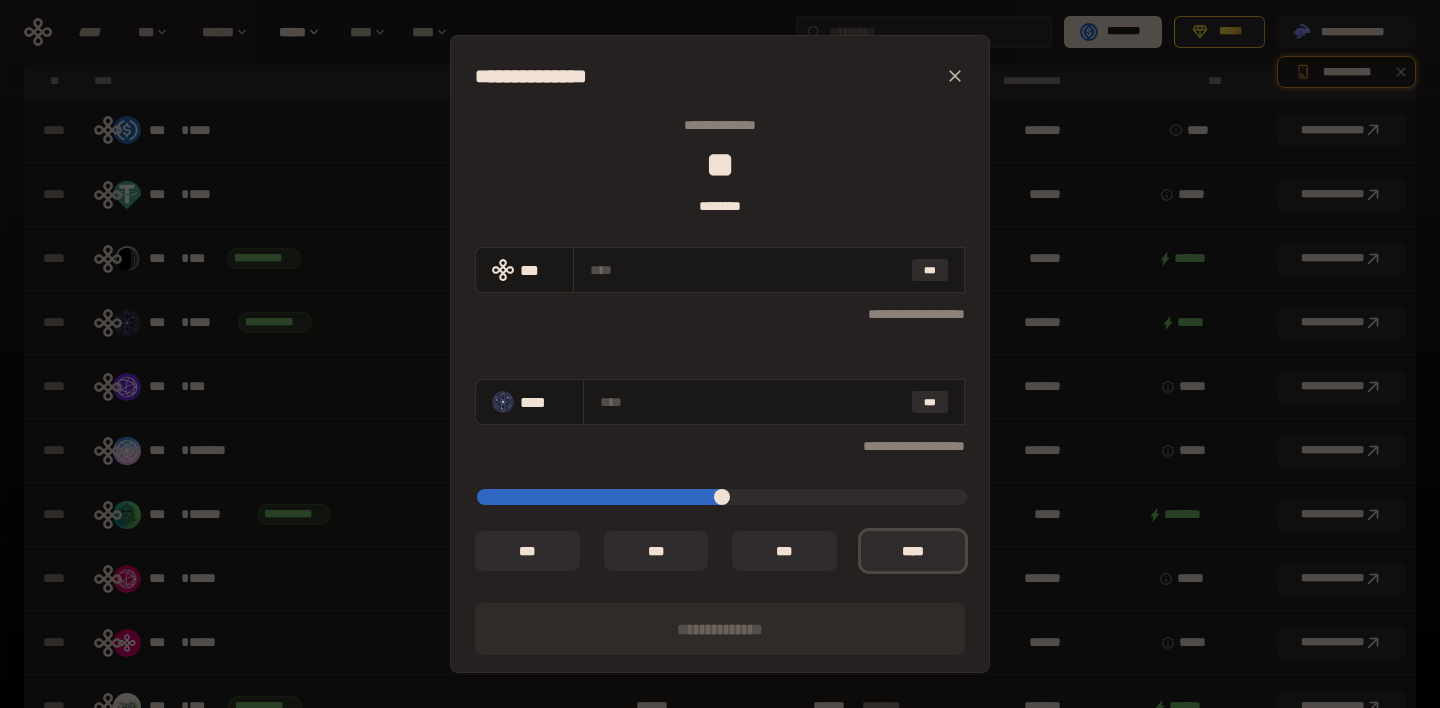 type on "*" 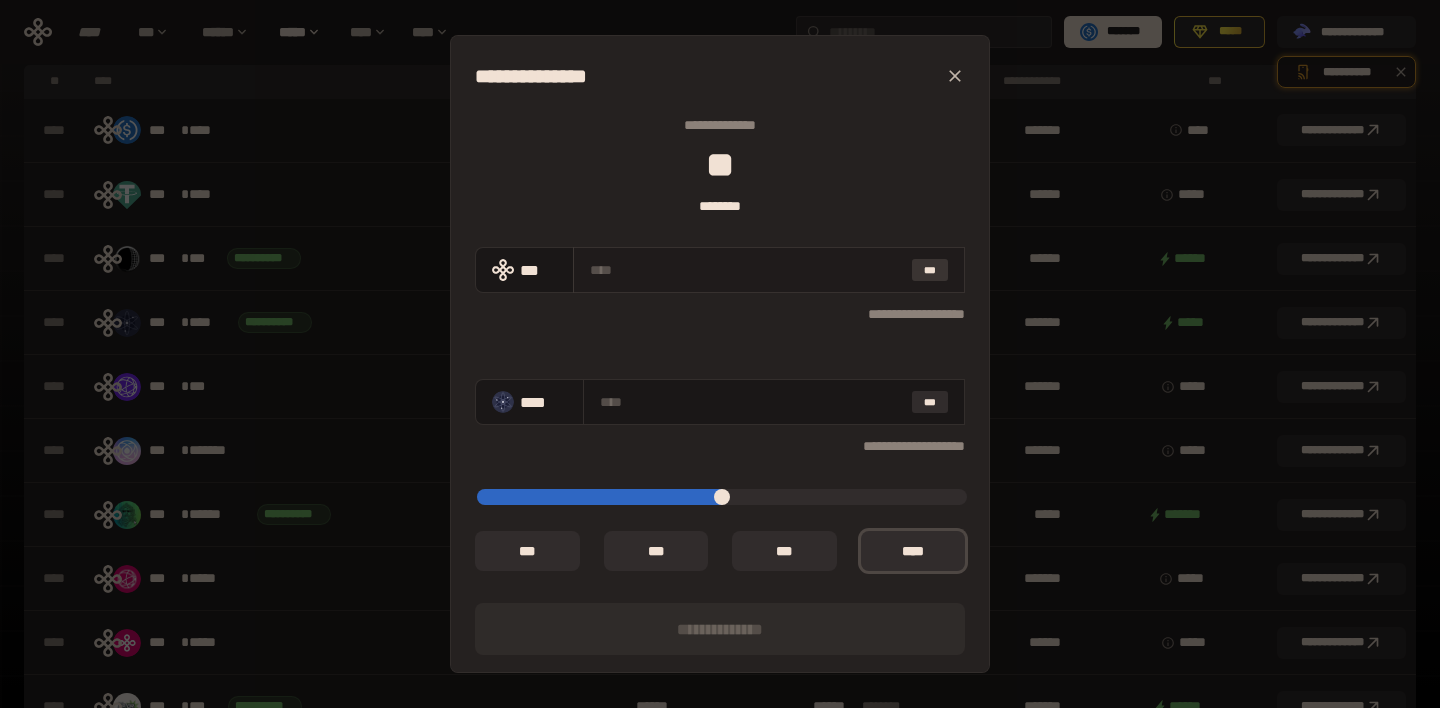 click on "***" at bounding box center (930, 270) 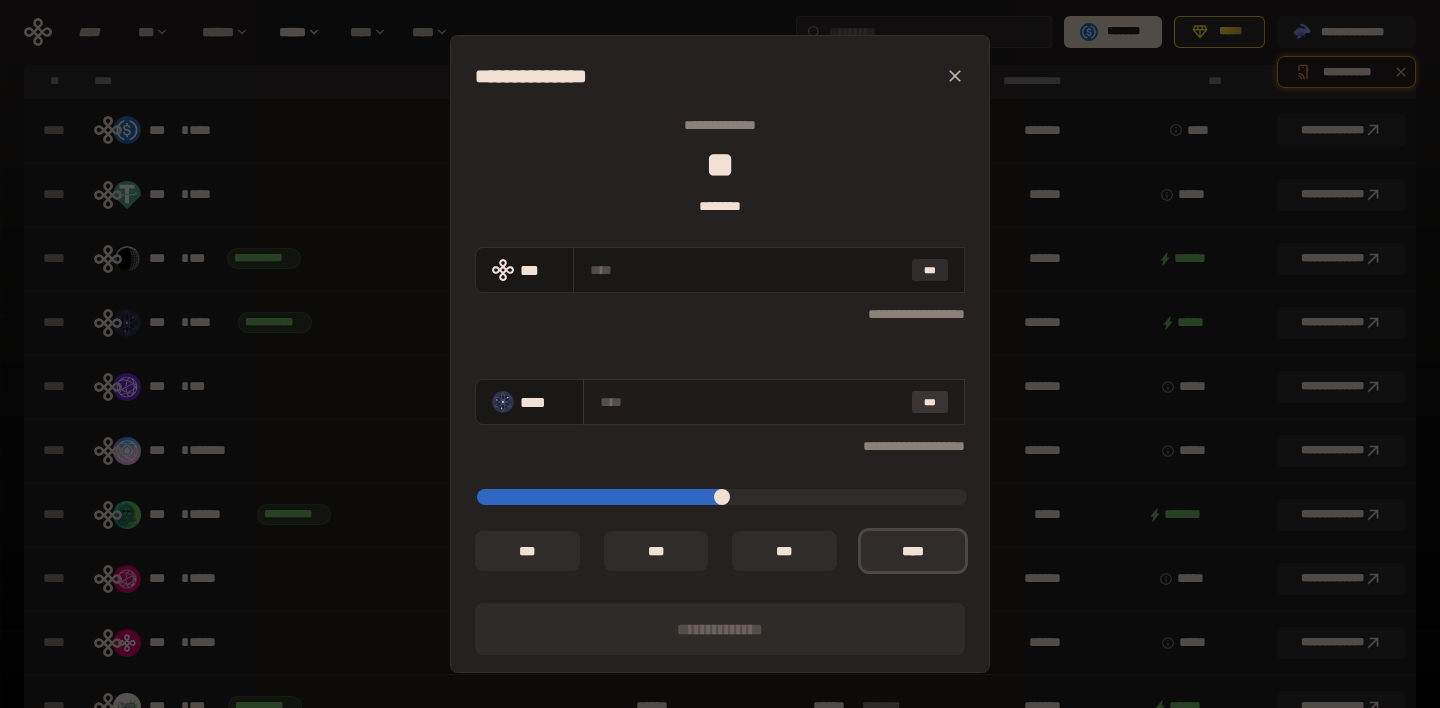 click on "***" at bounding box center [930, 402] 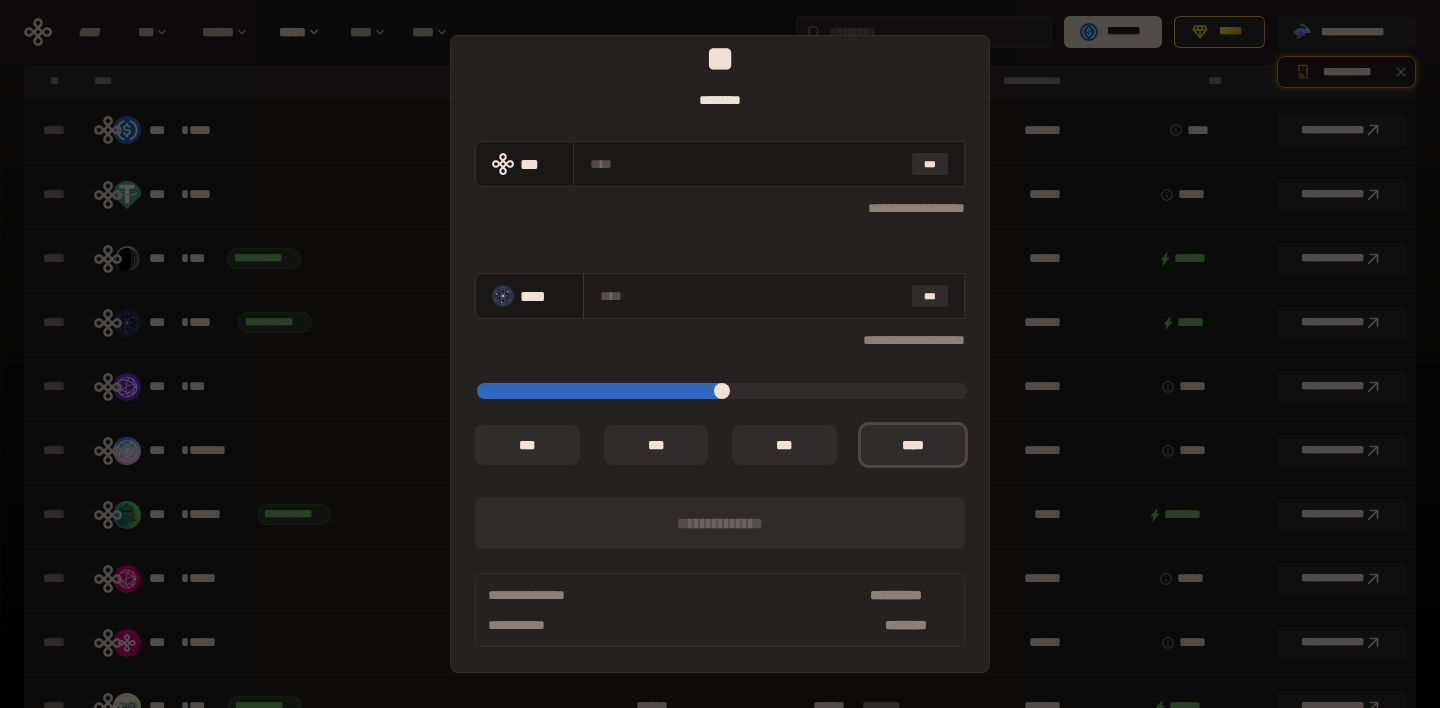 scroll, scrollTop: 0, scrollLeft: 0, axis: both 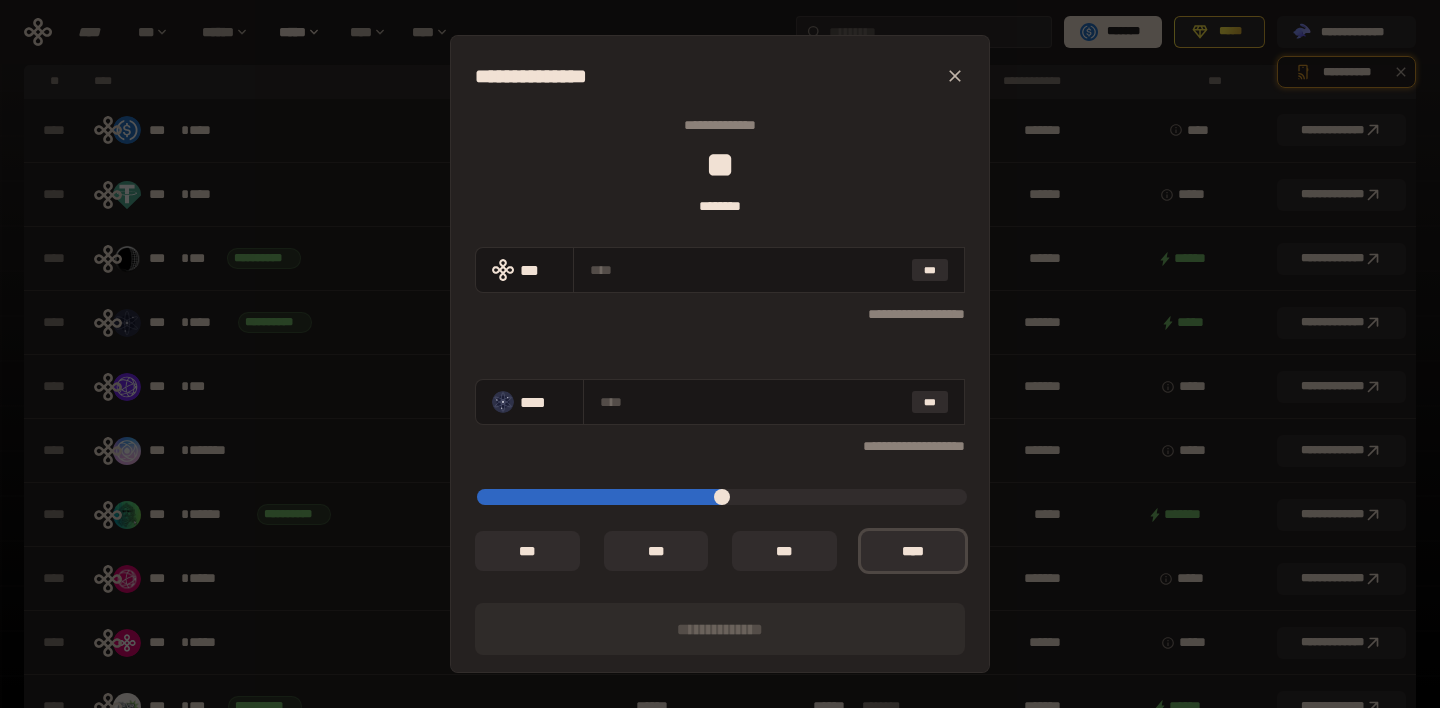 click on "**********" at bounding box center (720, 313) 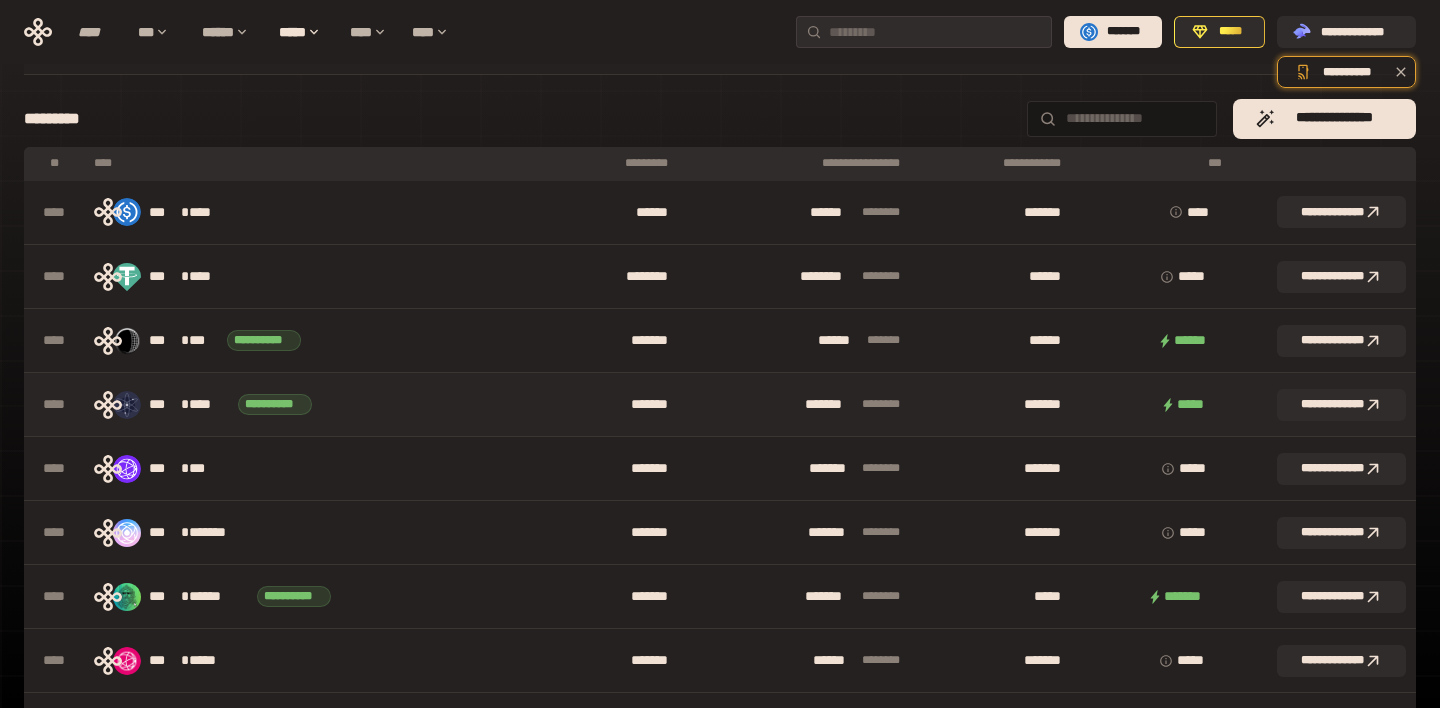 scroll, scrollTop: 0, scrollLeft: 0, axis: both 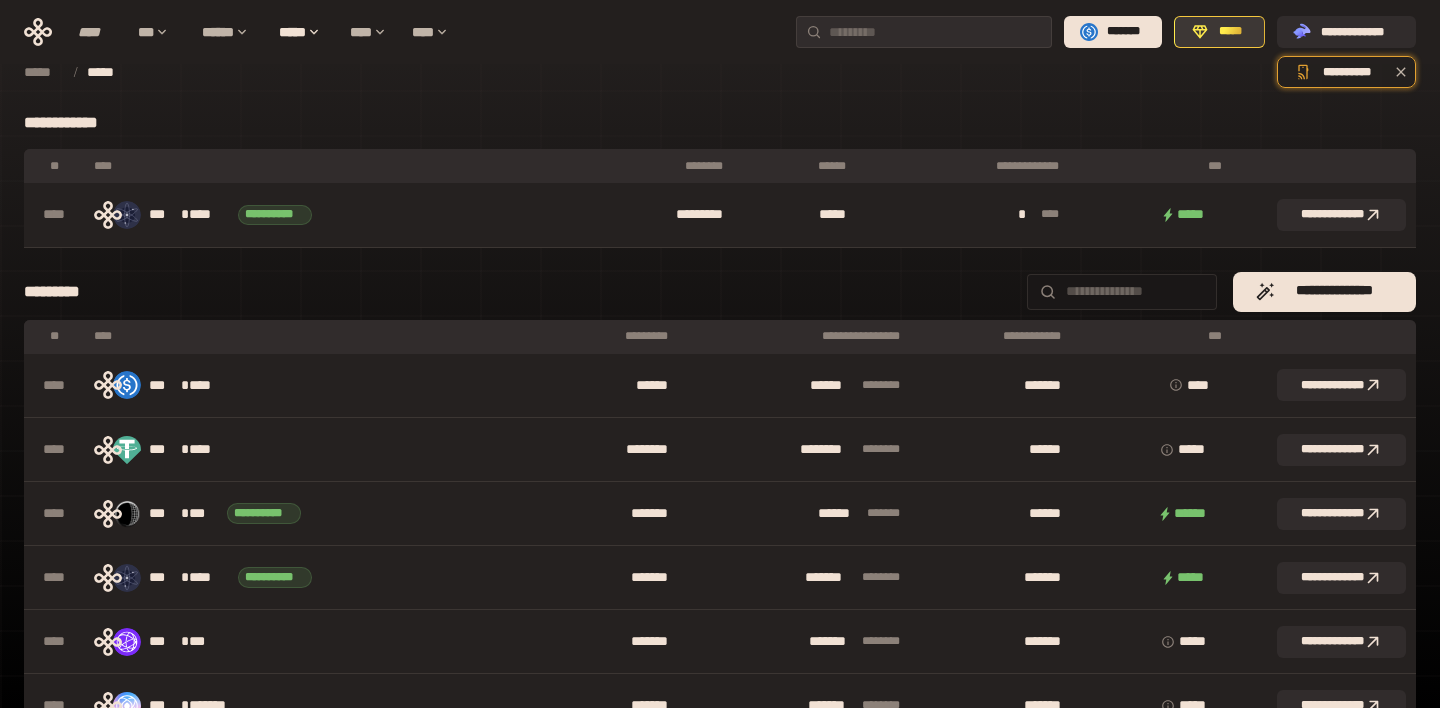 click on "*****" at bounding box center [1219, 32] 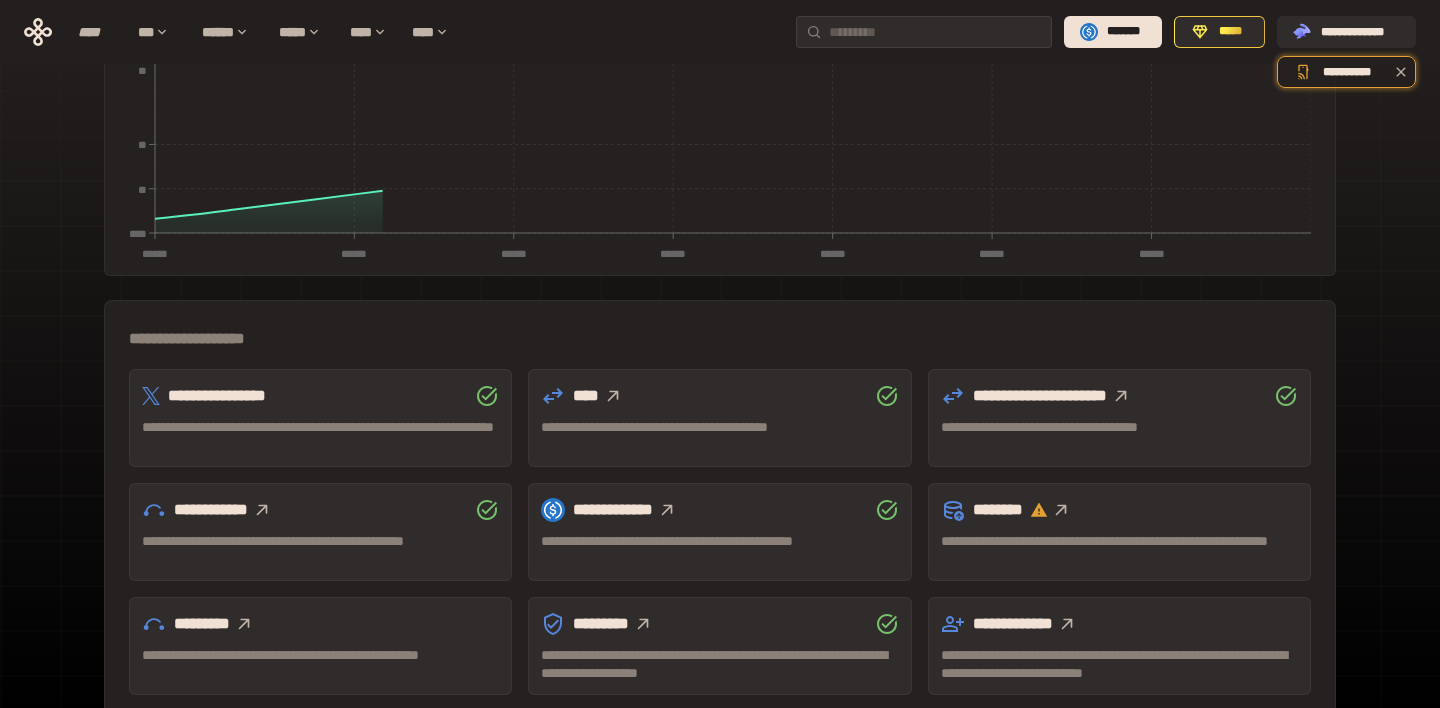 scroll, scrollTop: 580, scrollLeft: 0, axis: vertical 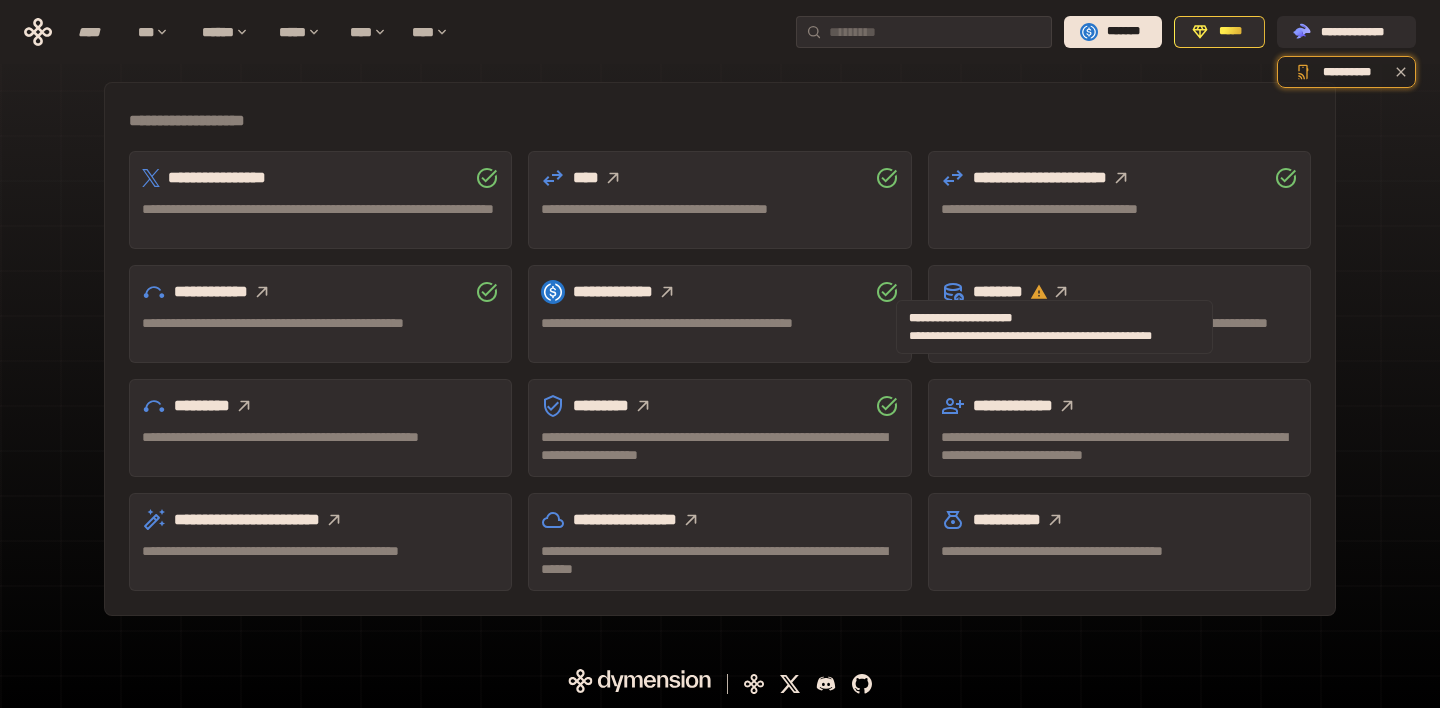 click 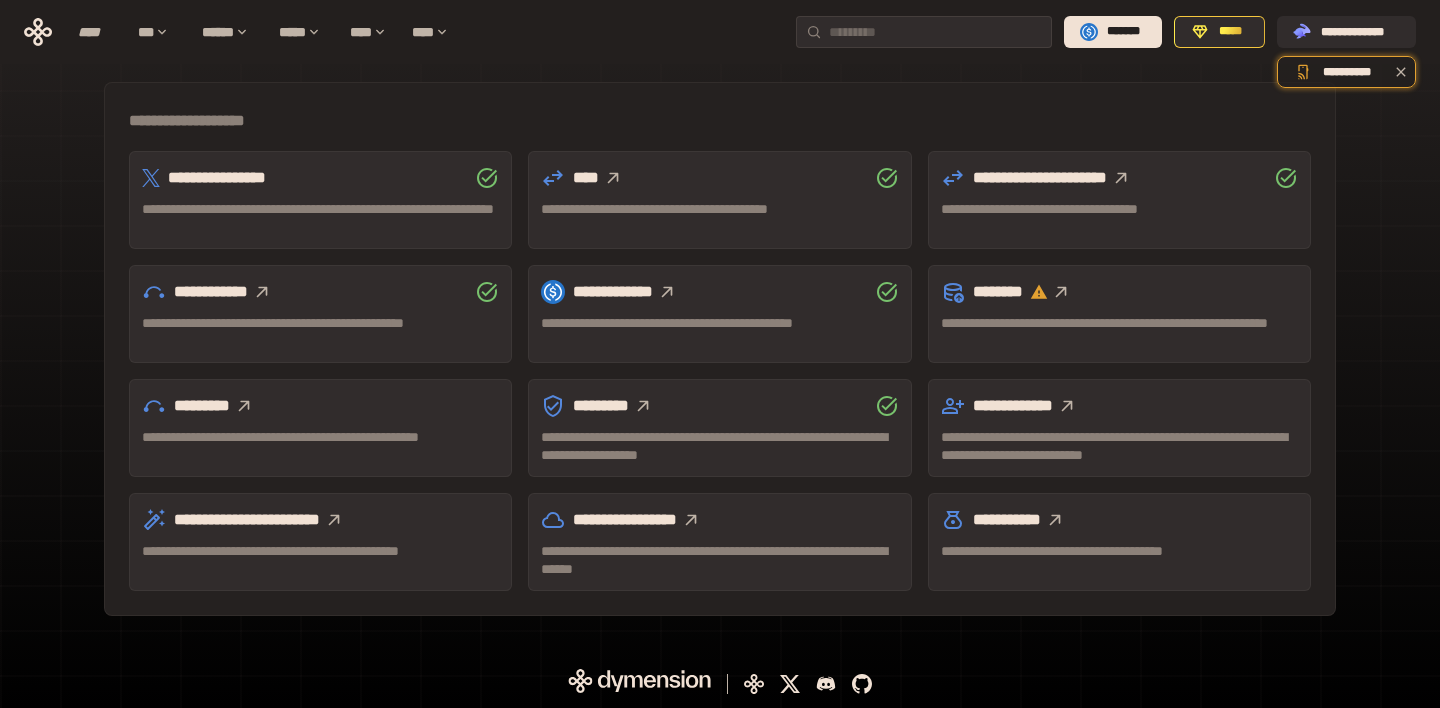 click 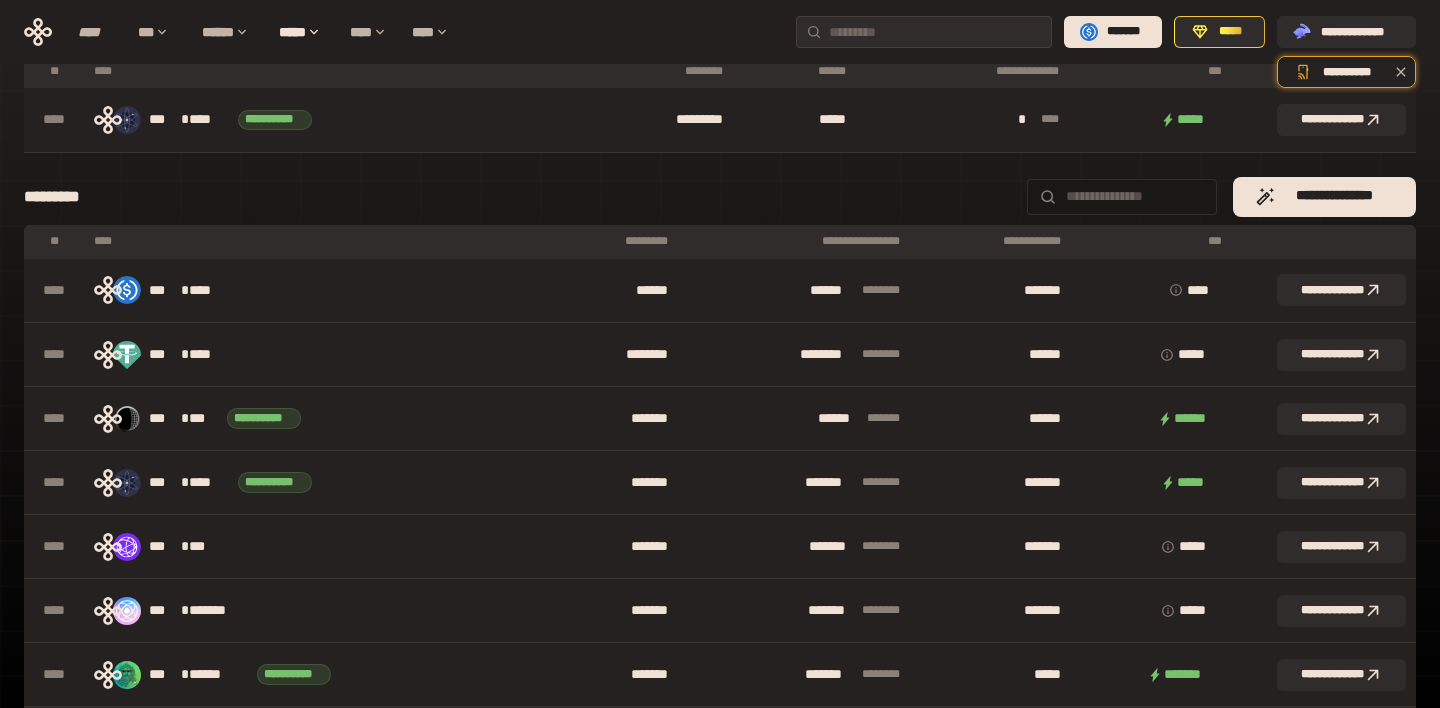 scroll, scrollTop: 0, scrollLeft: 0, axis: both 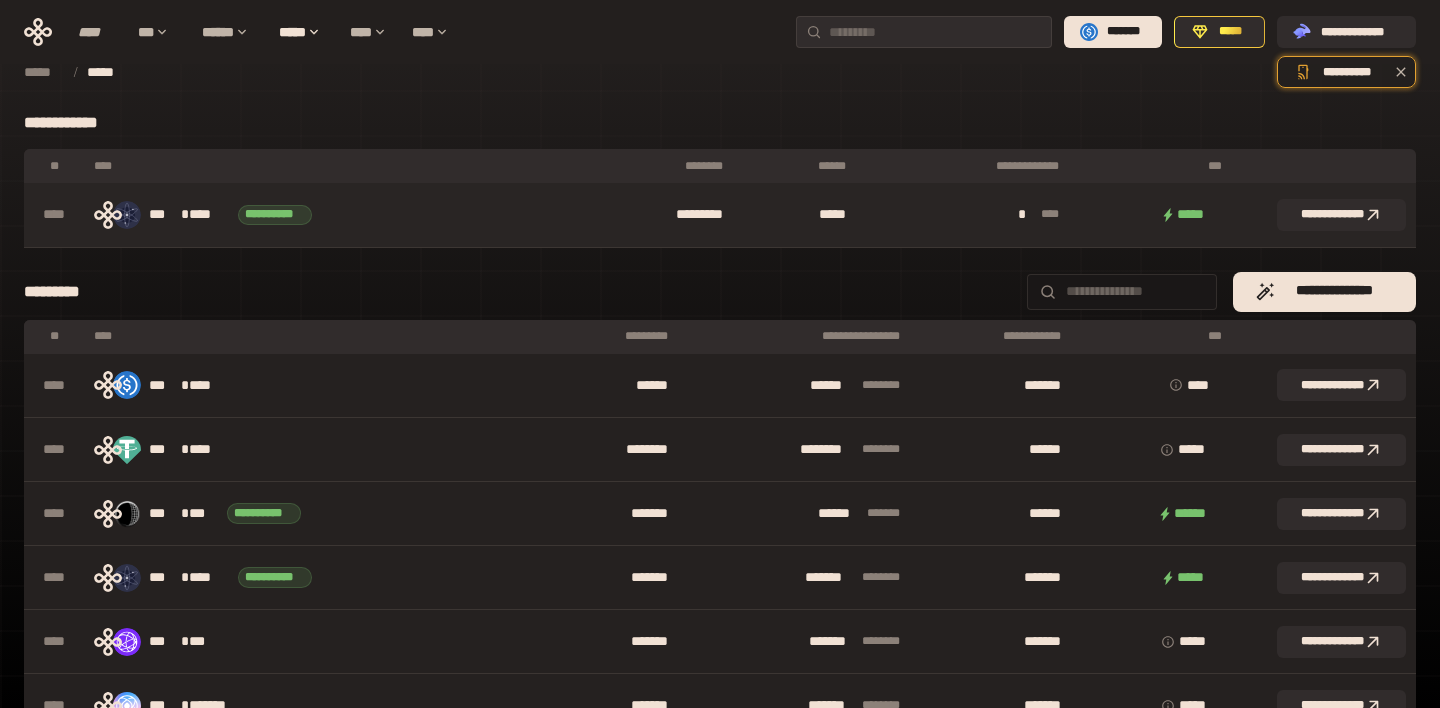click on "* * * **" at bounding box center (966, 215) 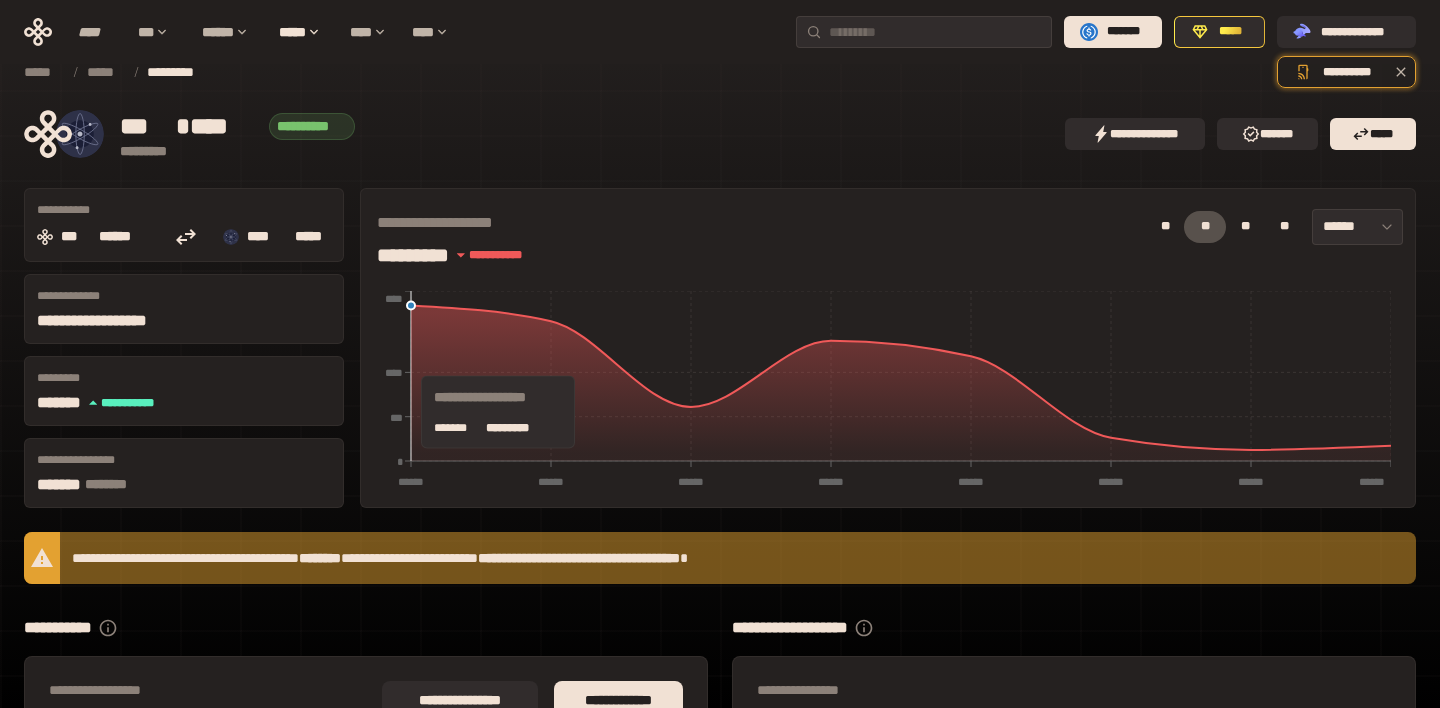 scroll, scrollTop: 188, scrollLeft: 0, axis: vertical 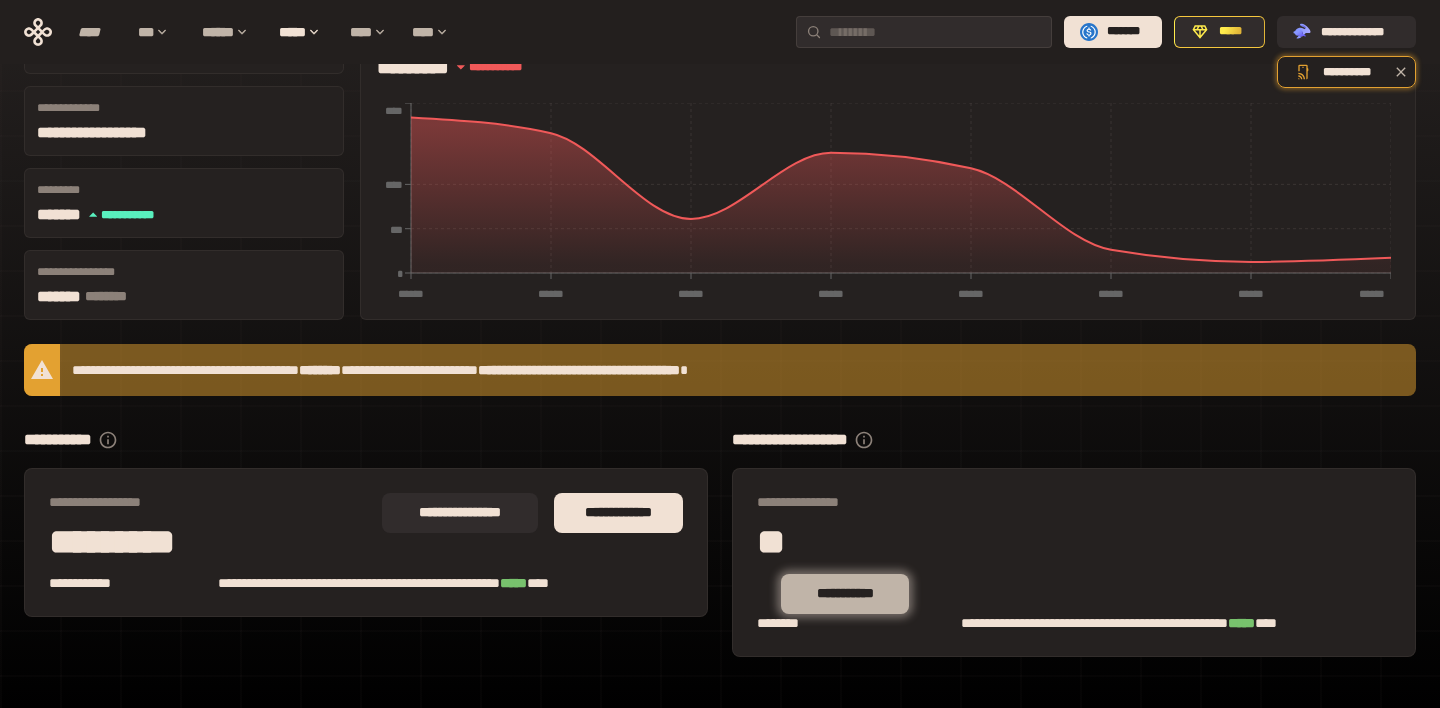 click on "**********" at bounding box center (845, 594) 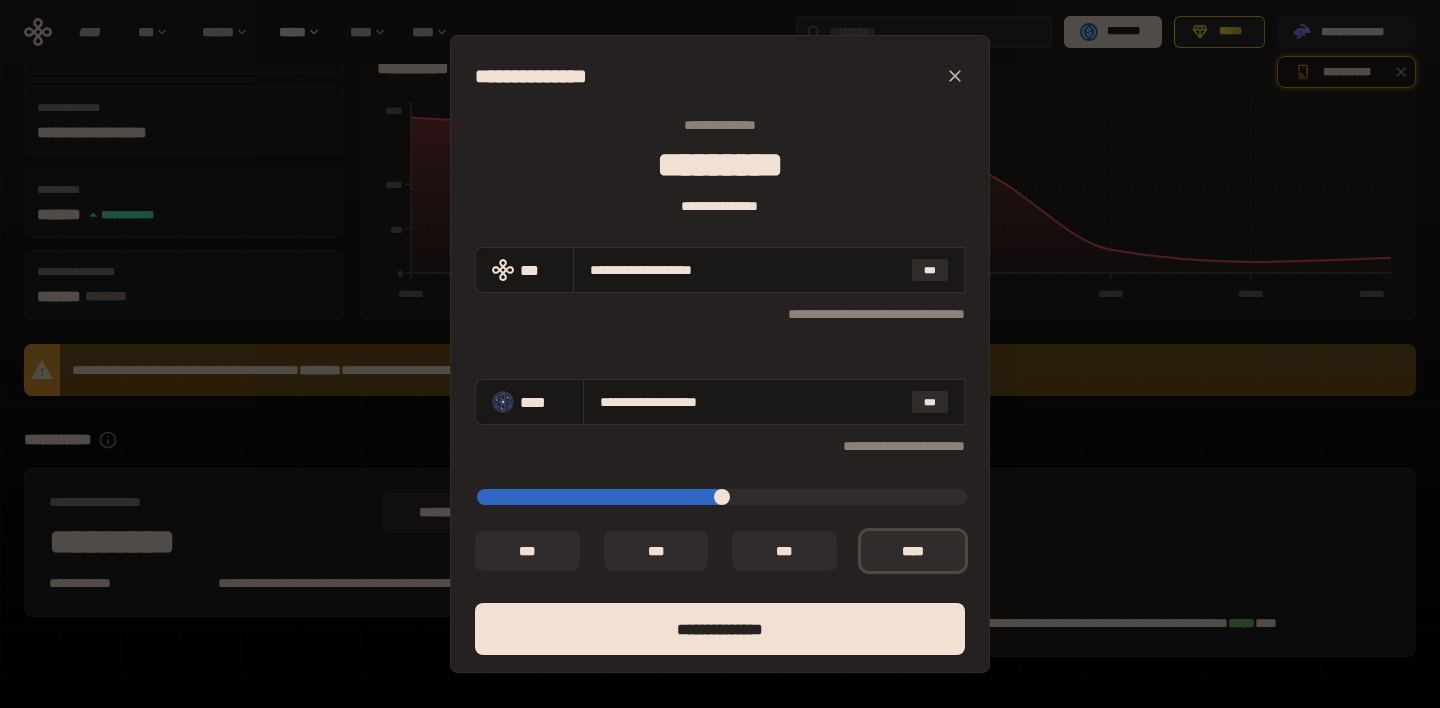 type on "*" 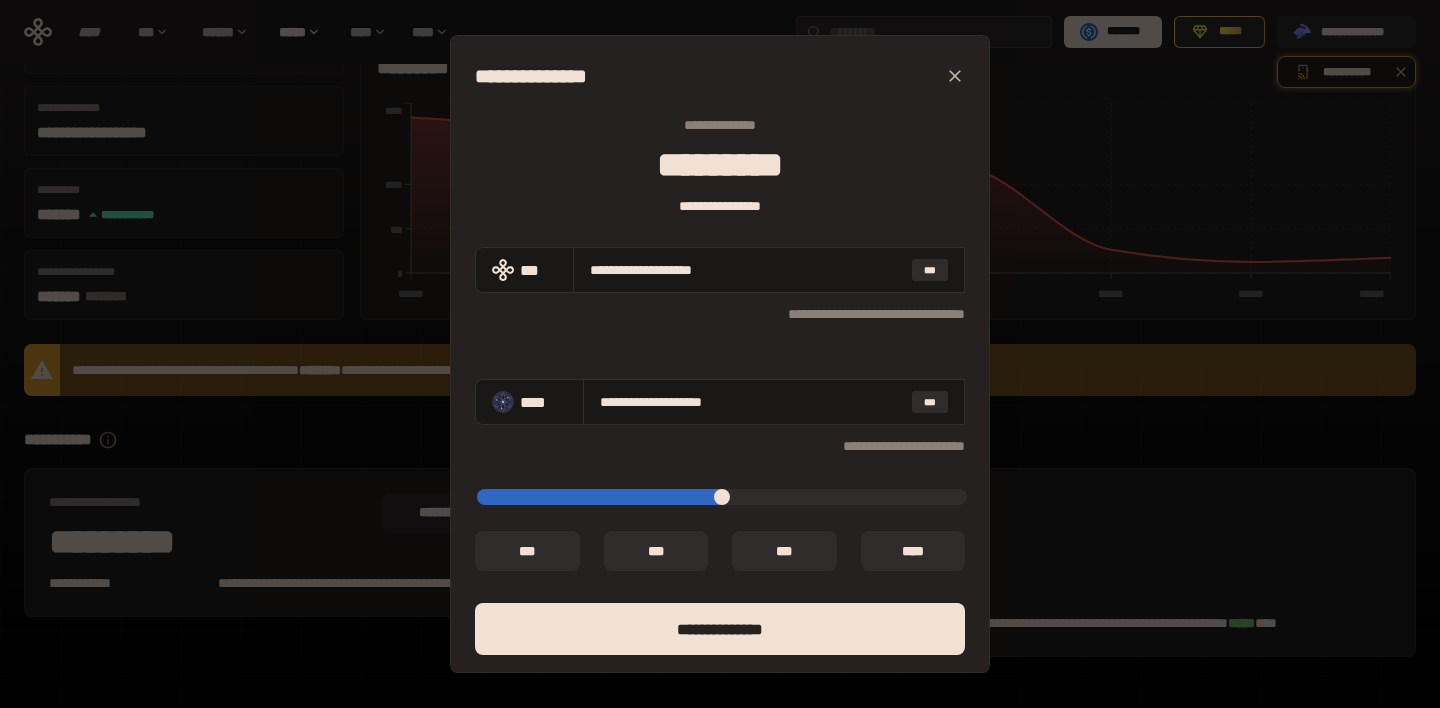 click at bounding box center (722, 497) 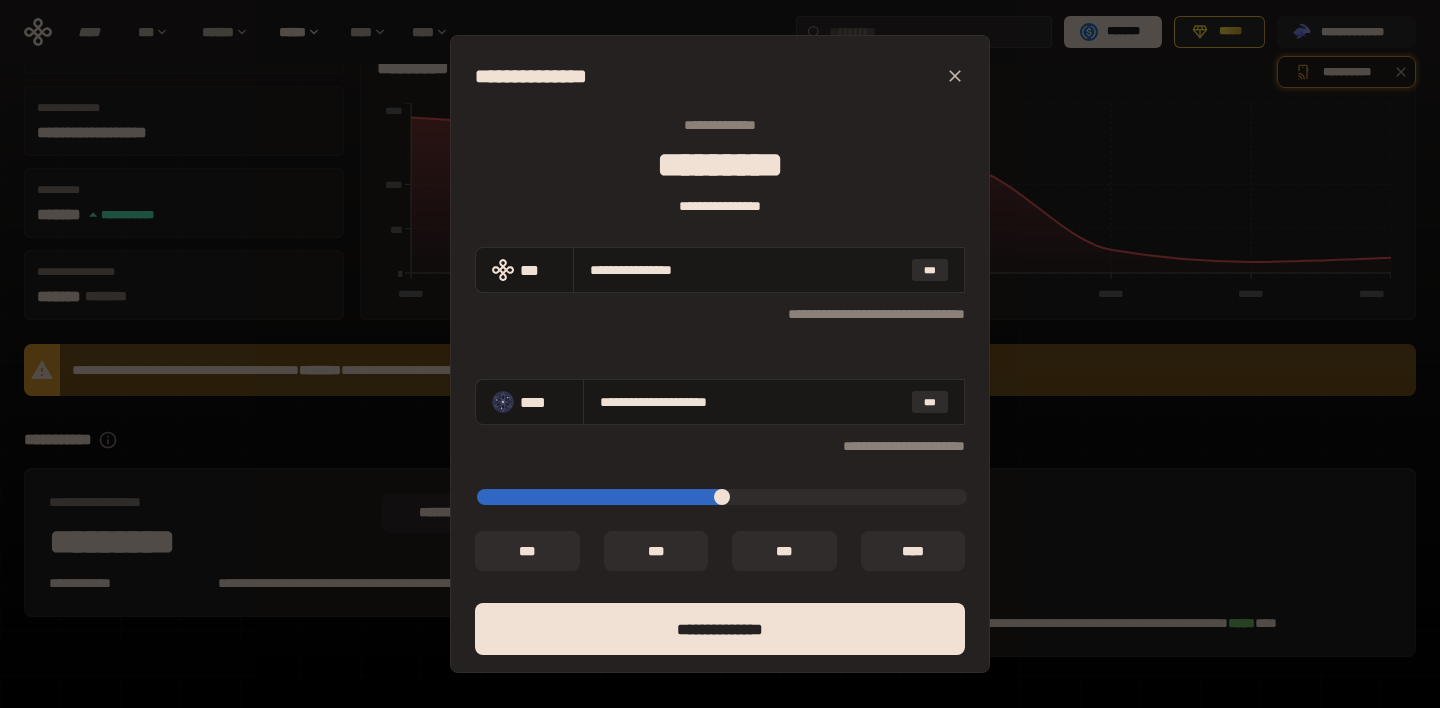 type on "*****" 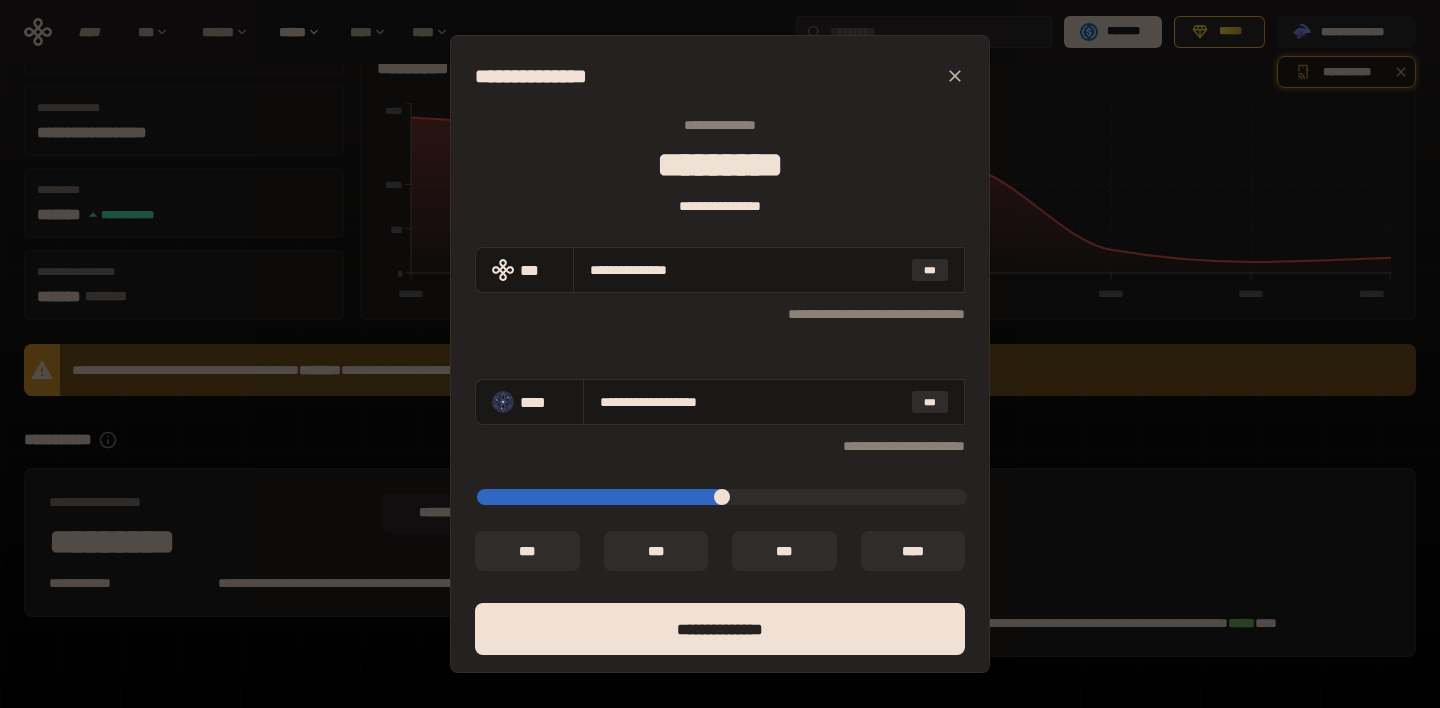 type on "****" 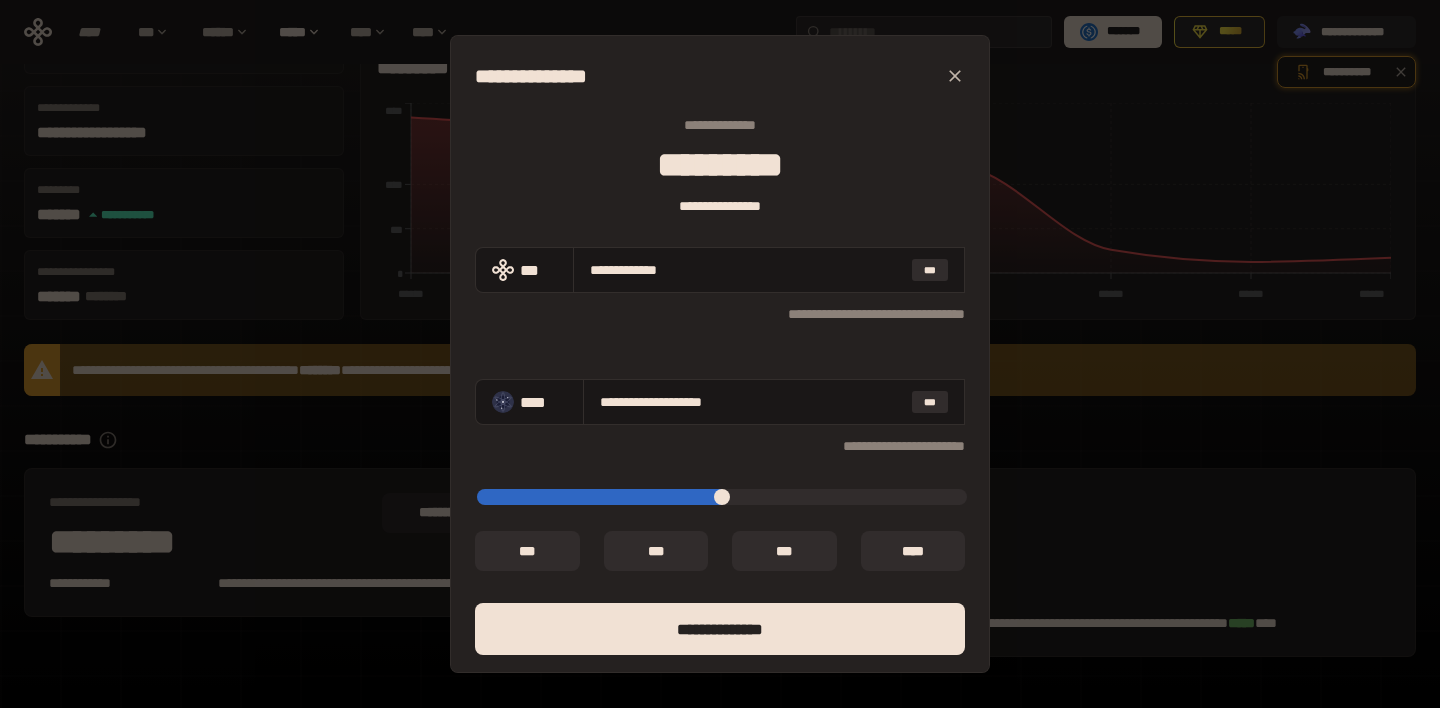 type on "*****" 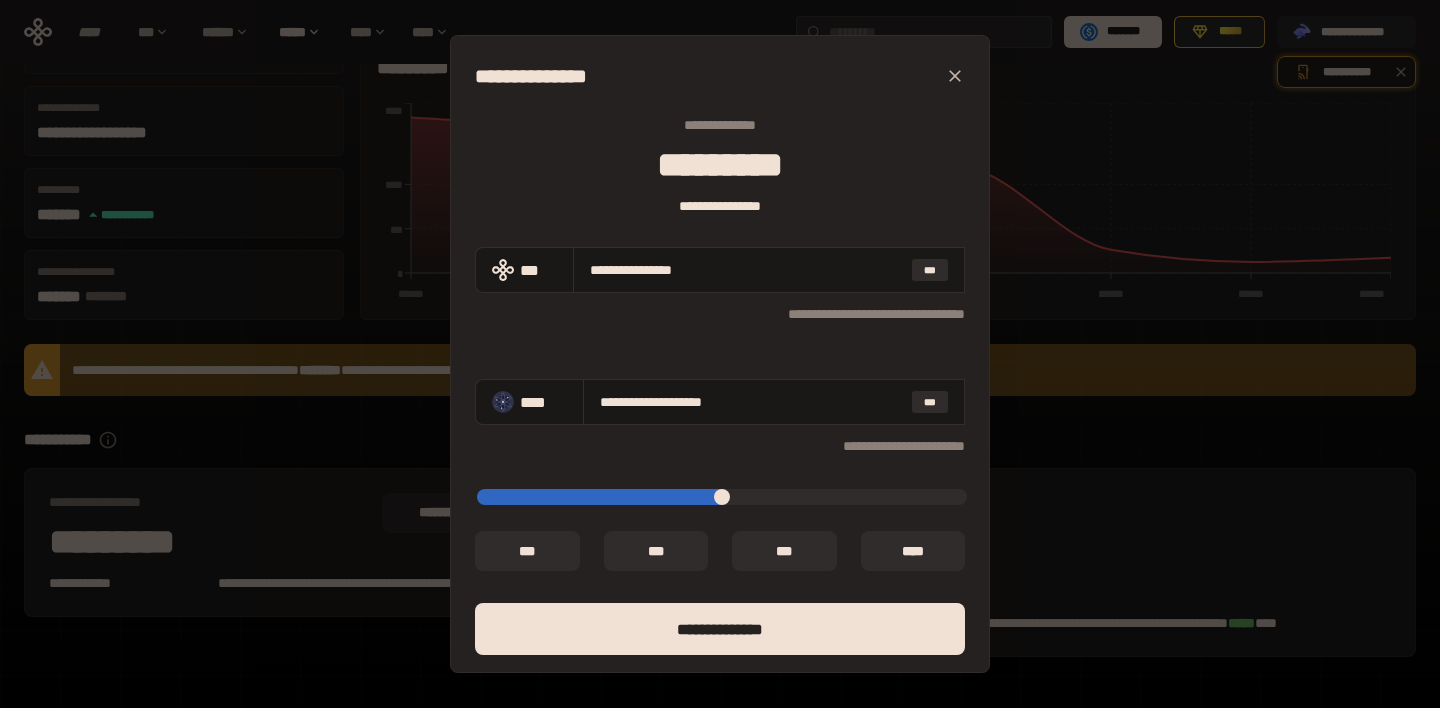 type on "*****" 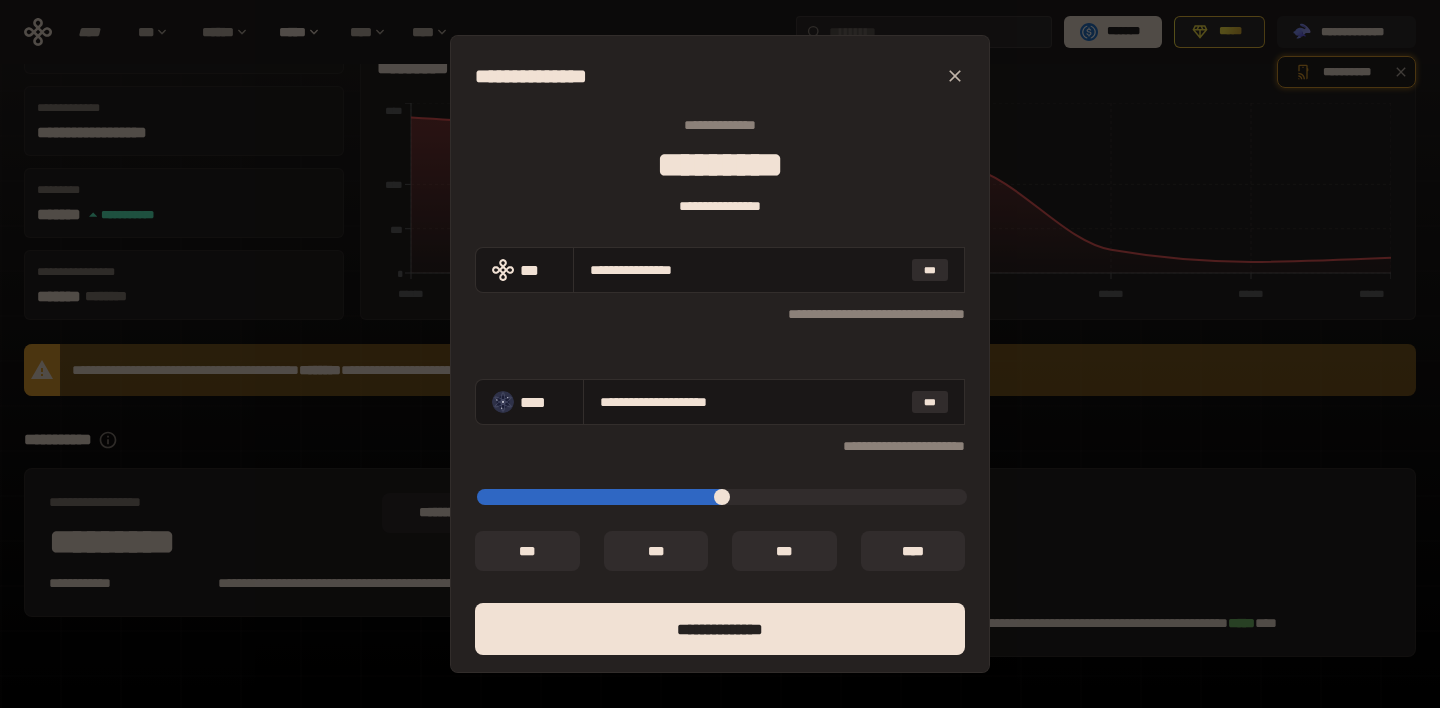 type on "*****" 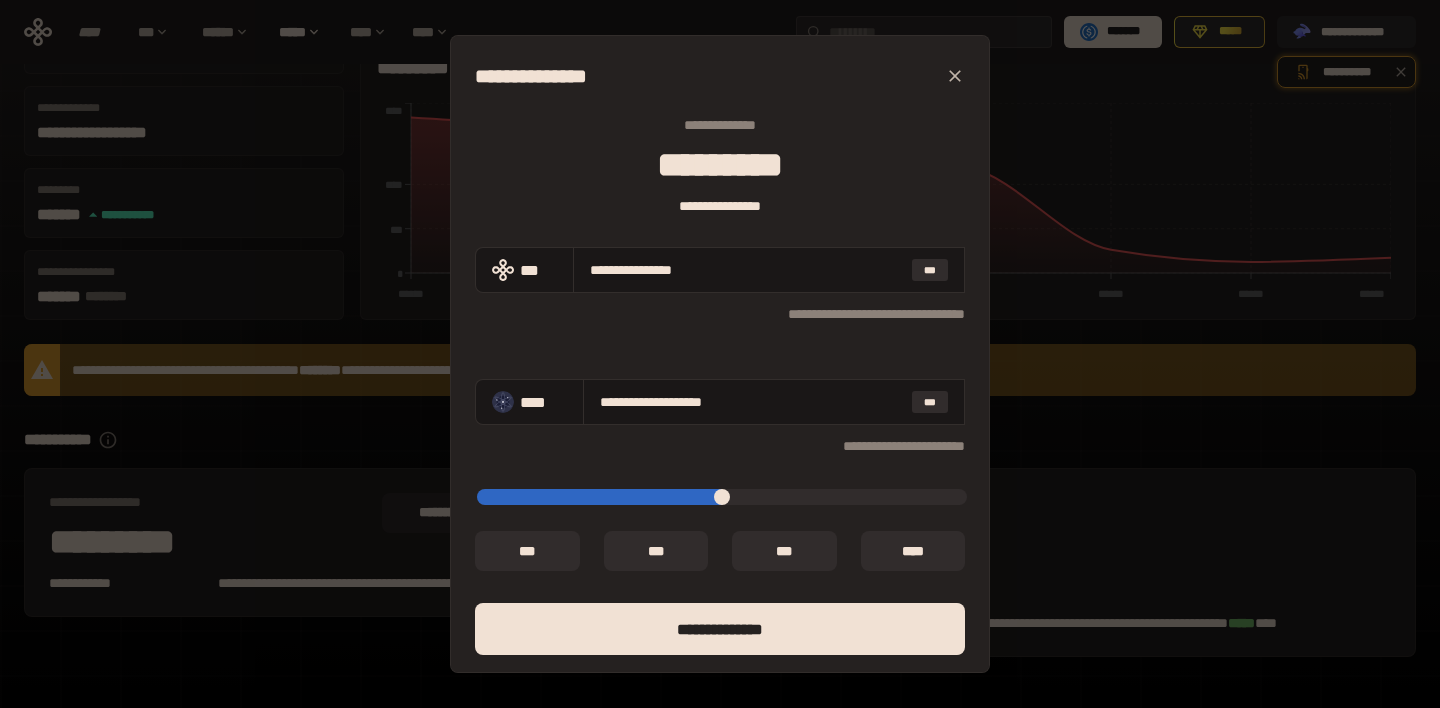 type on "*****" 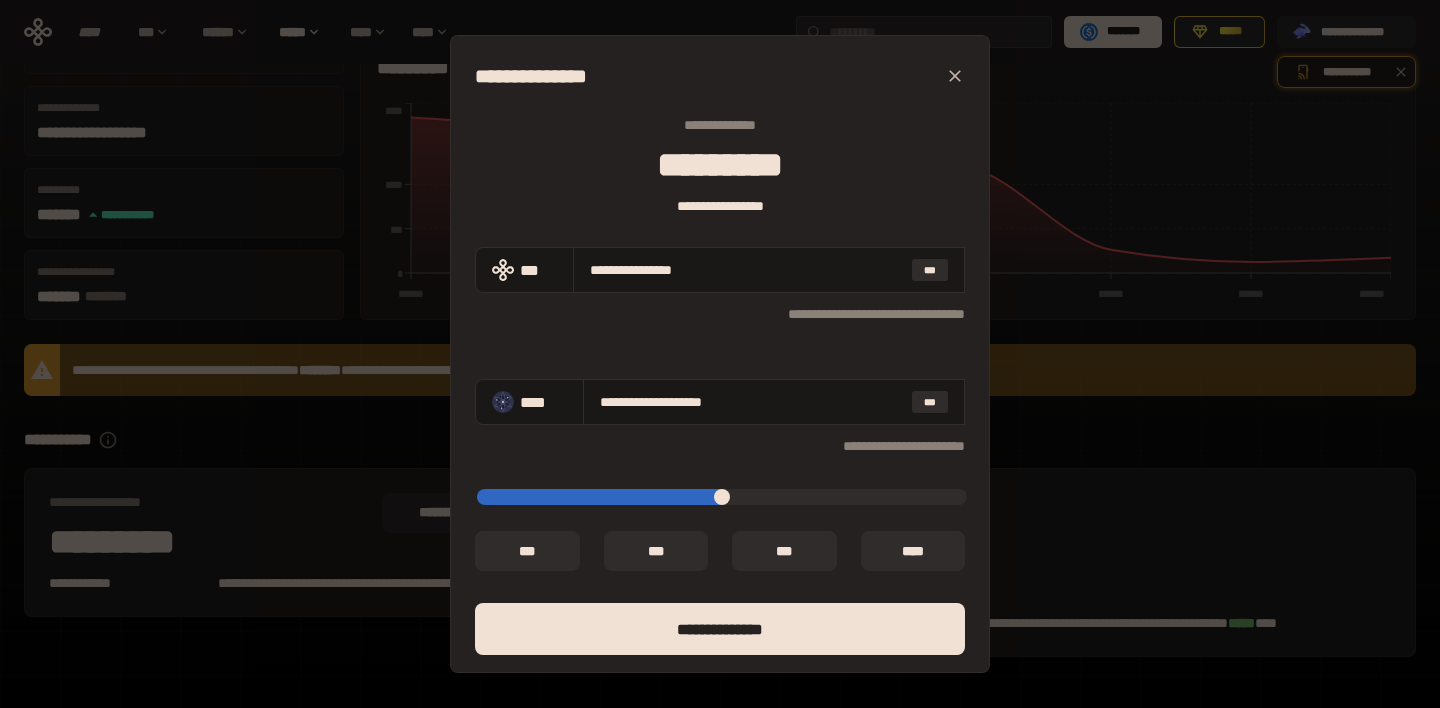 type on "*****" 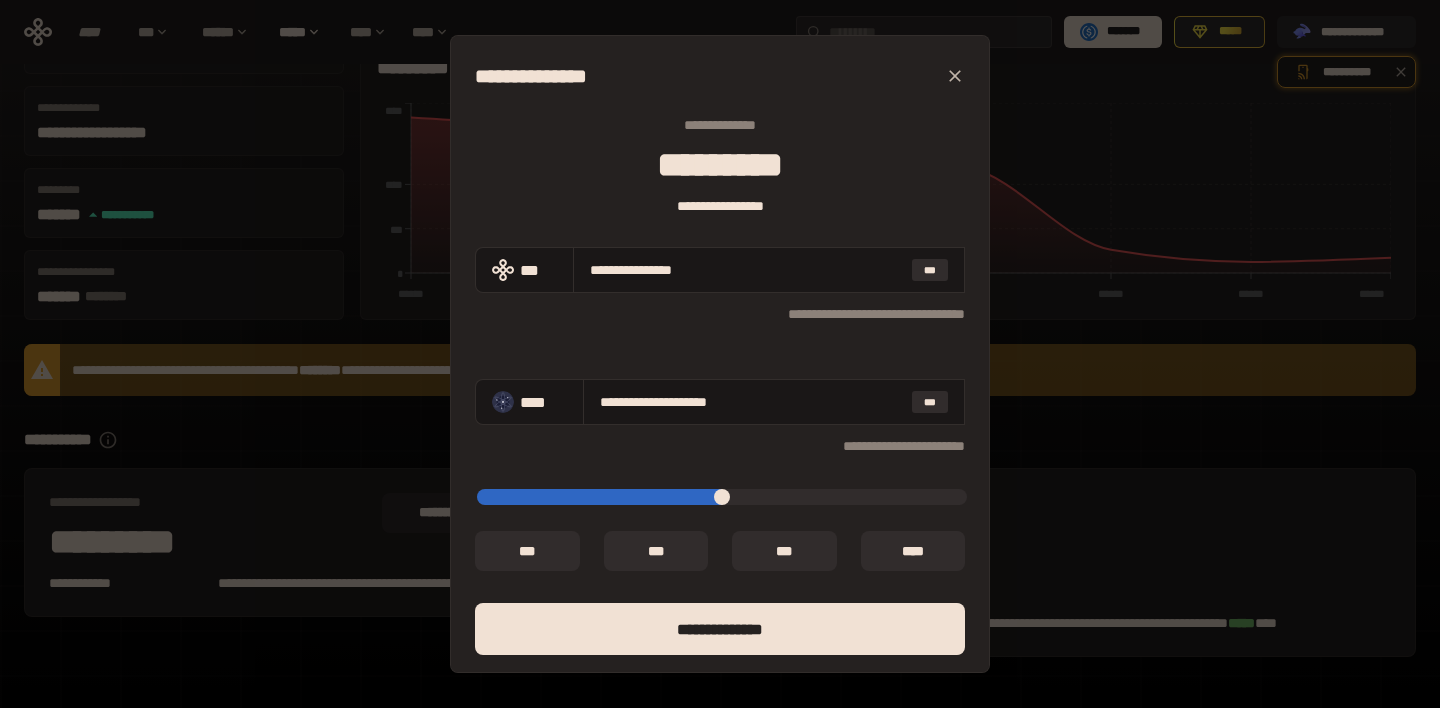 type on "*****" 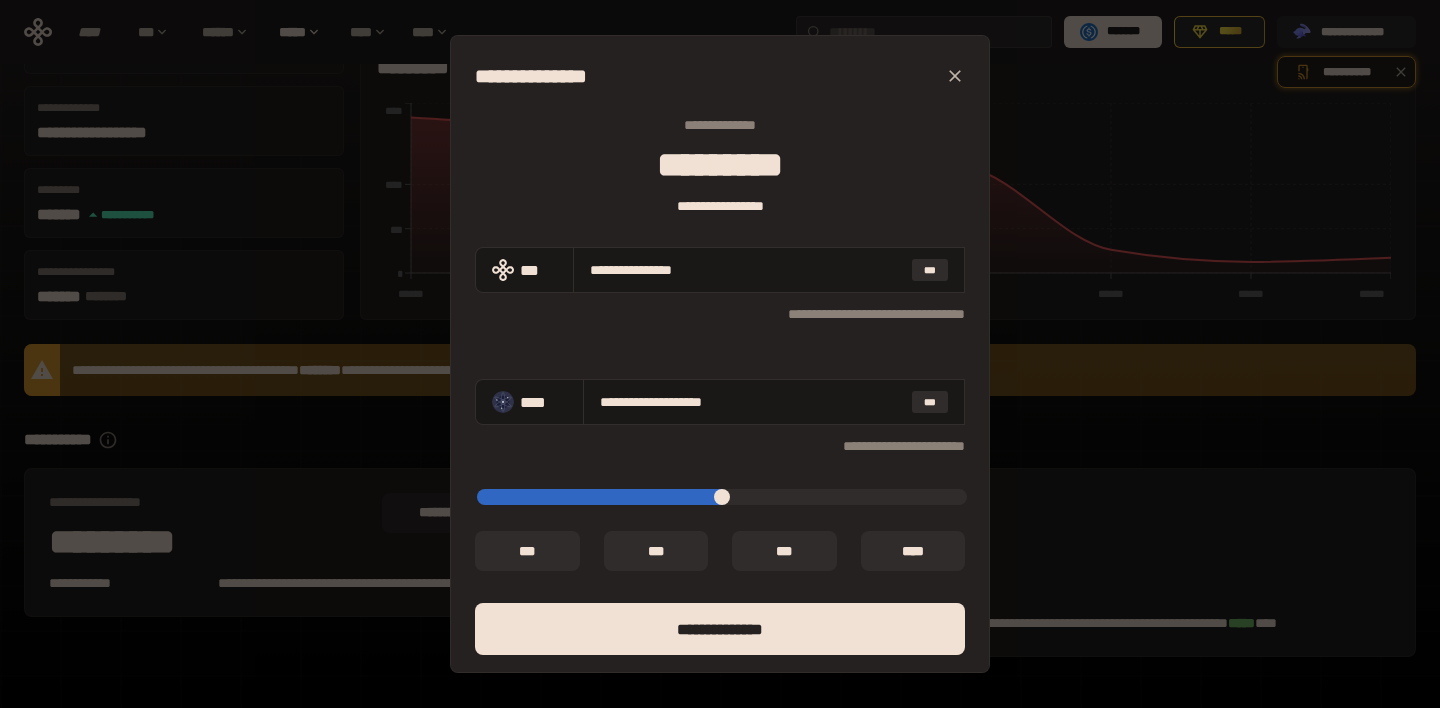 type on "*****" 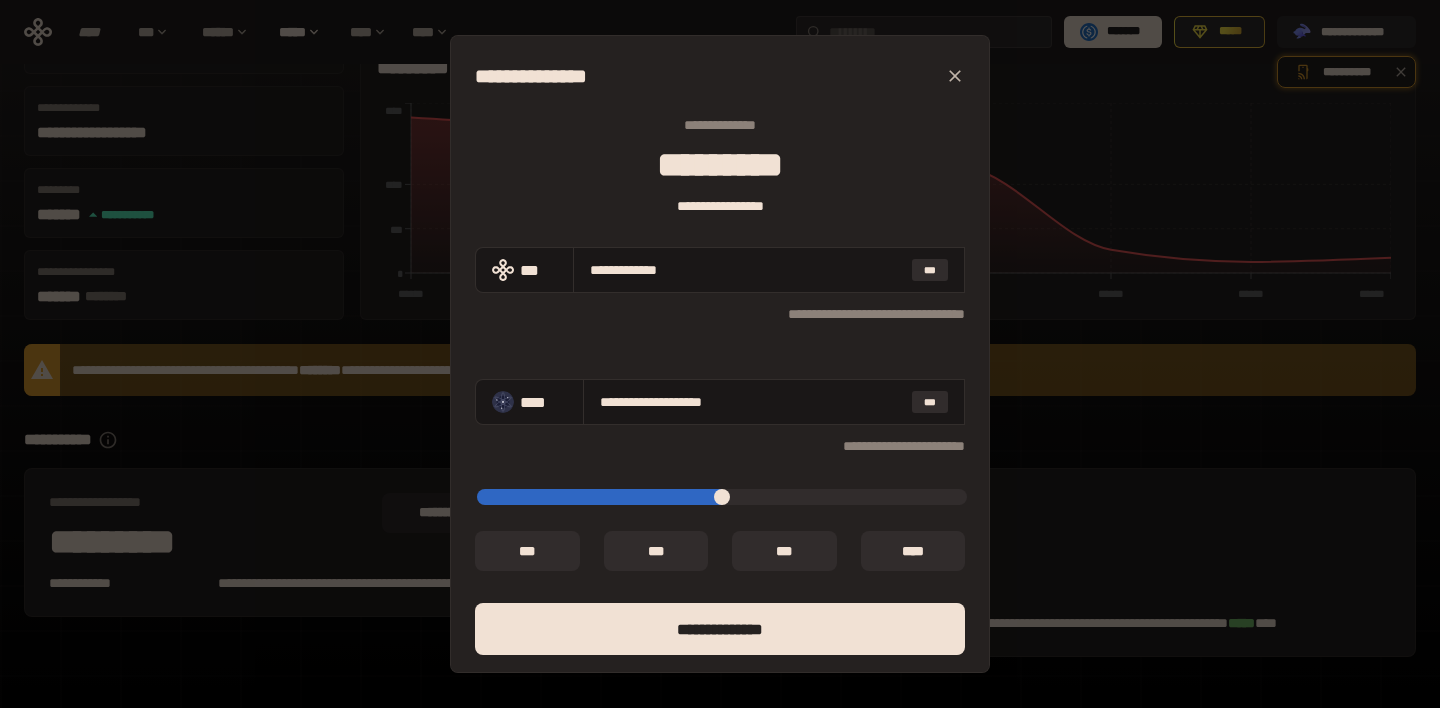 type on "*****" 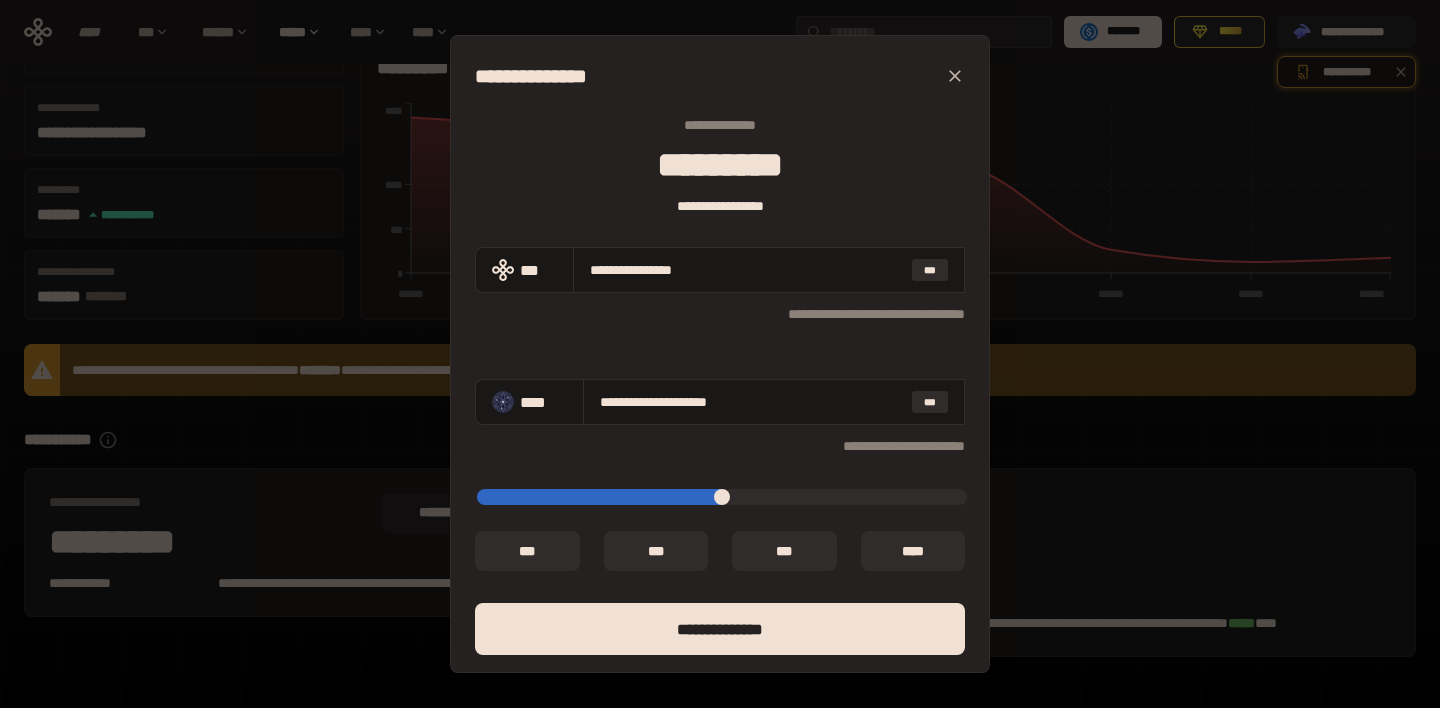 type on "*****" 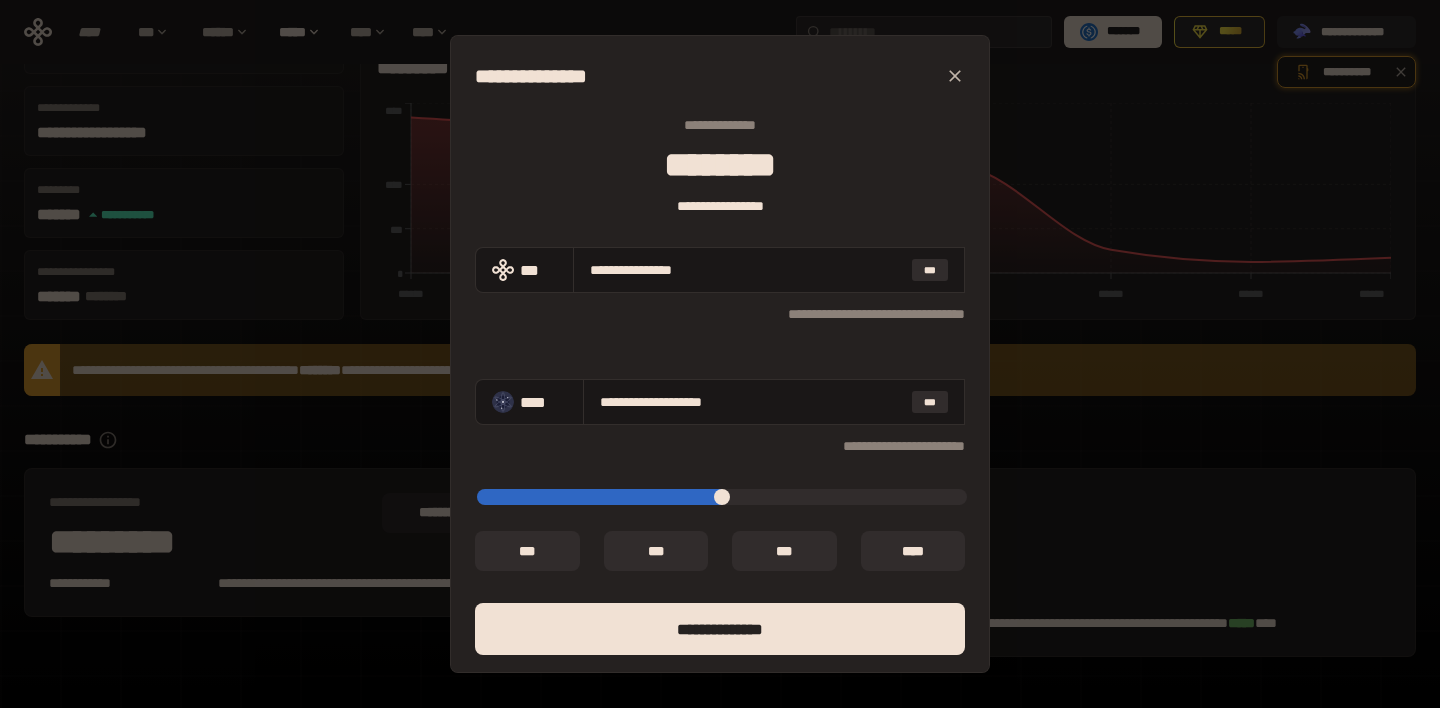 type on "*****" 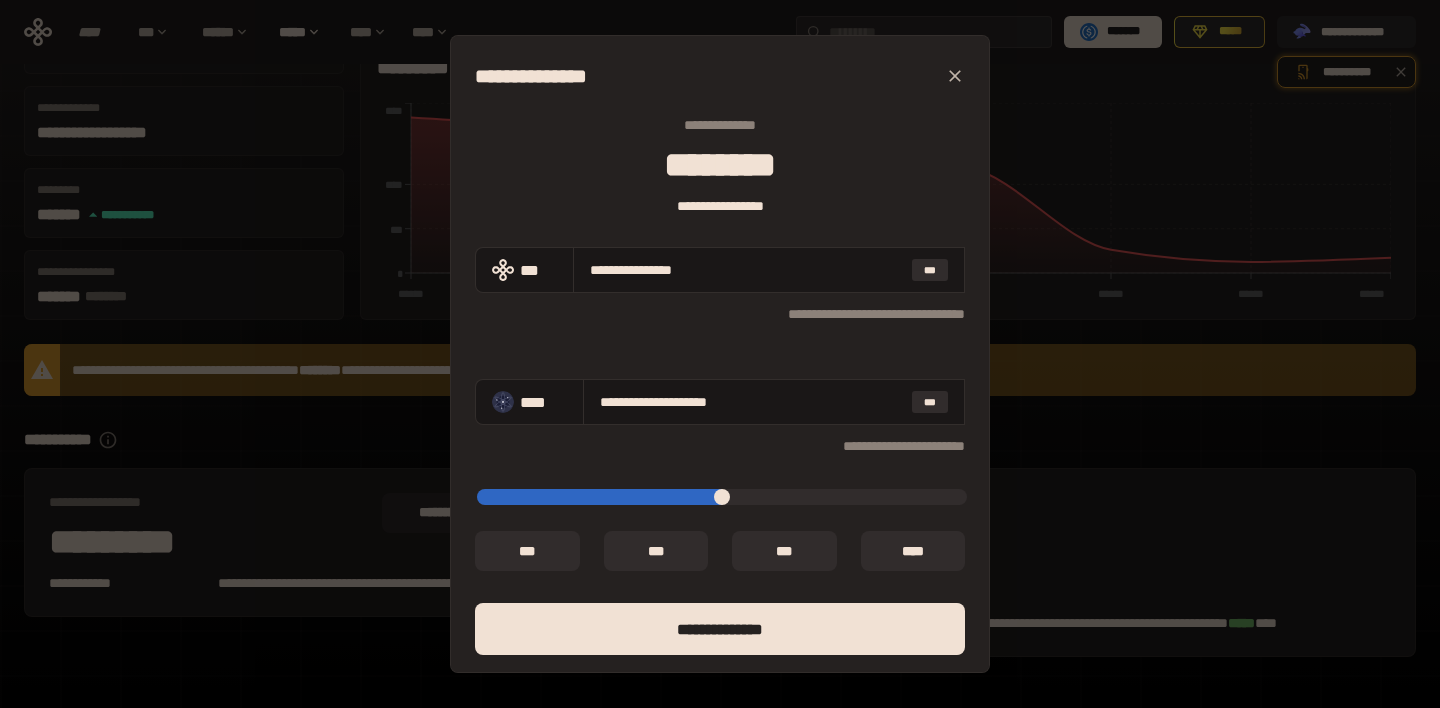type on "*****" 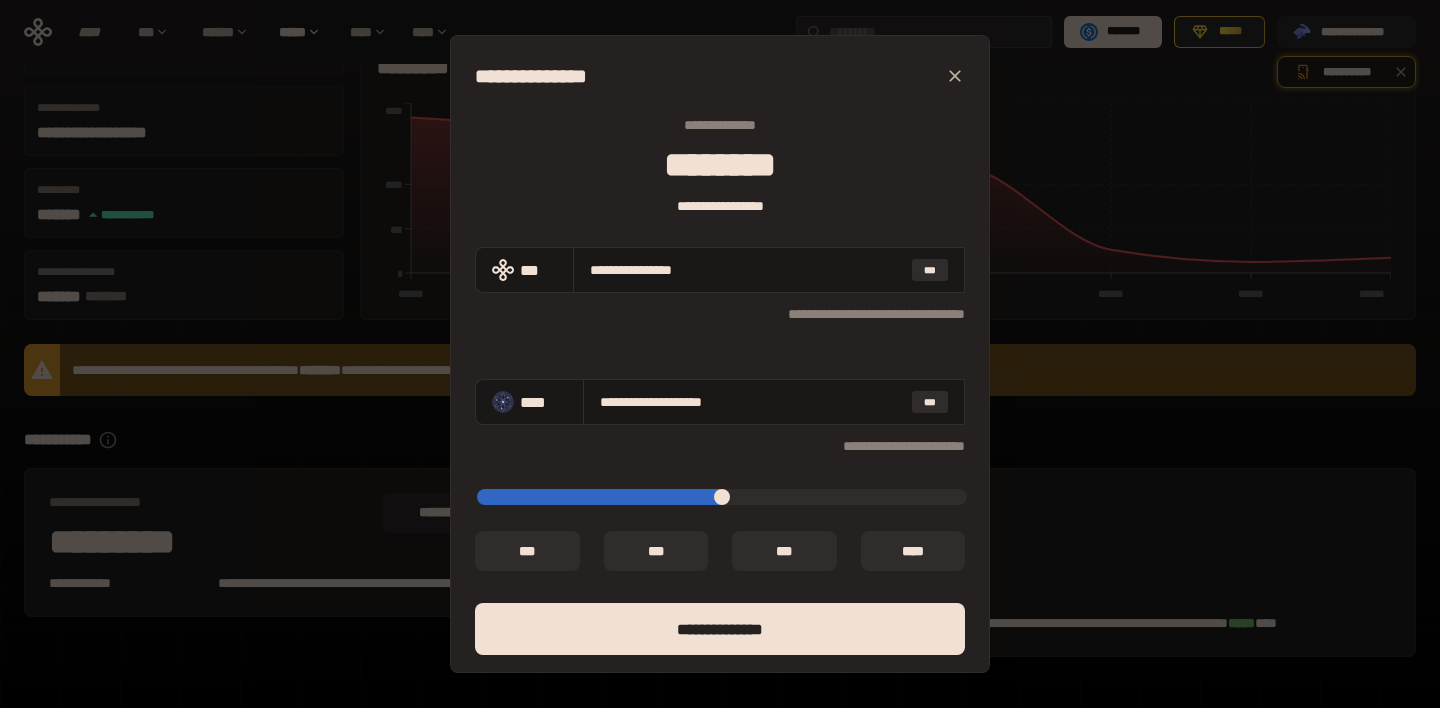 type on "*****" 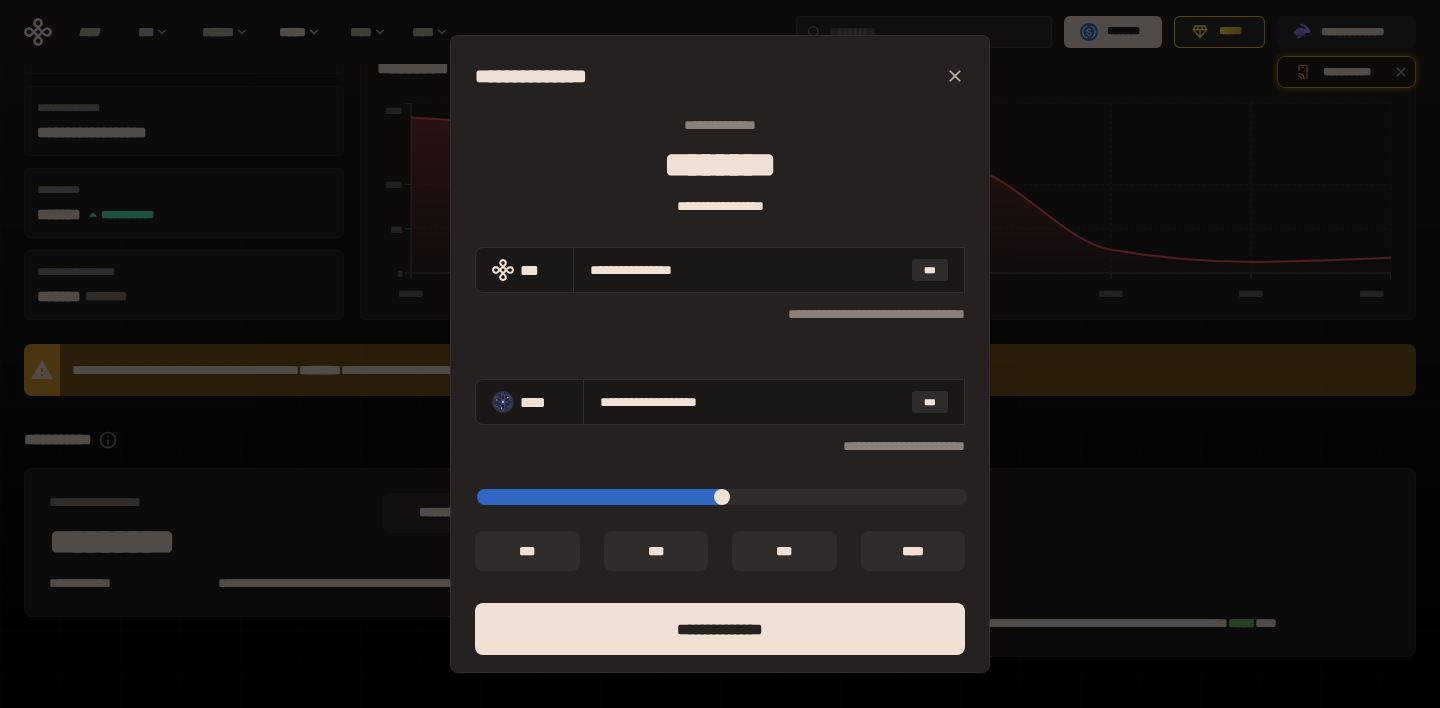type on "*****" 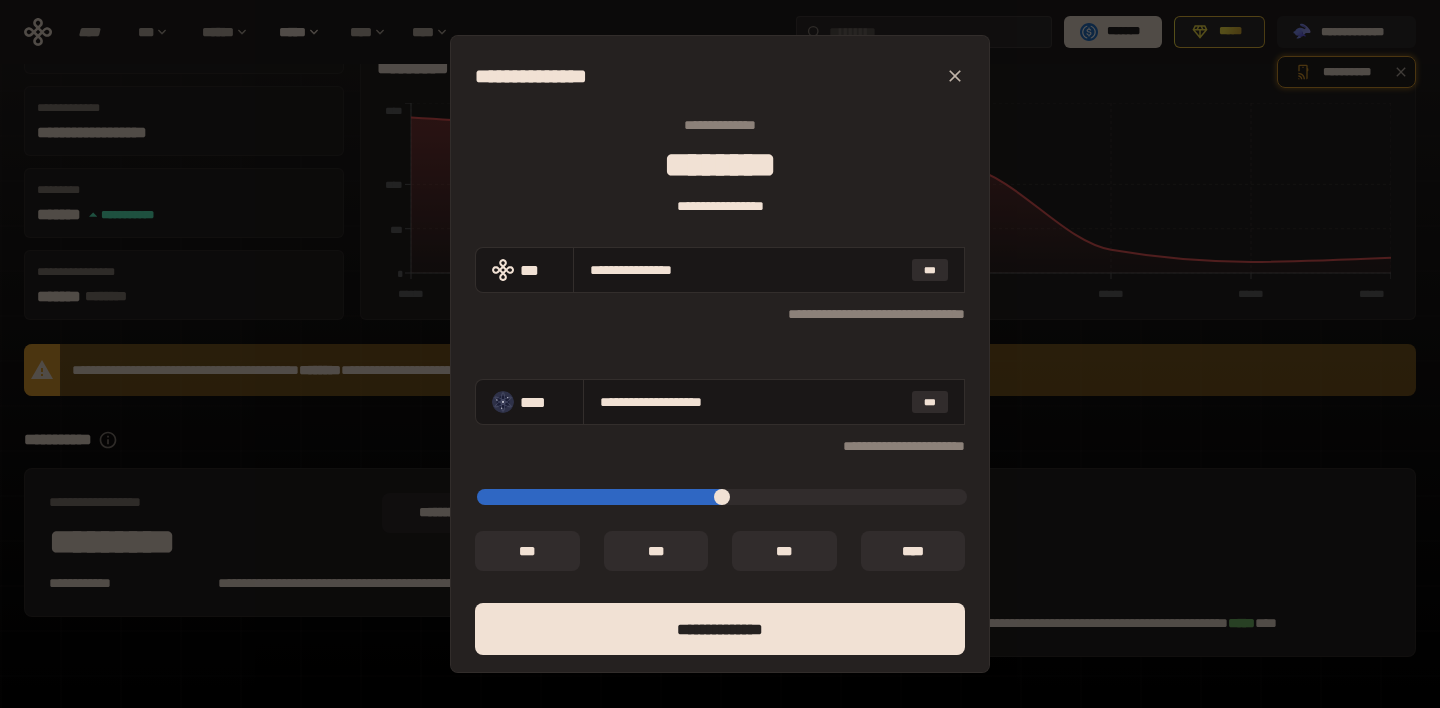 type on "*****" 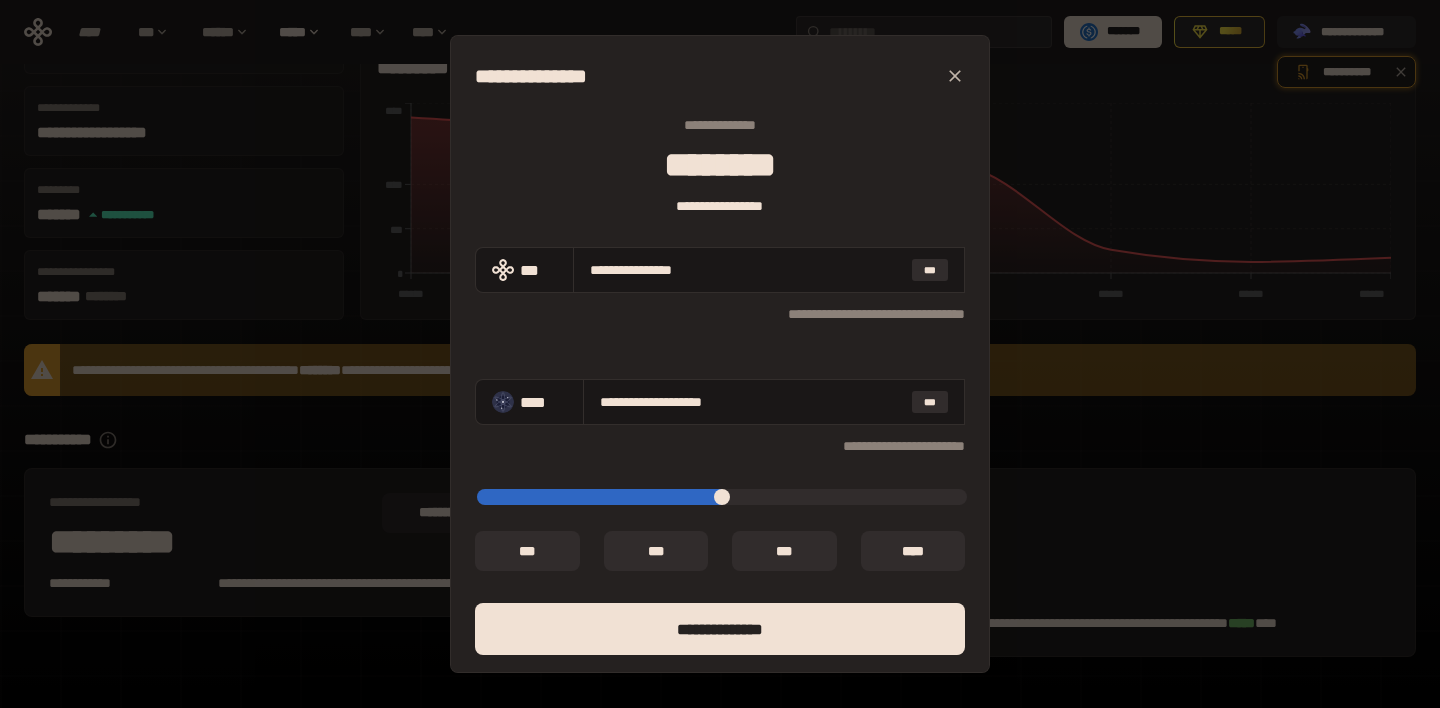type on "*****" 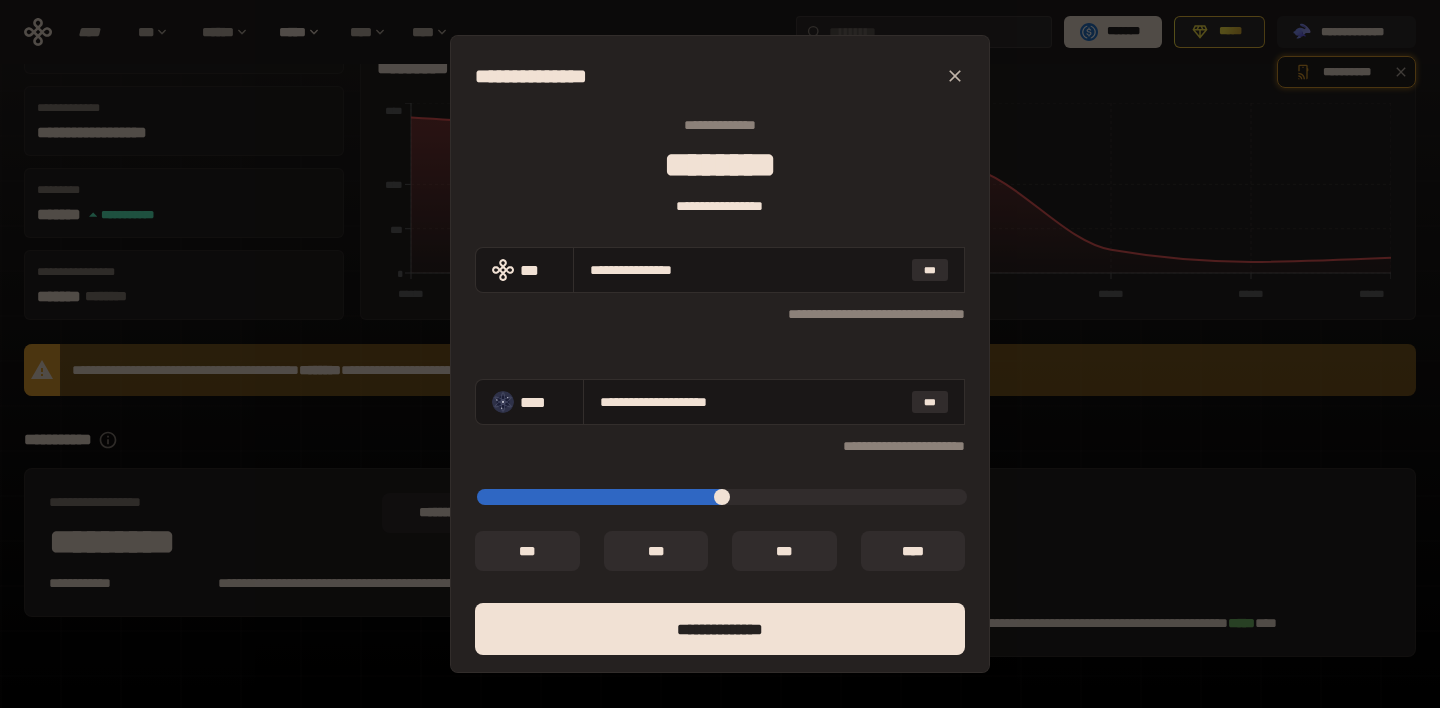 type on "*****" 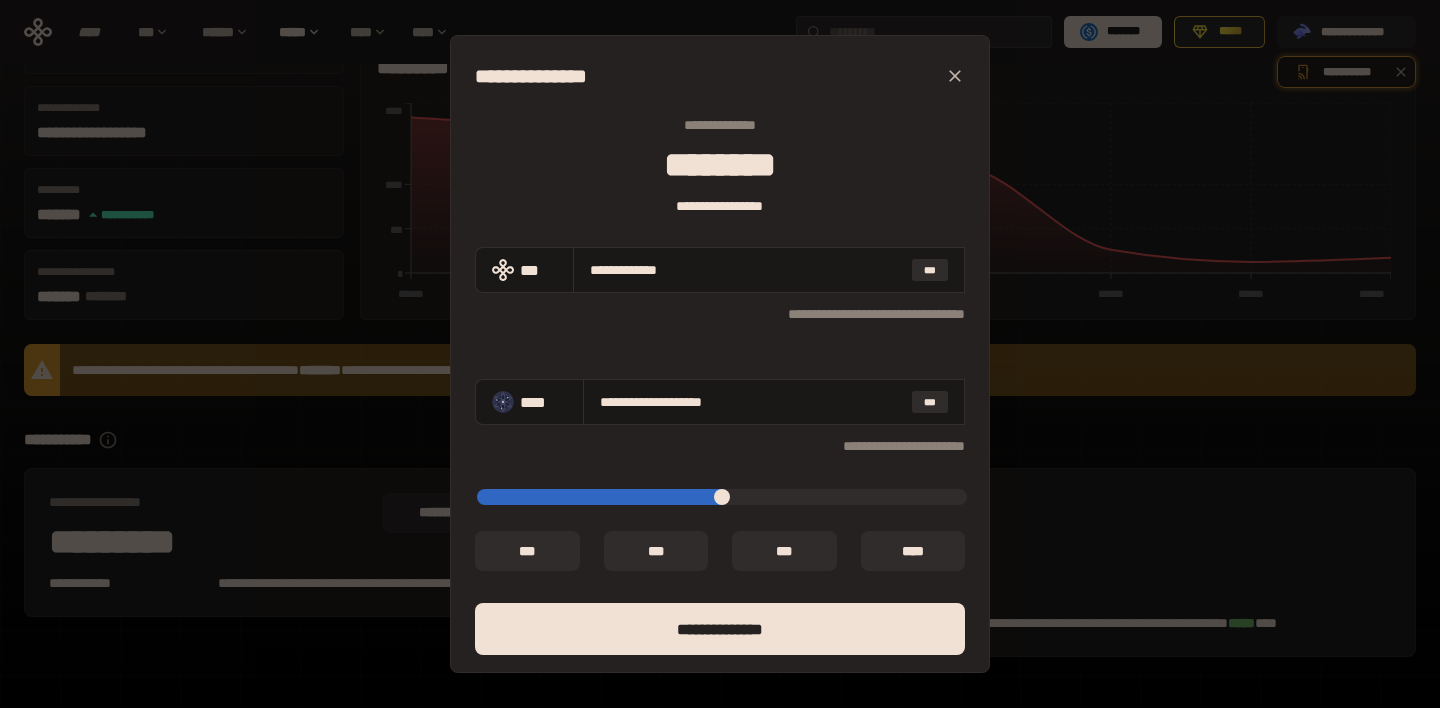 type on "*****" 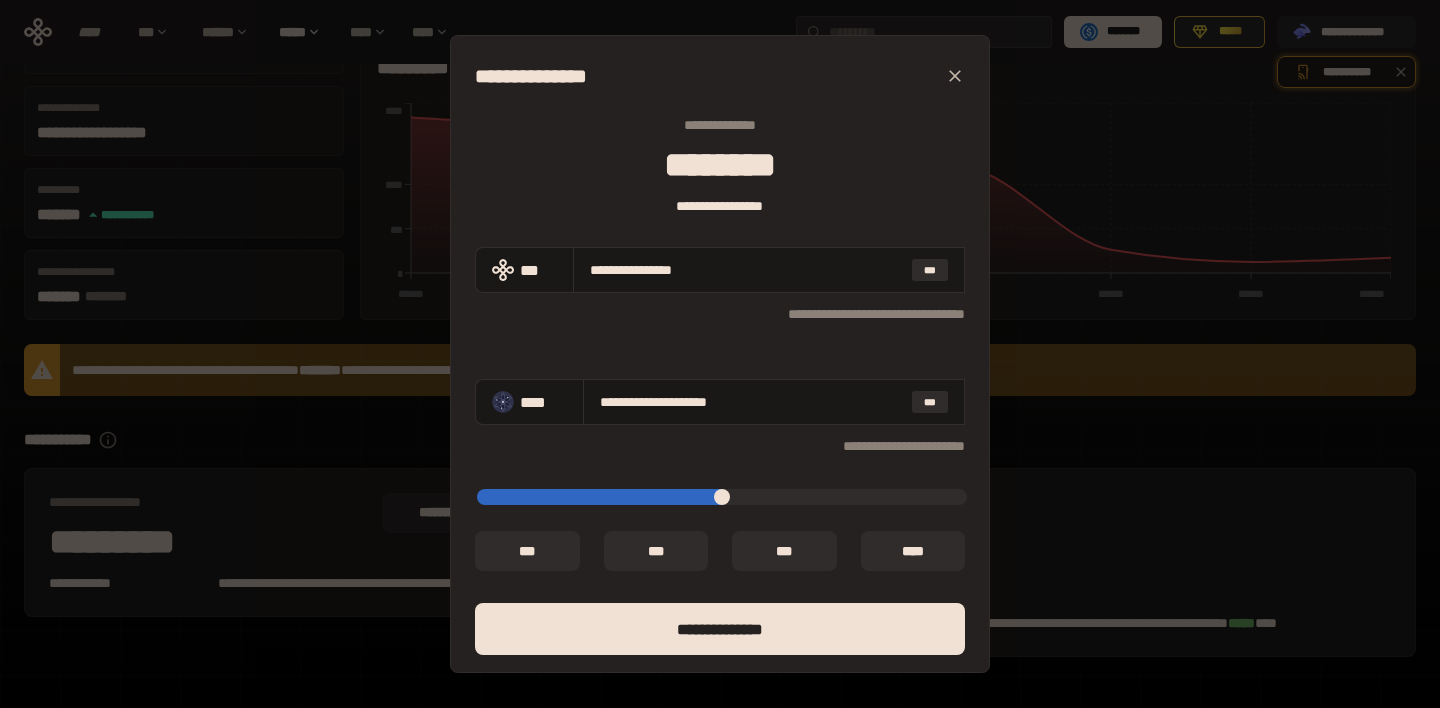 type on "*****" 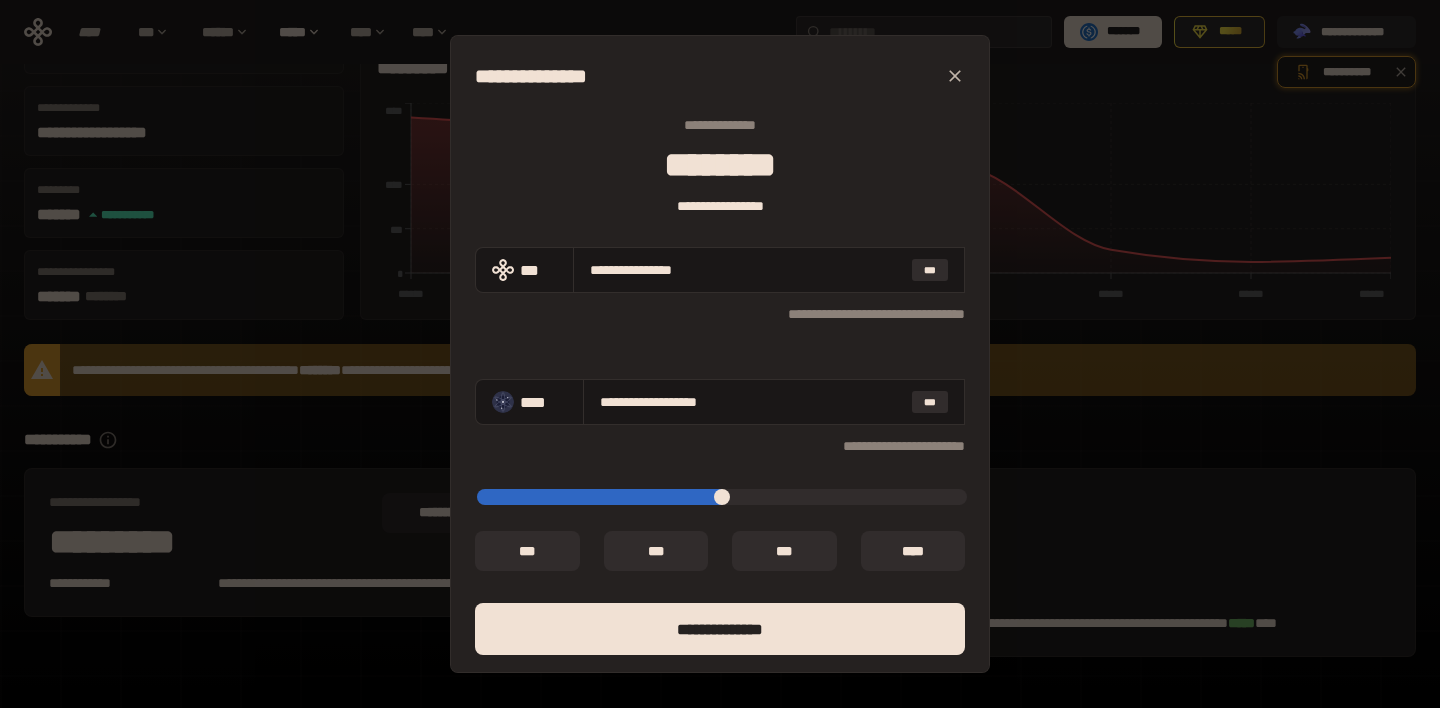 type on "*****" 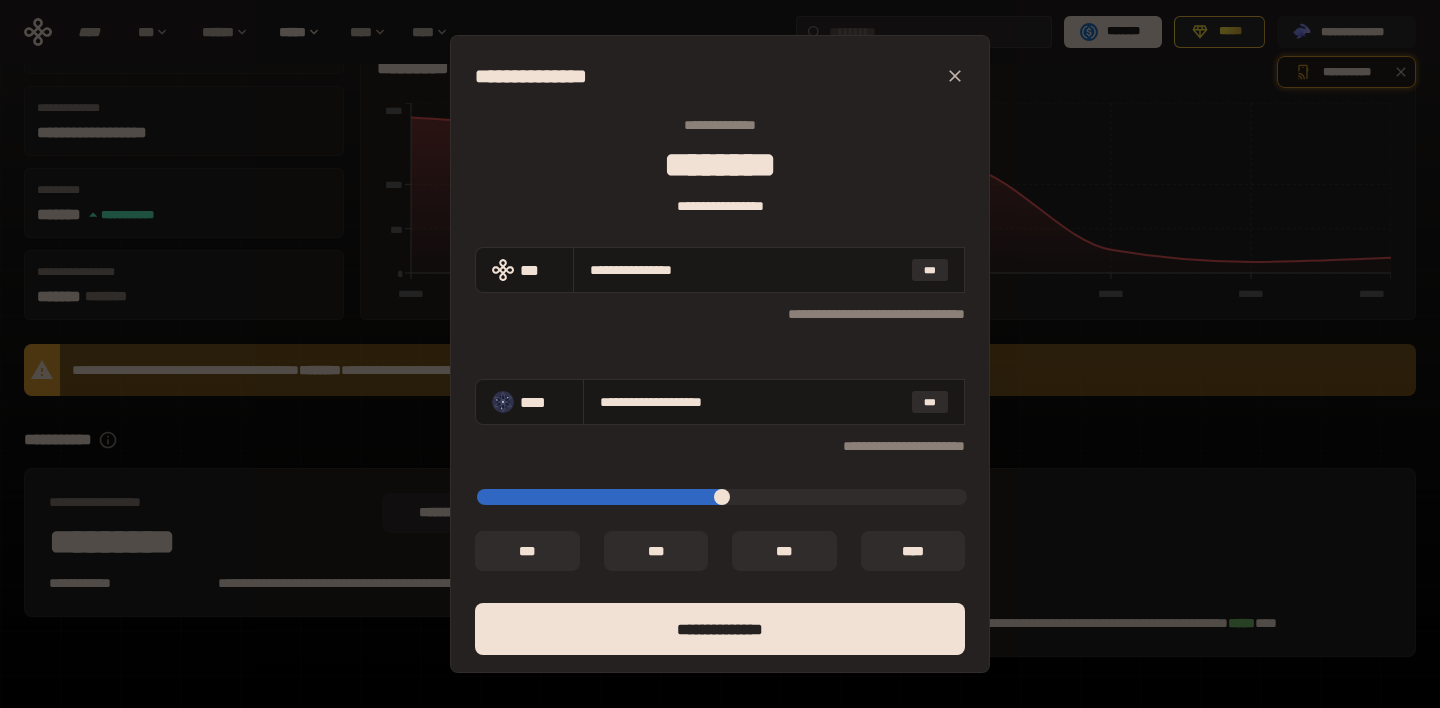 type on "****" 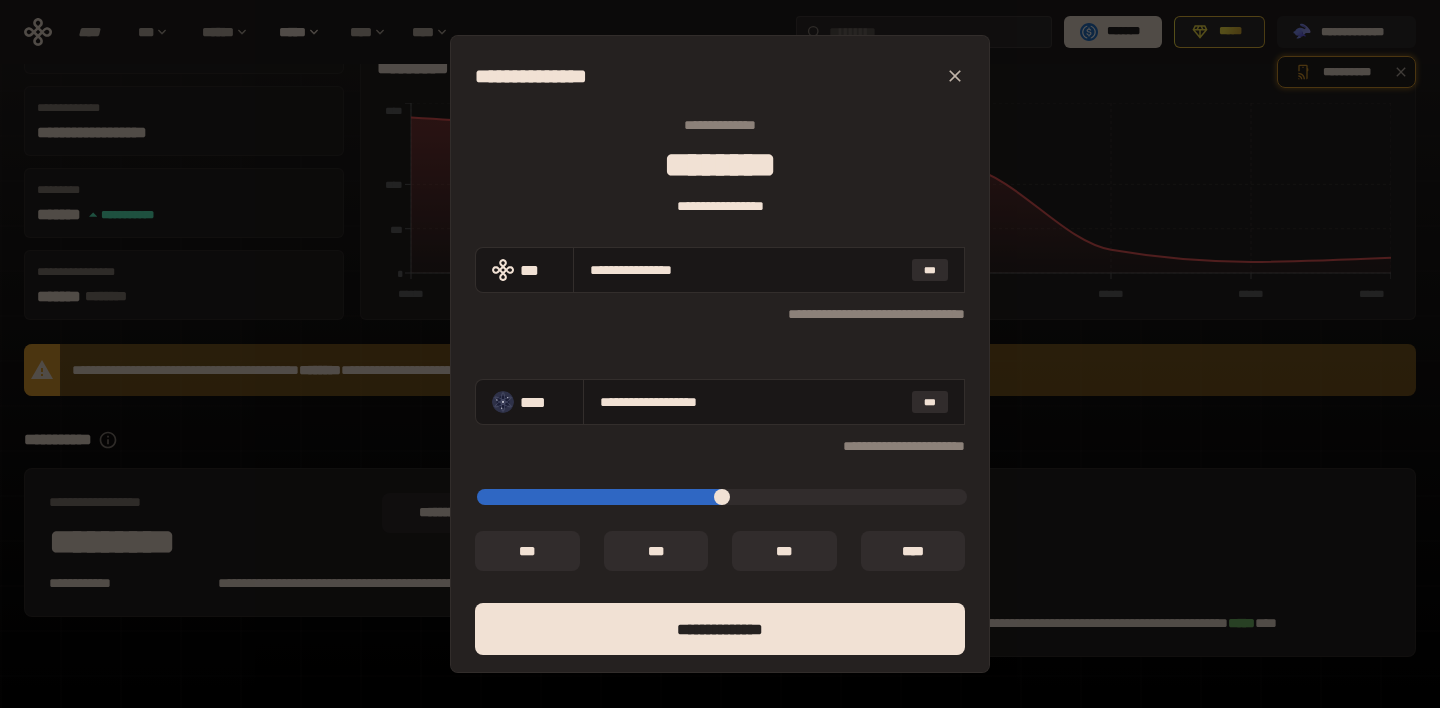 type on "*****" 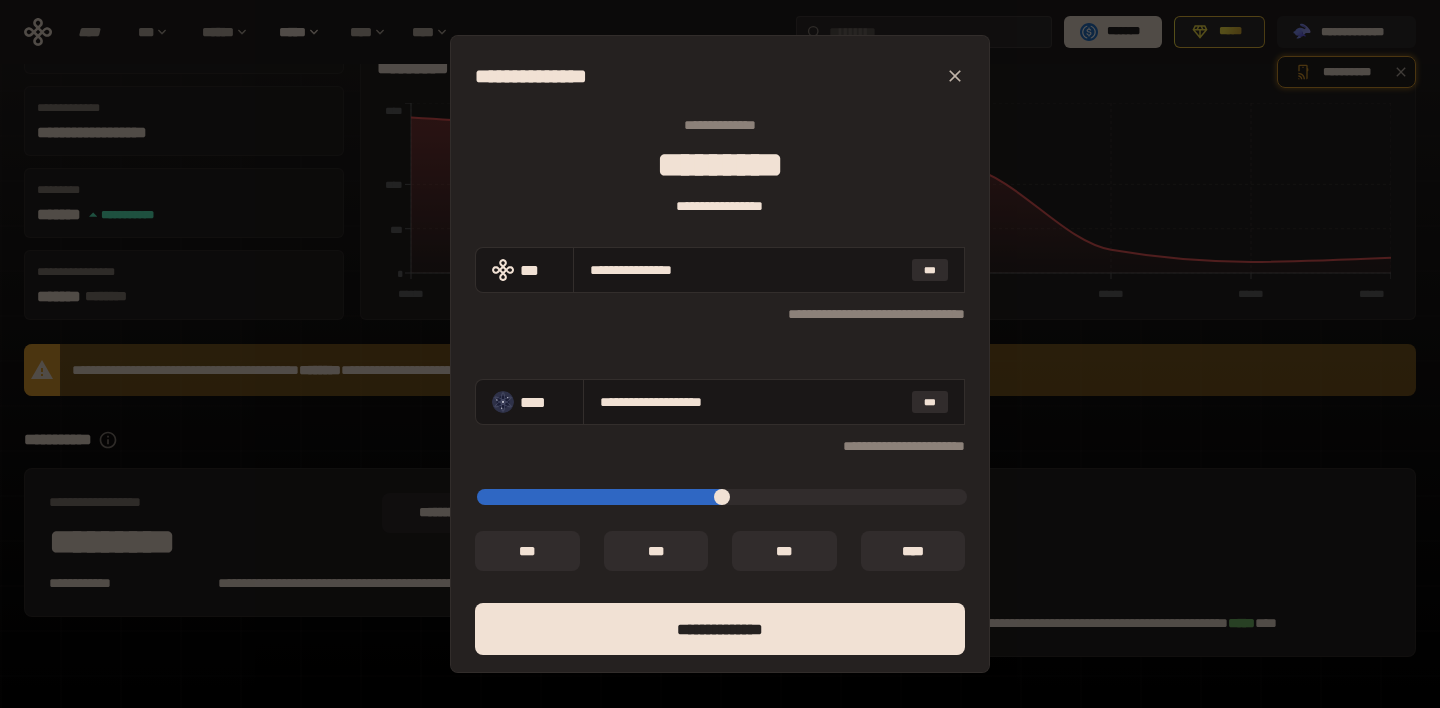 type on "*****" 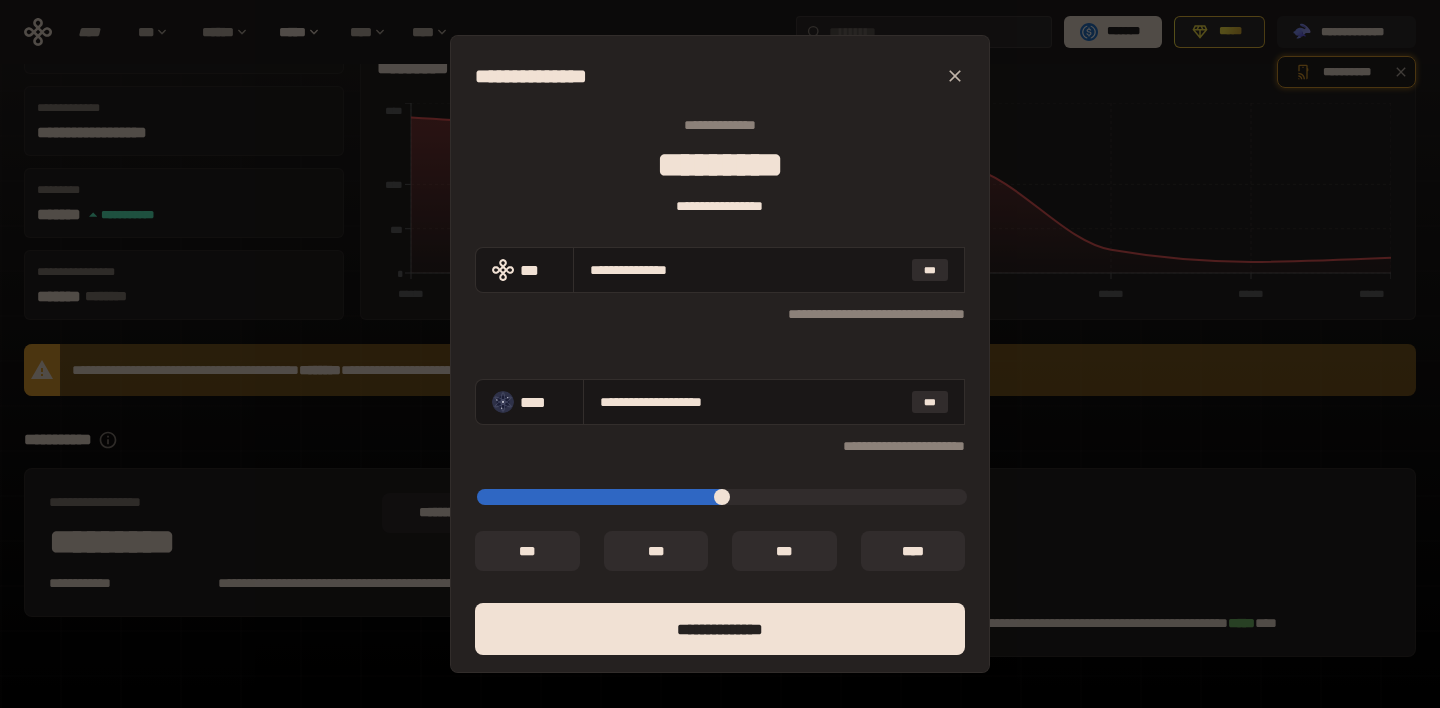 type on "*****" 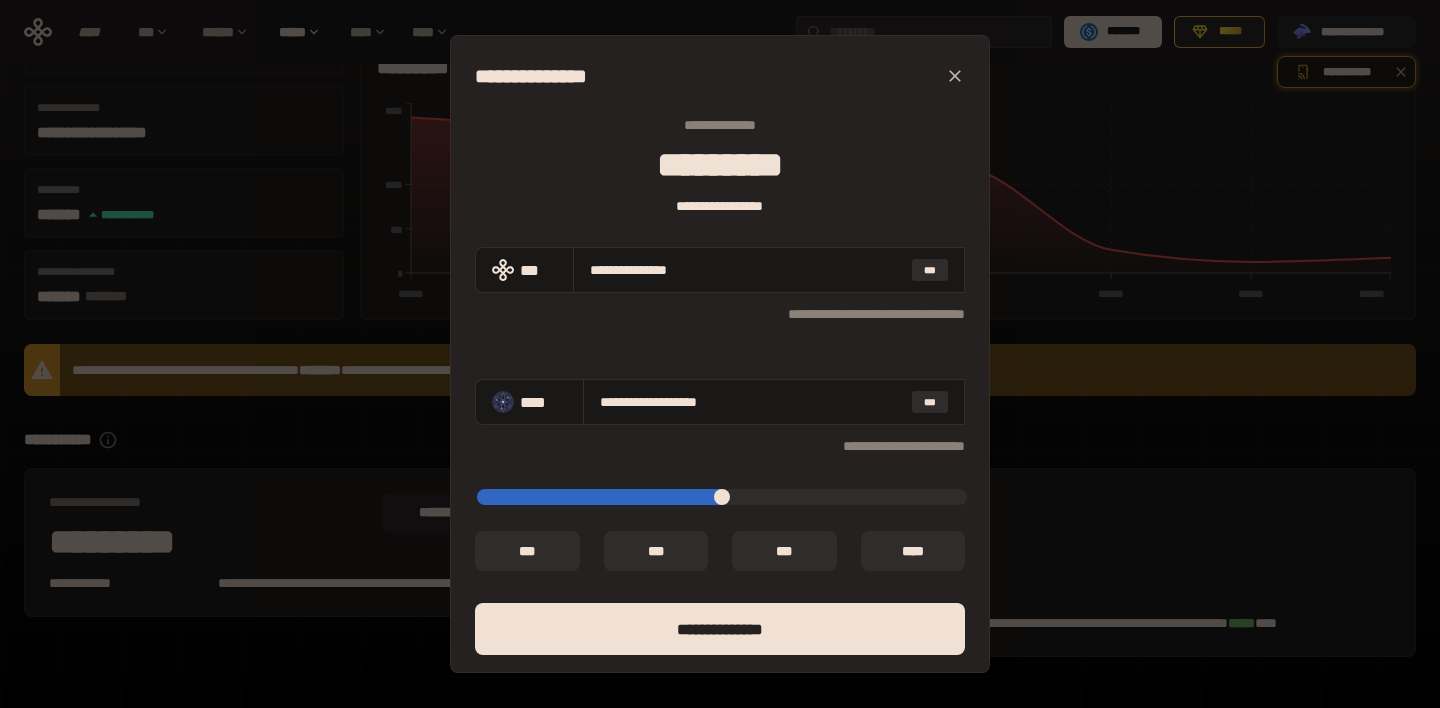 type on "*****" 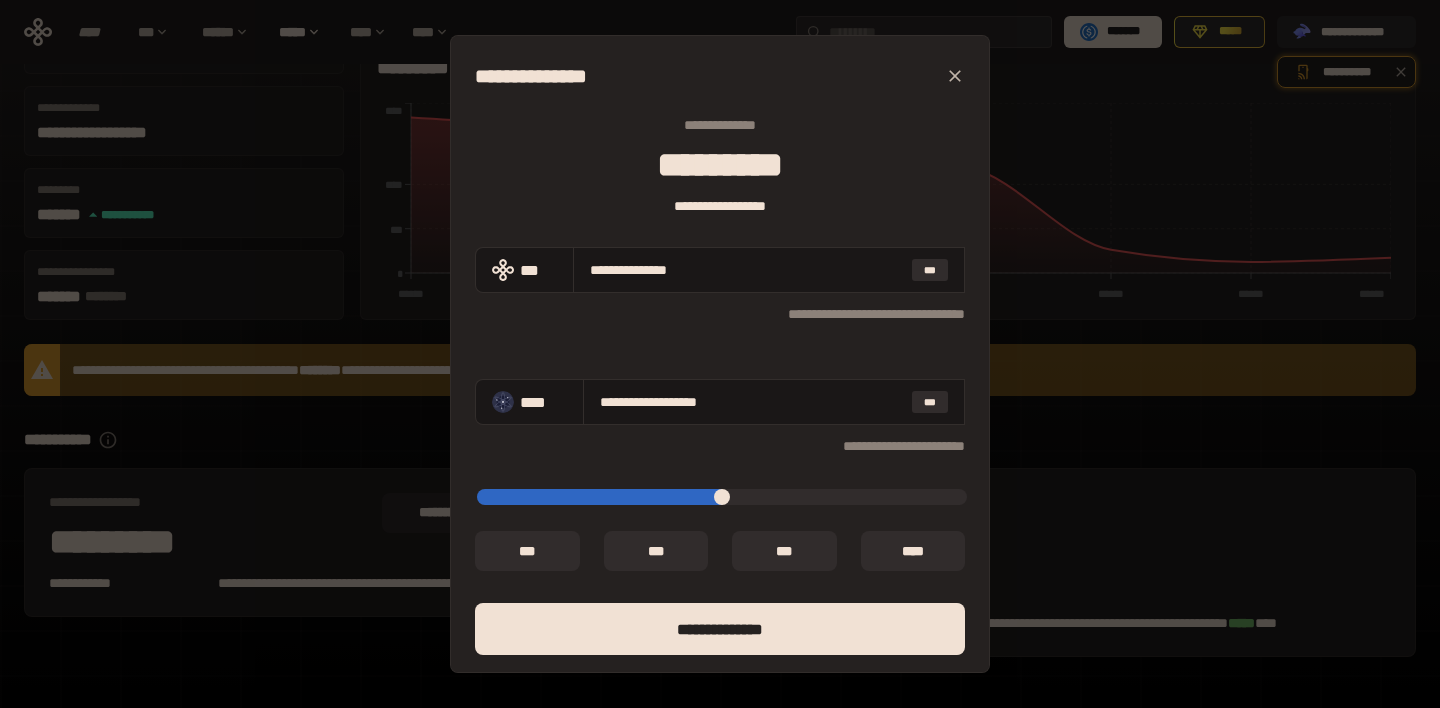 drag, startPoint x: 504, startPoint y: 498, endPoint x: 487, endPoint y: 498, distance: 17 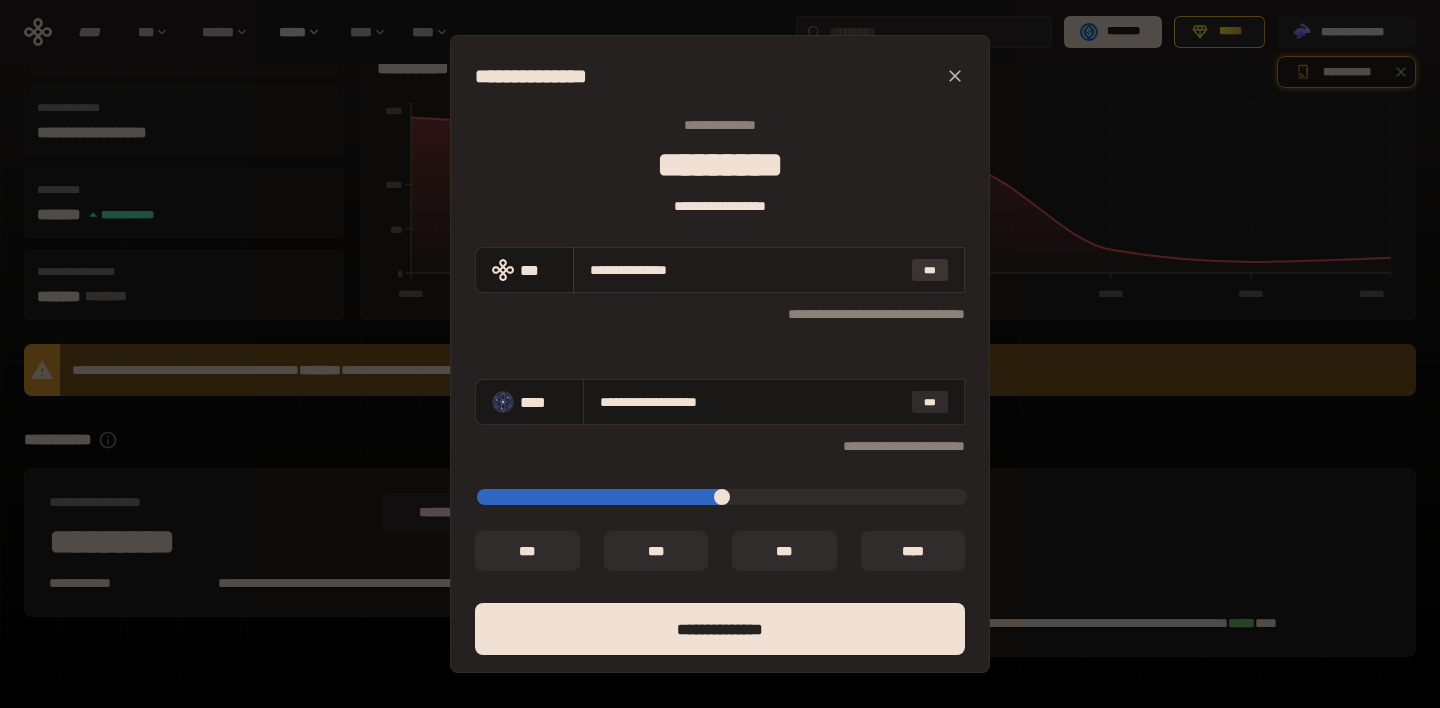 click on "***" at bounding box center [930, 270] 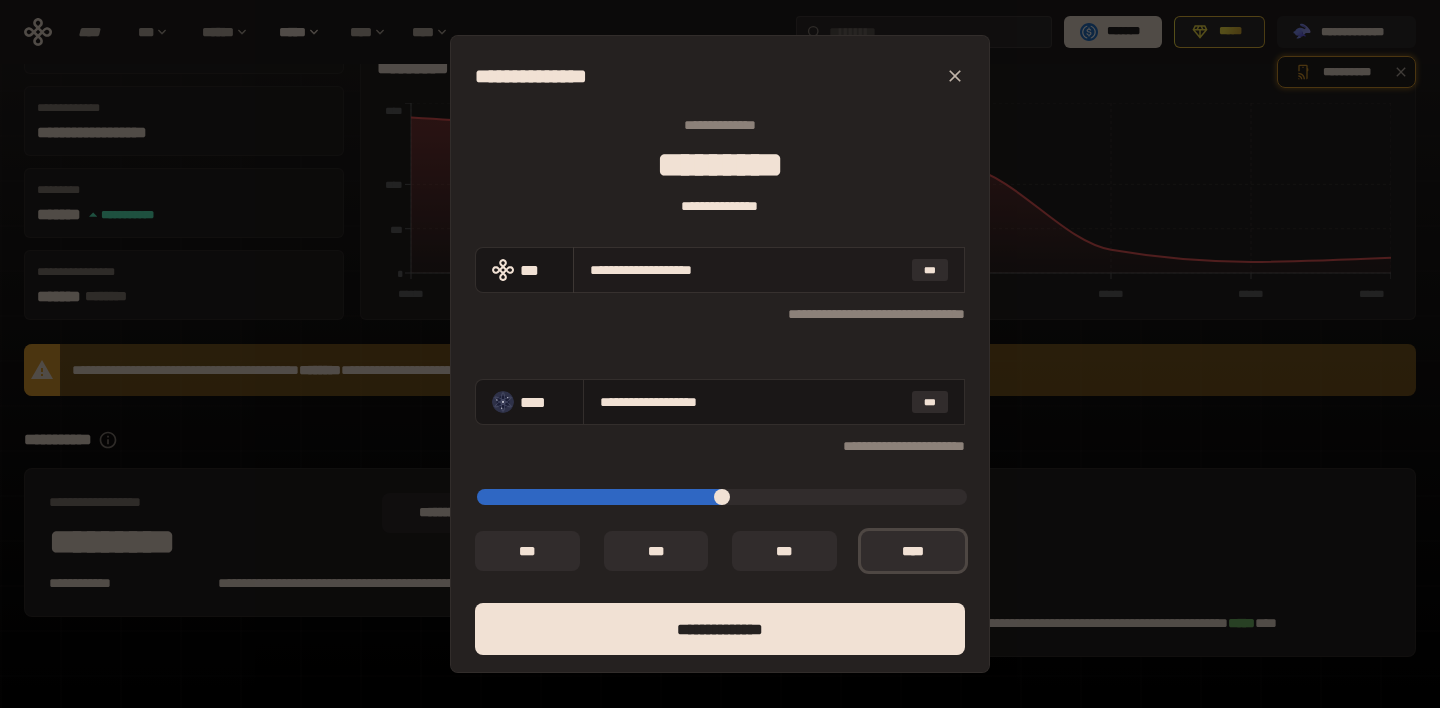 drag, startPoint x: 637, startPoint y: 268, endPoint x: 698, endPoint y: 269, distance: 61.008198 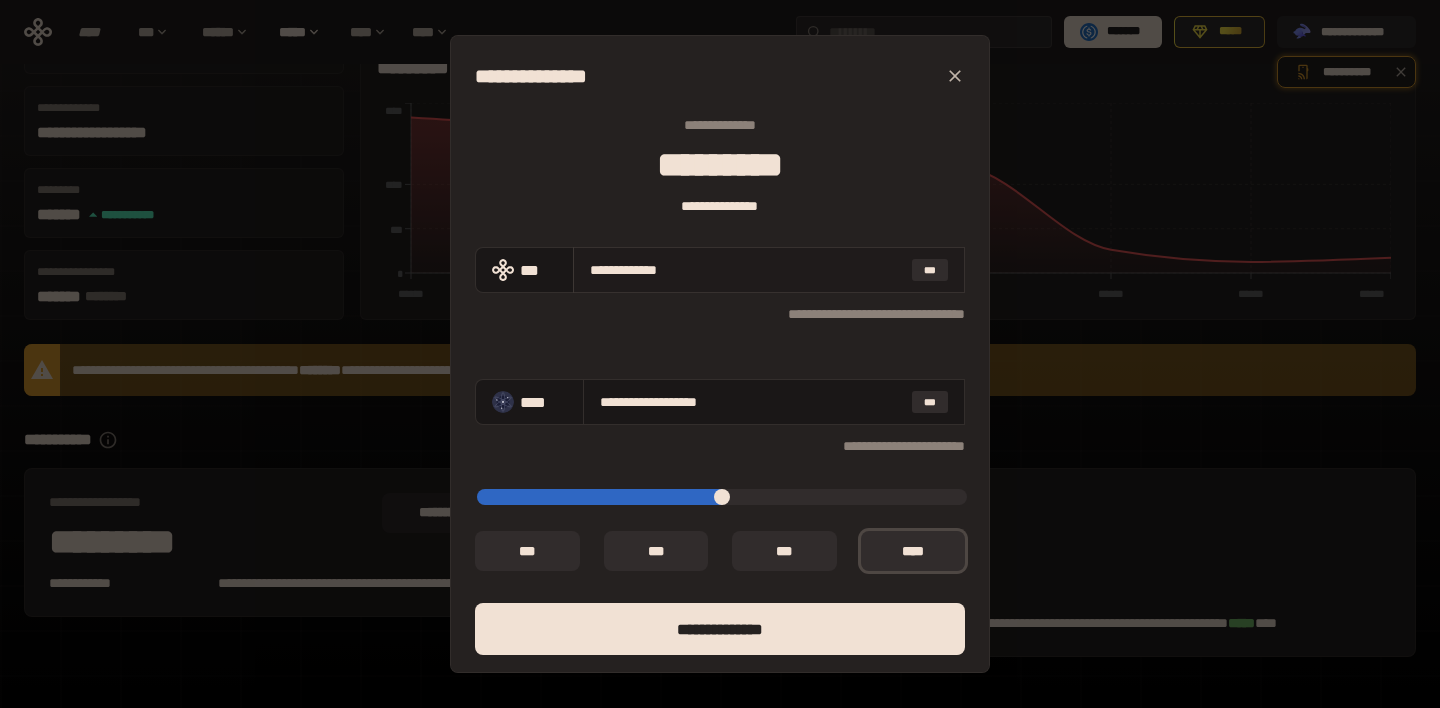 type on "**********" 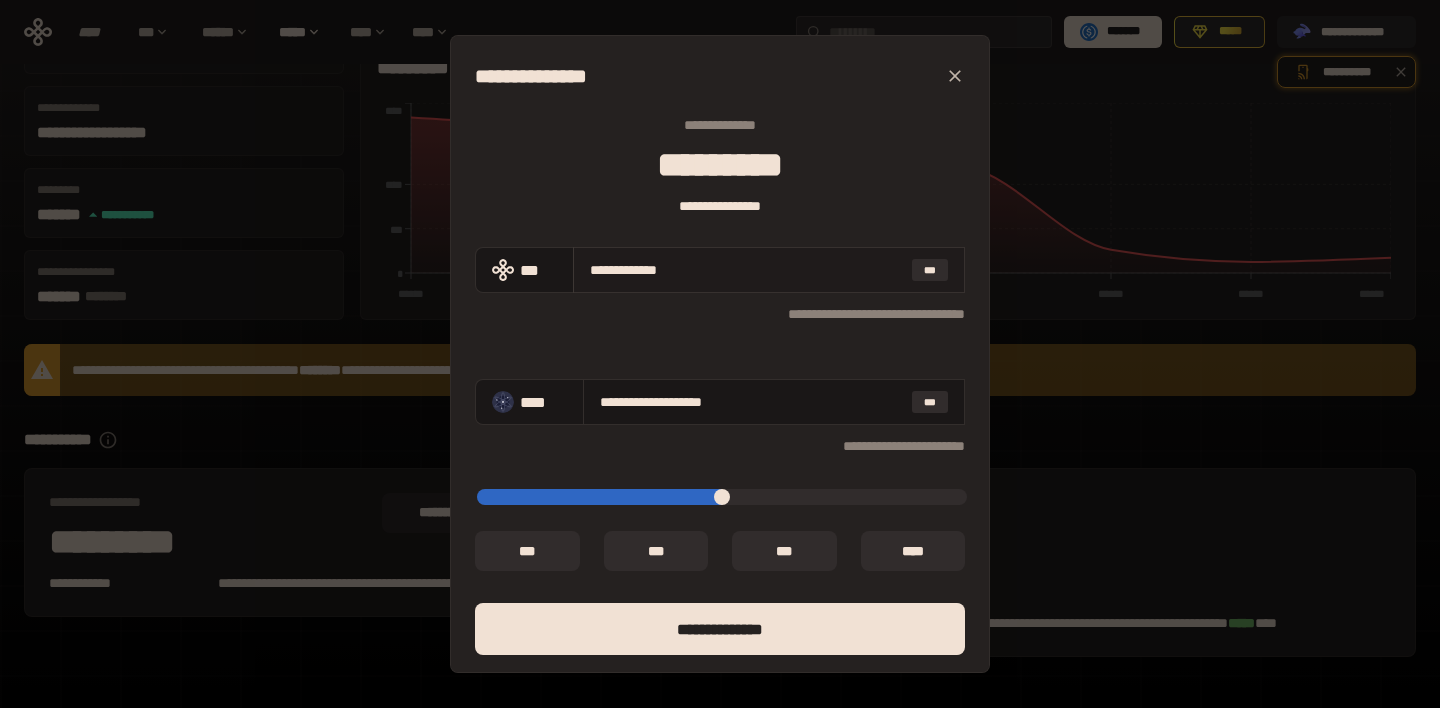 type on "**********" 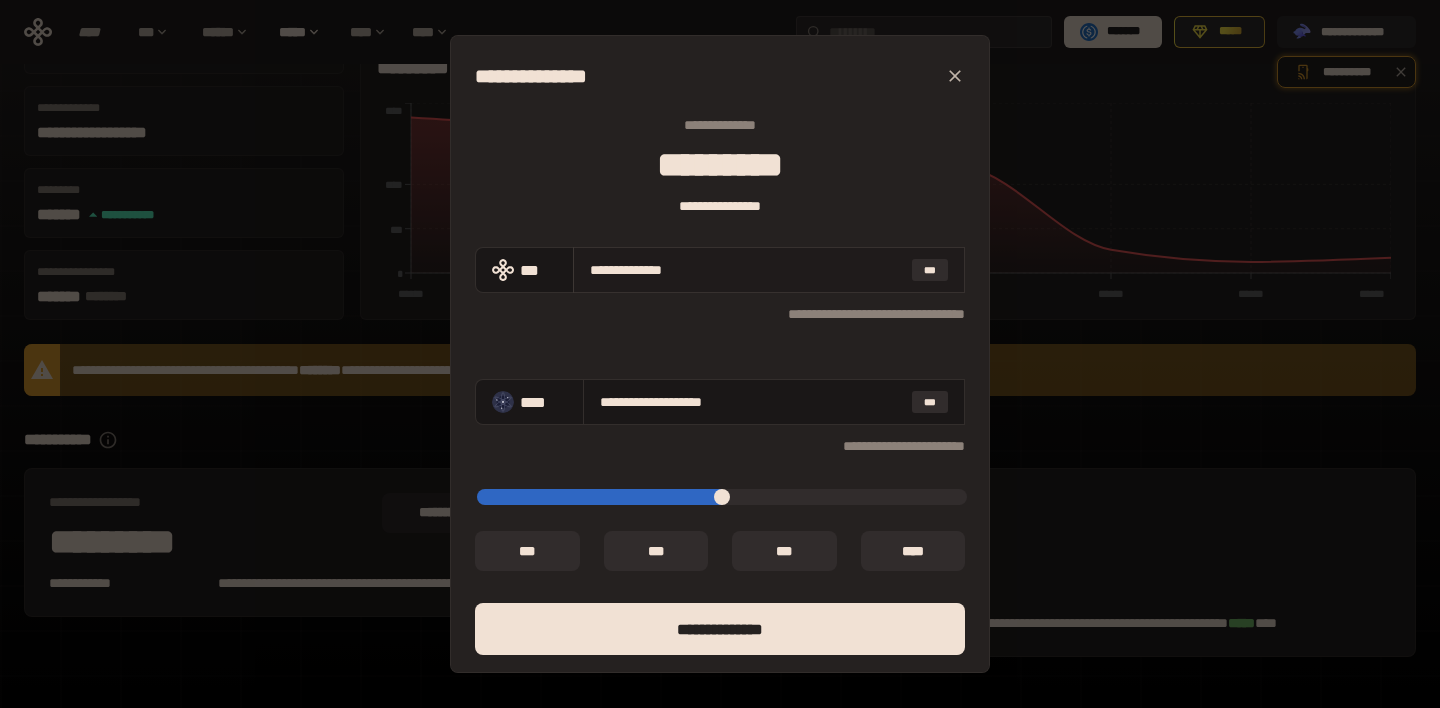 type on "**********" 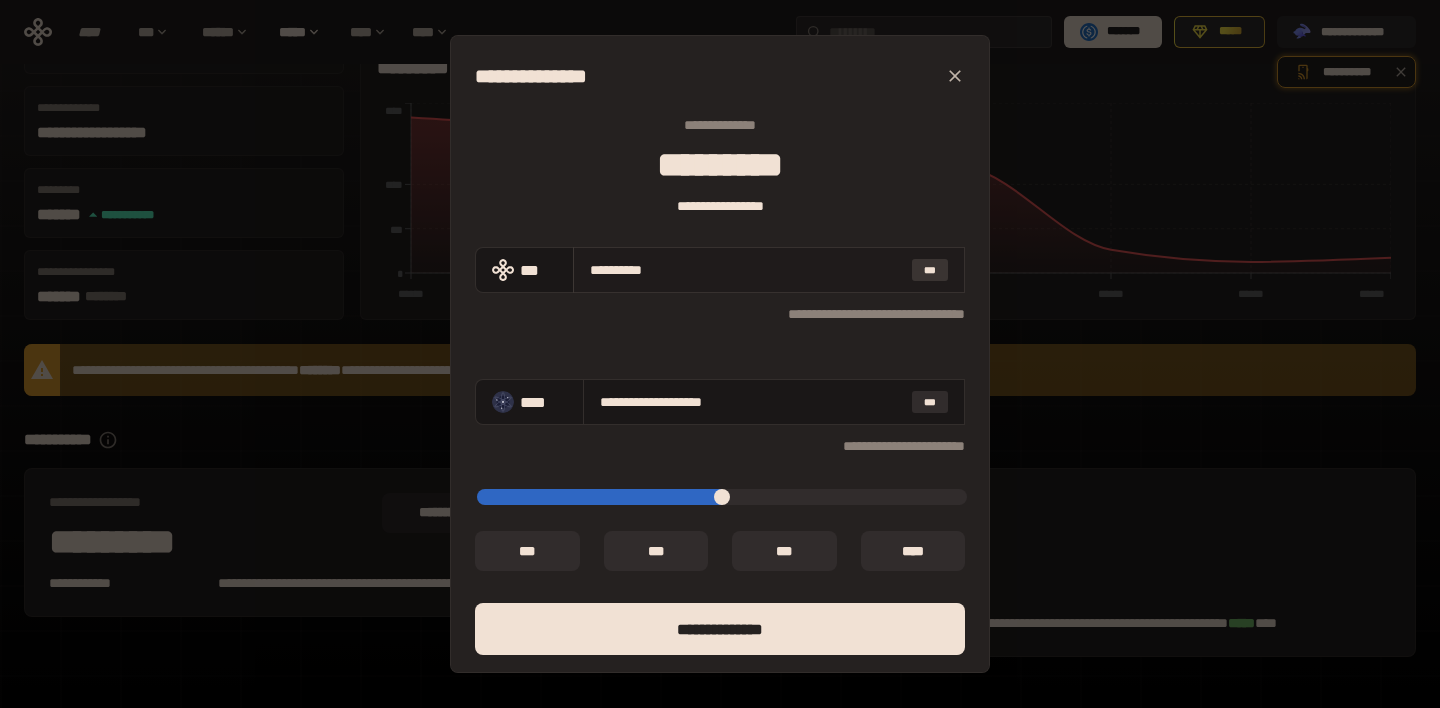 click on "***" at bounding box center [930, 270] 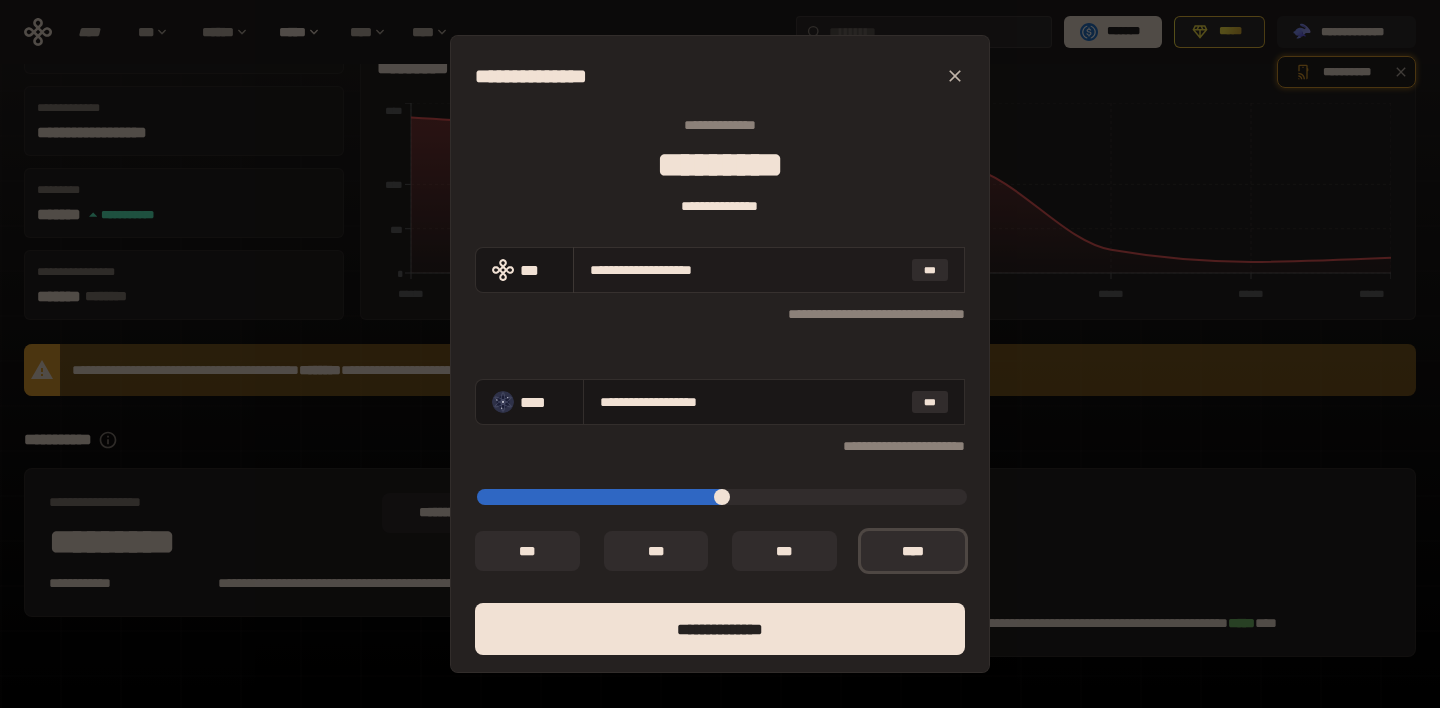 drag, startPoint x: 640, startPoint y: 269, endPoint x: 664, endPoint y: 269, distance: 24 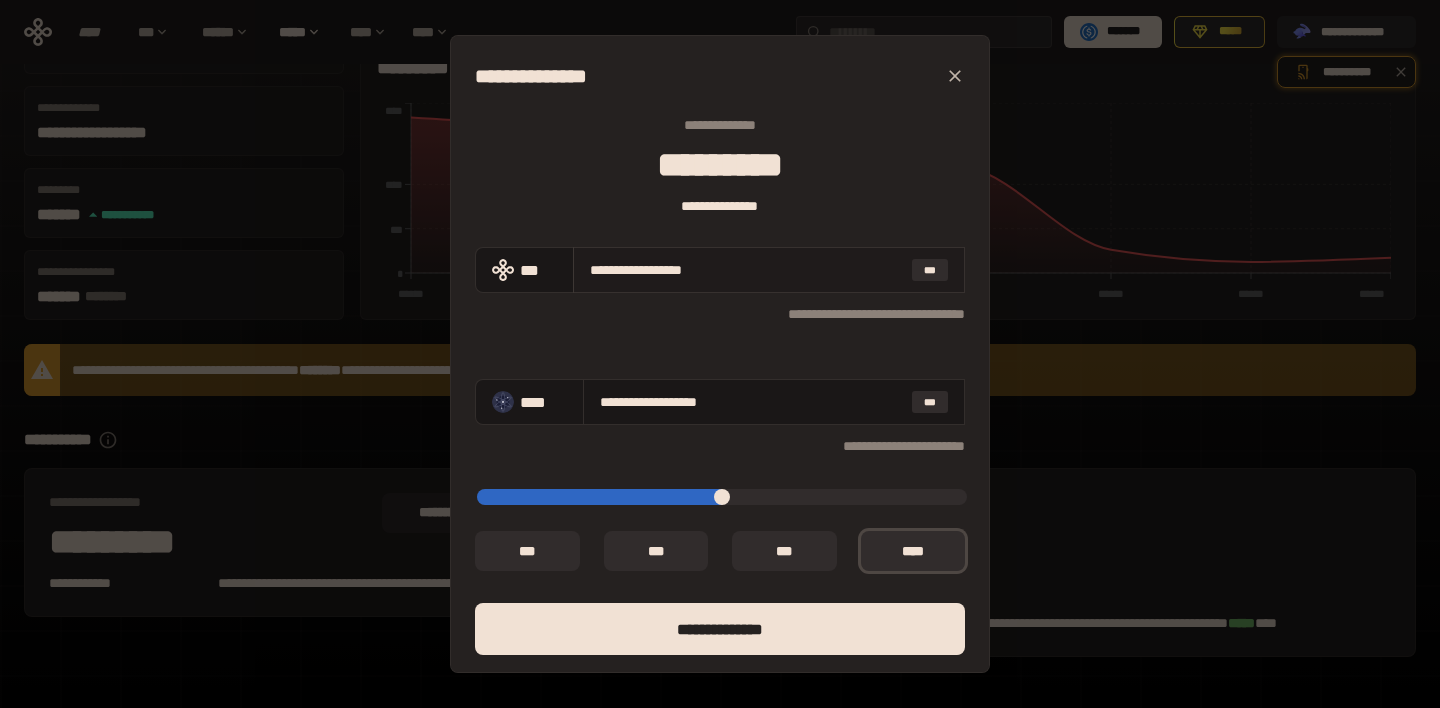 type on "**********" 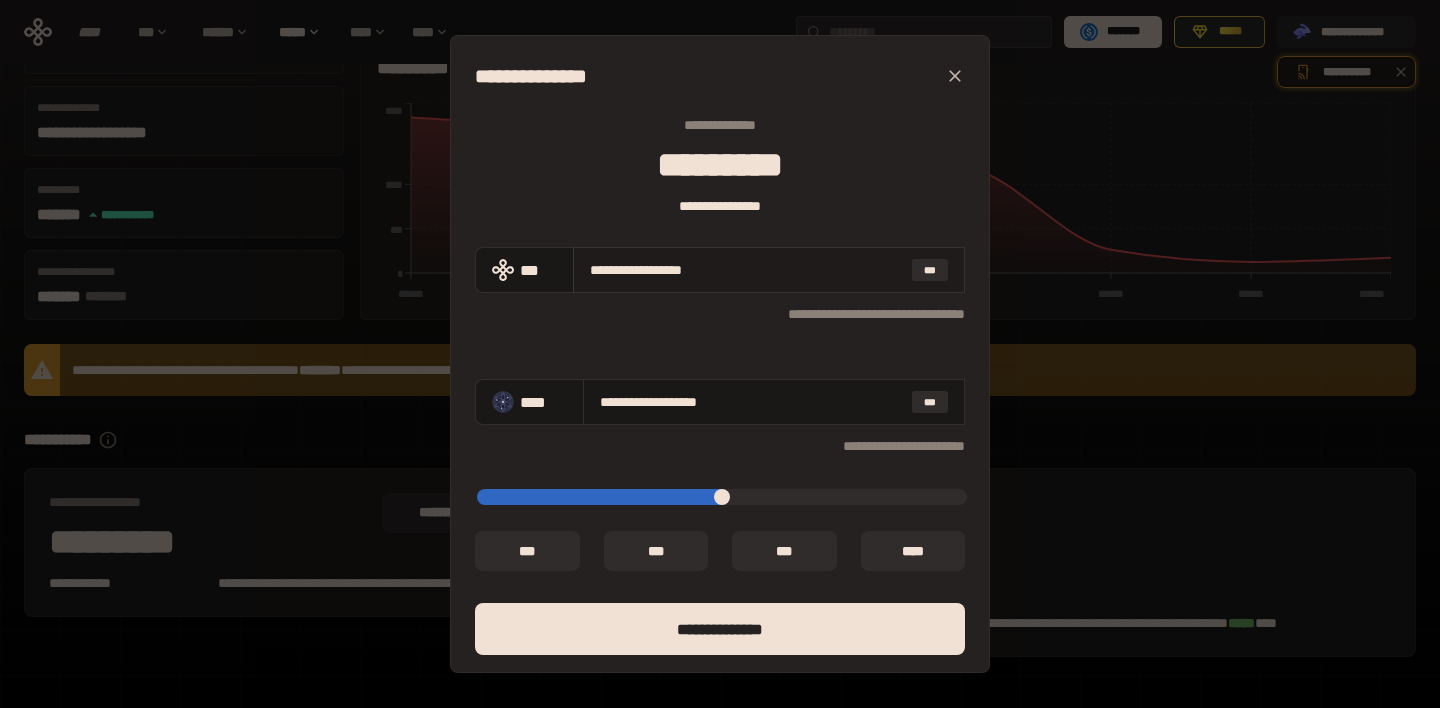 type on "**********" 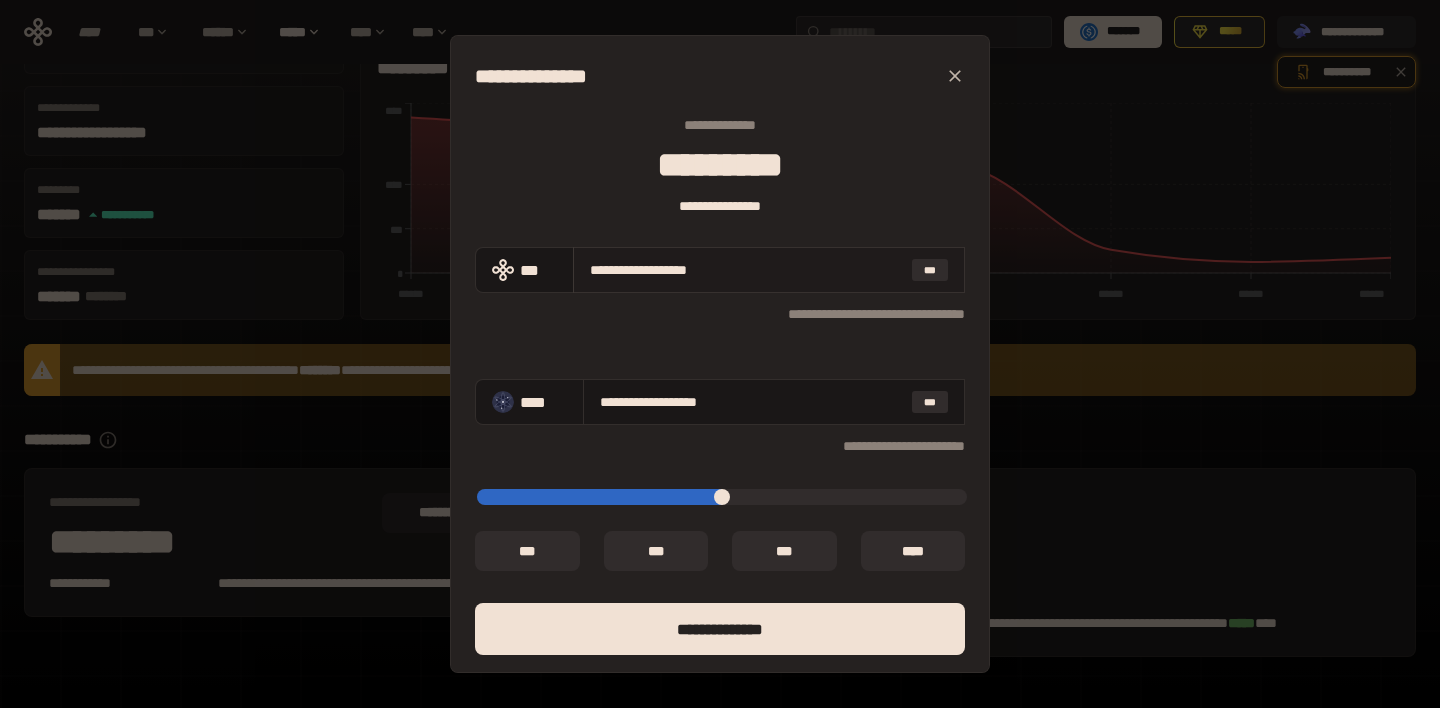 type on "**********" 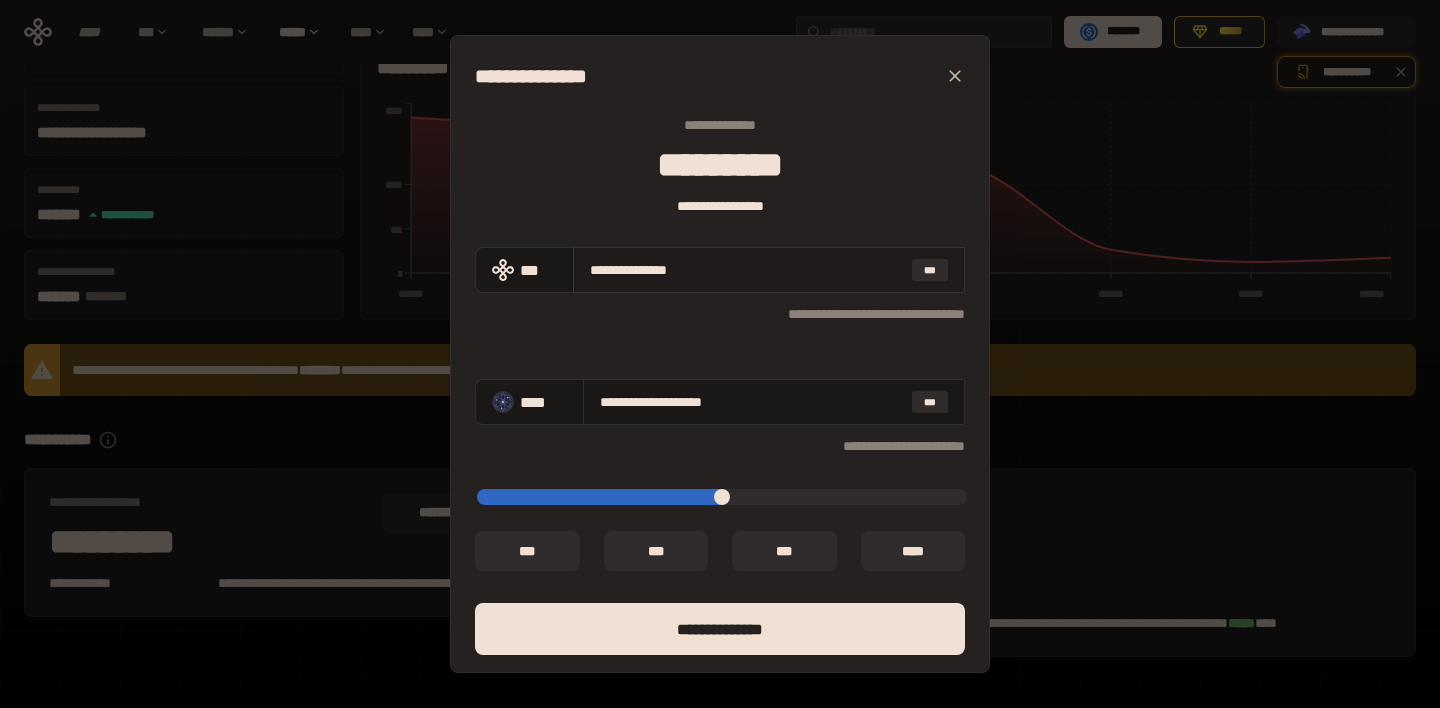 type on "*****" 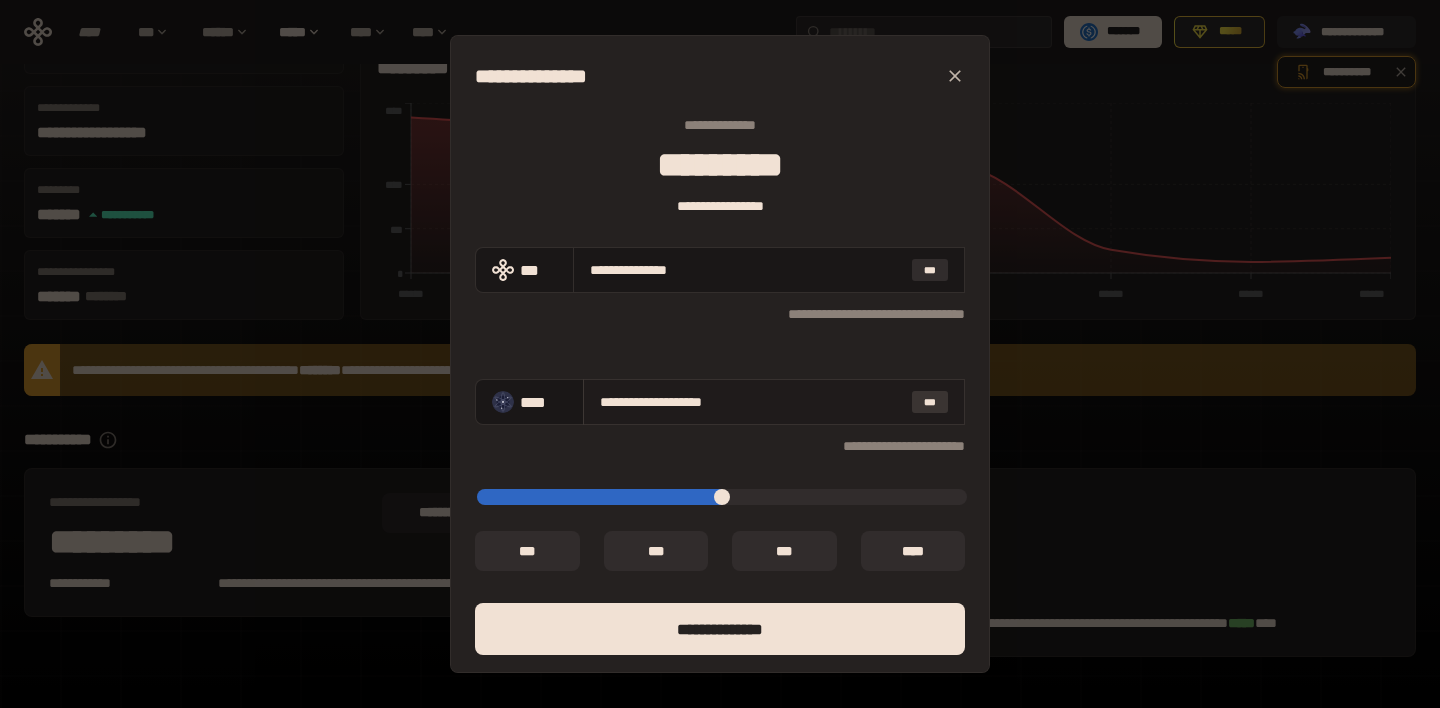 click on "***" at bounding box center [930, 402] 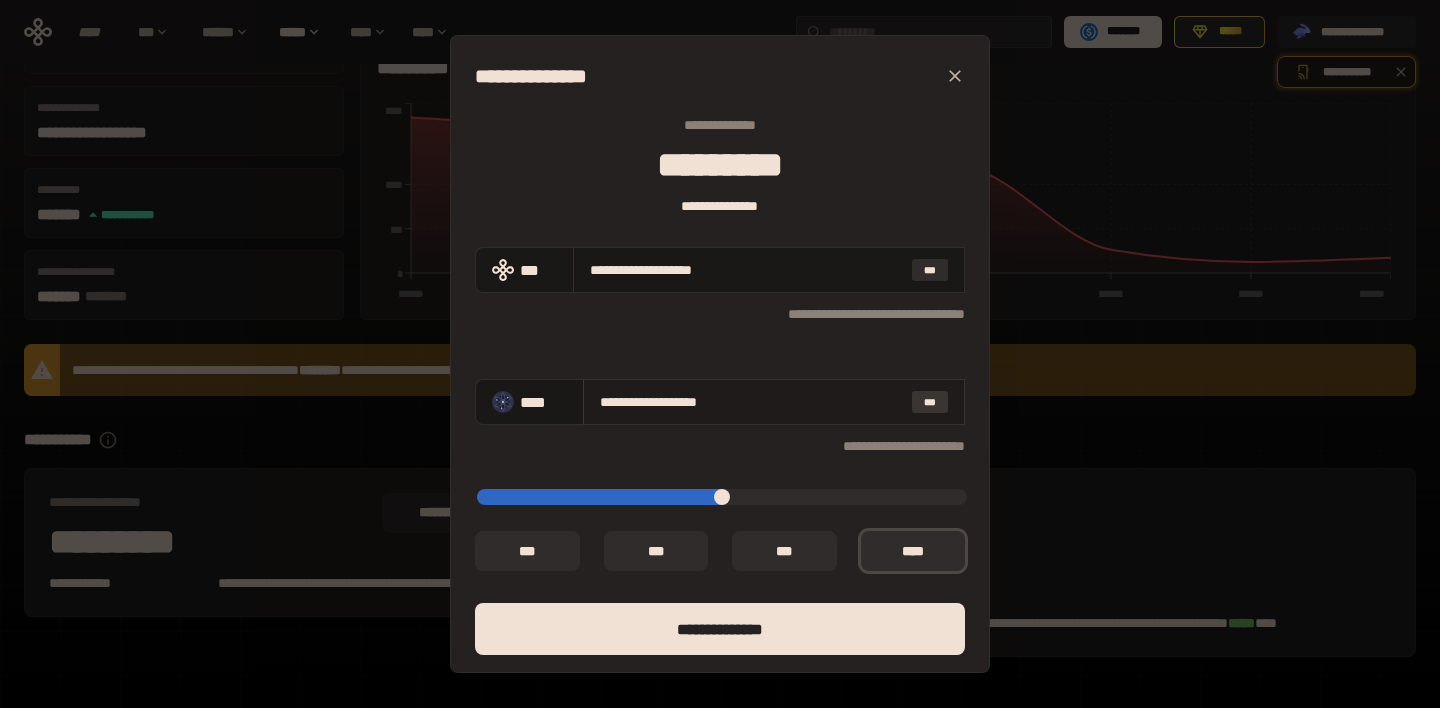 click on "***" at bounding box center (930, 402) 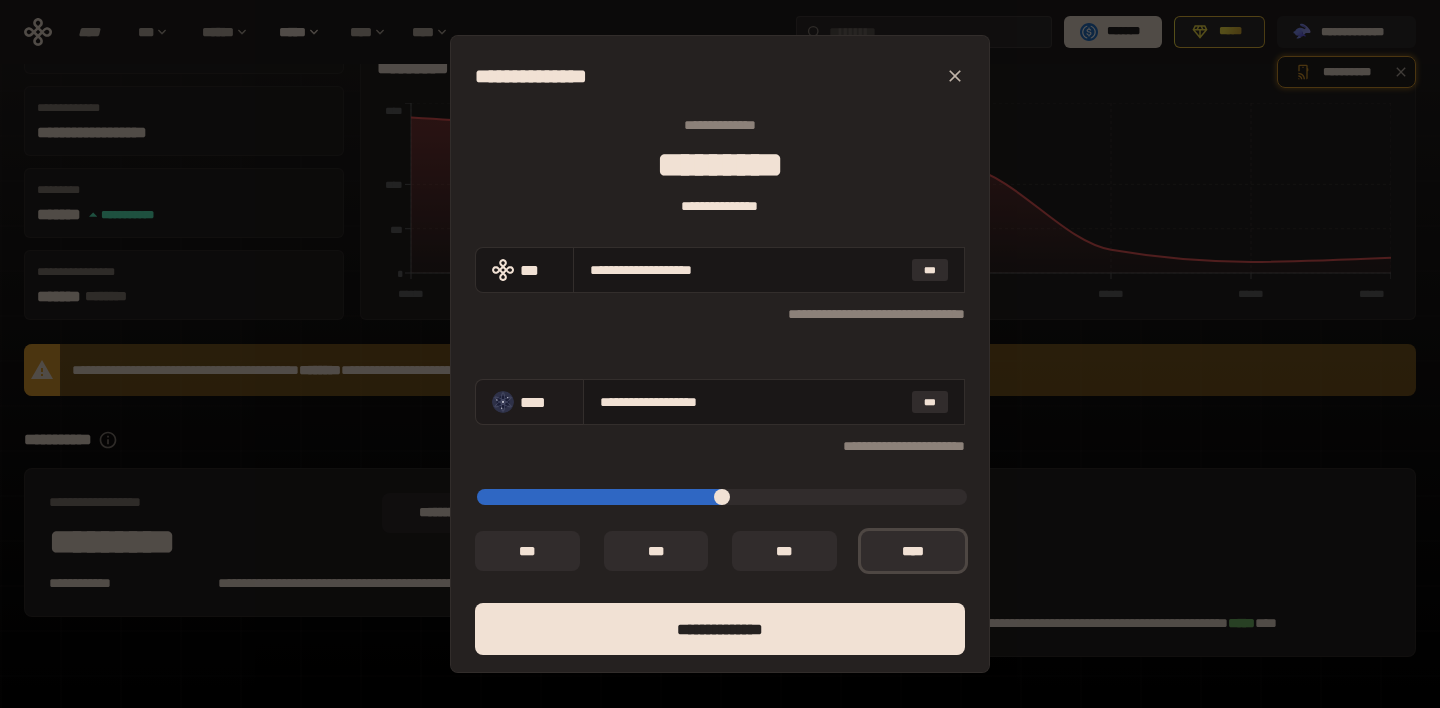 drag, startPoint x: 798, startPoint y: 405, endPoint x: 576, endPoint y: 402, distance: 222.02026 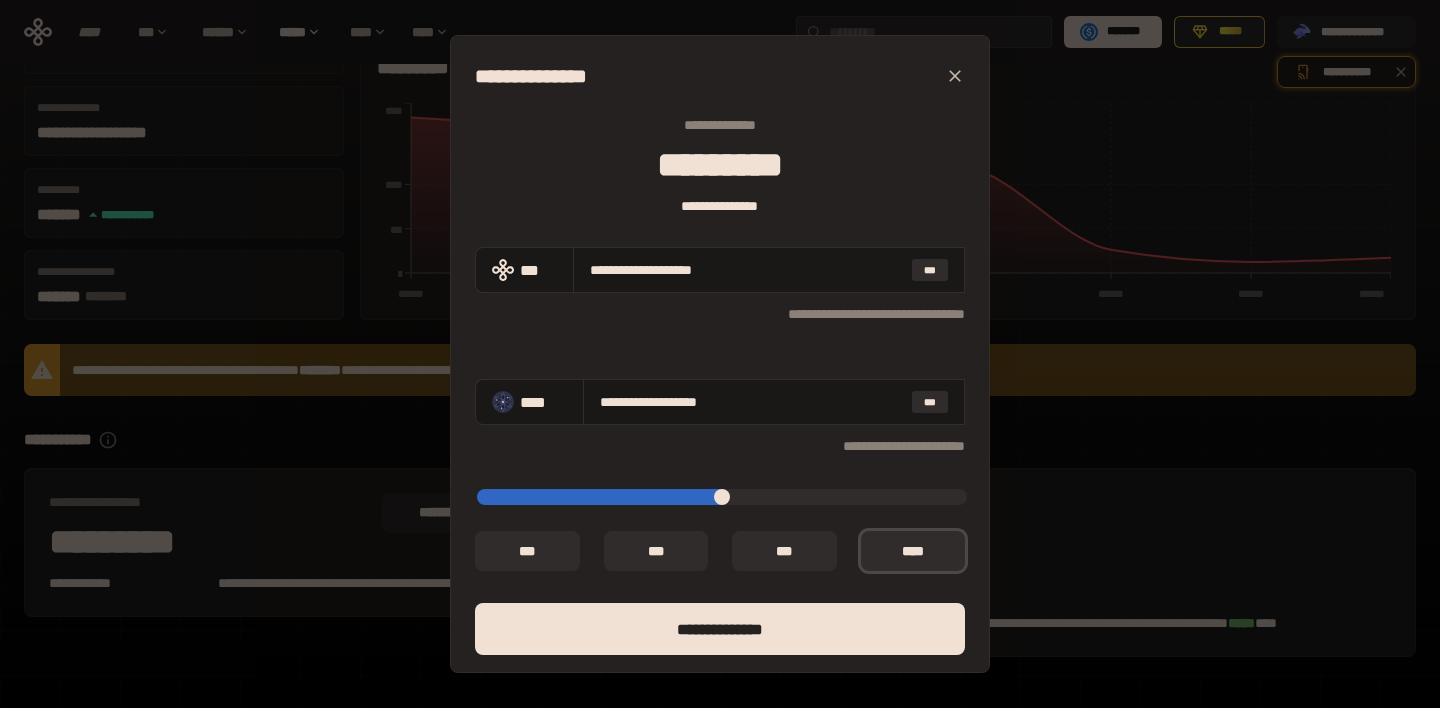 click on "**********" at bounding box center (720, 446) 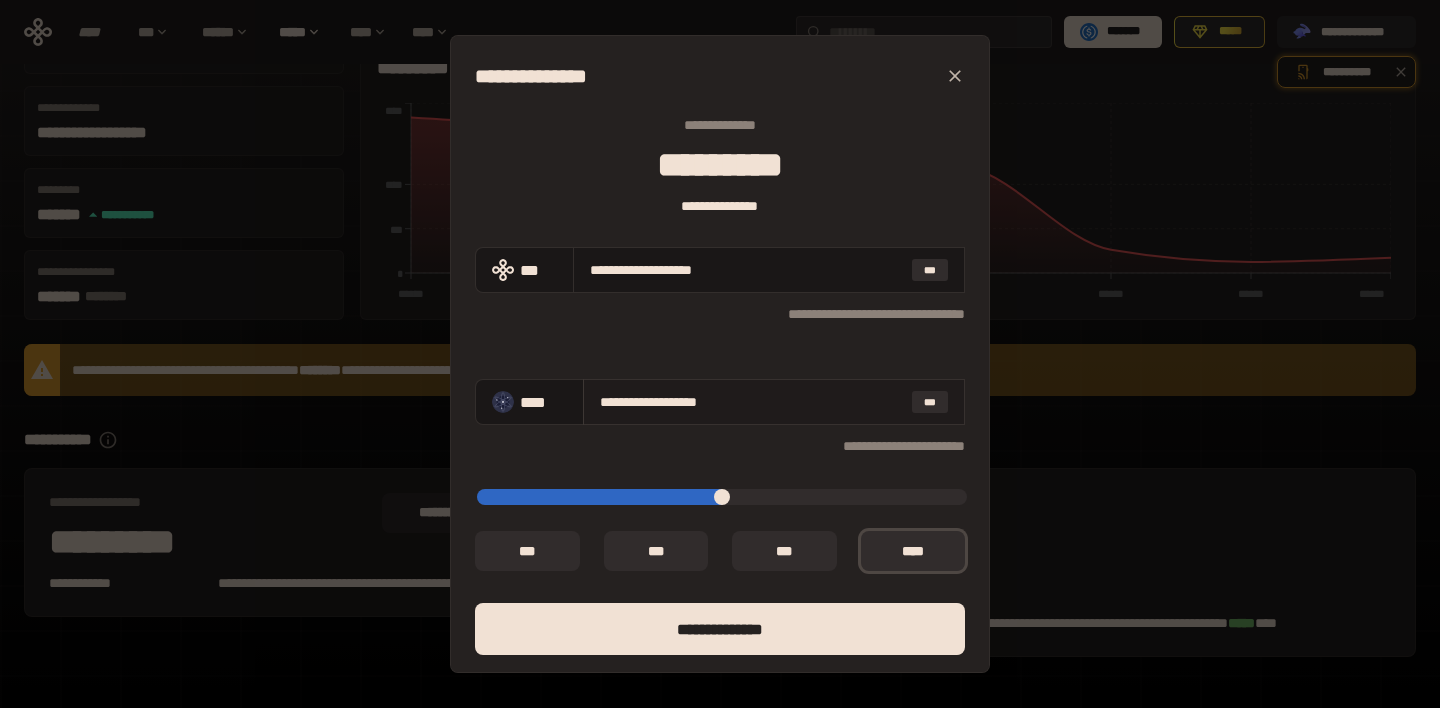 drag, startPoint x: 811, startPoint y: 408, endPoint x: 621, endPoint y: 405, distance: 190.02368 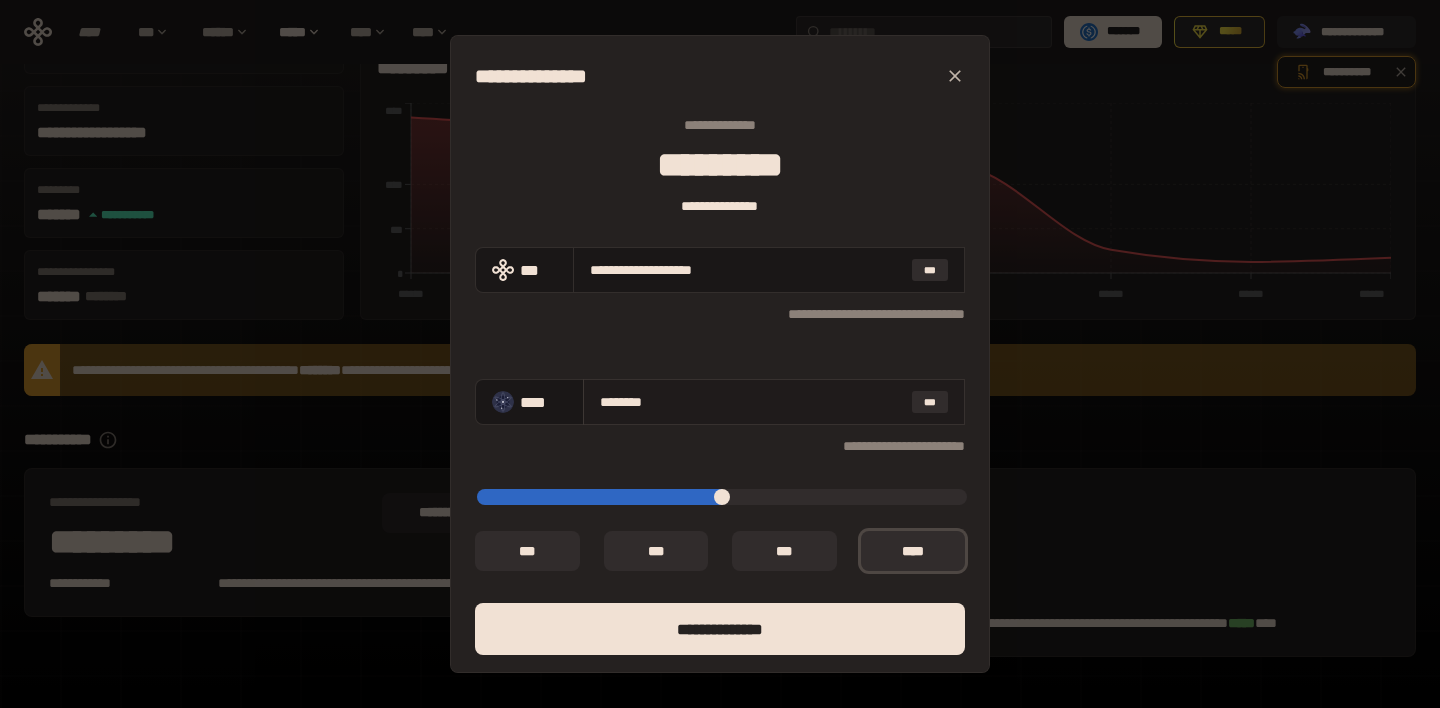 type on "*******" 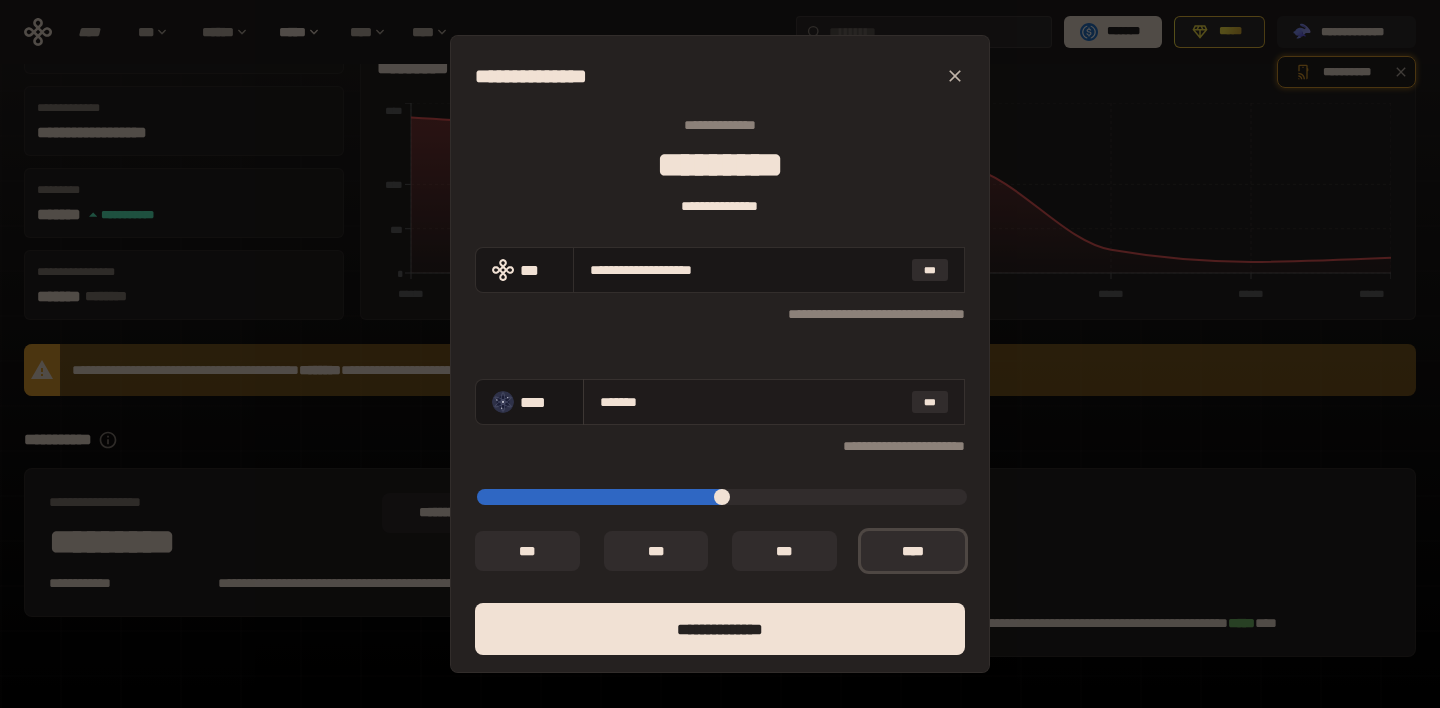 type 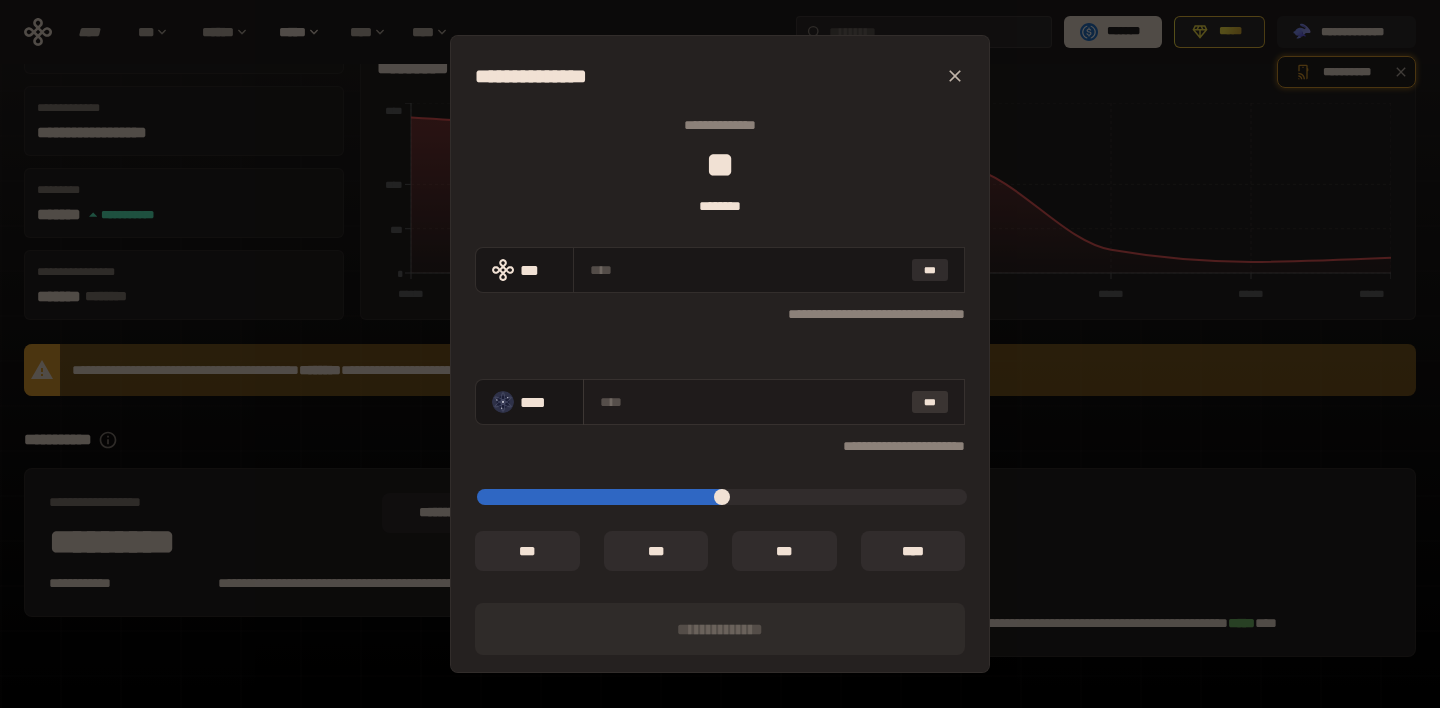 type 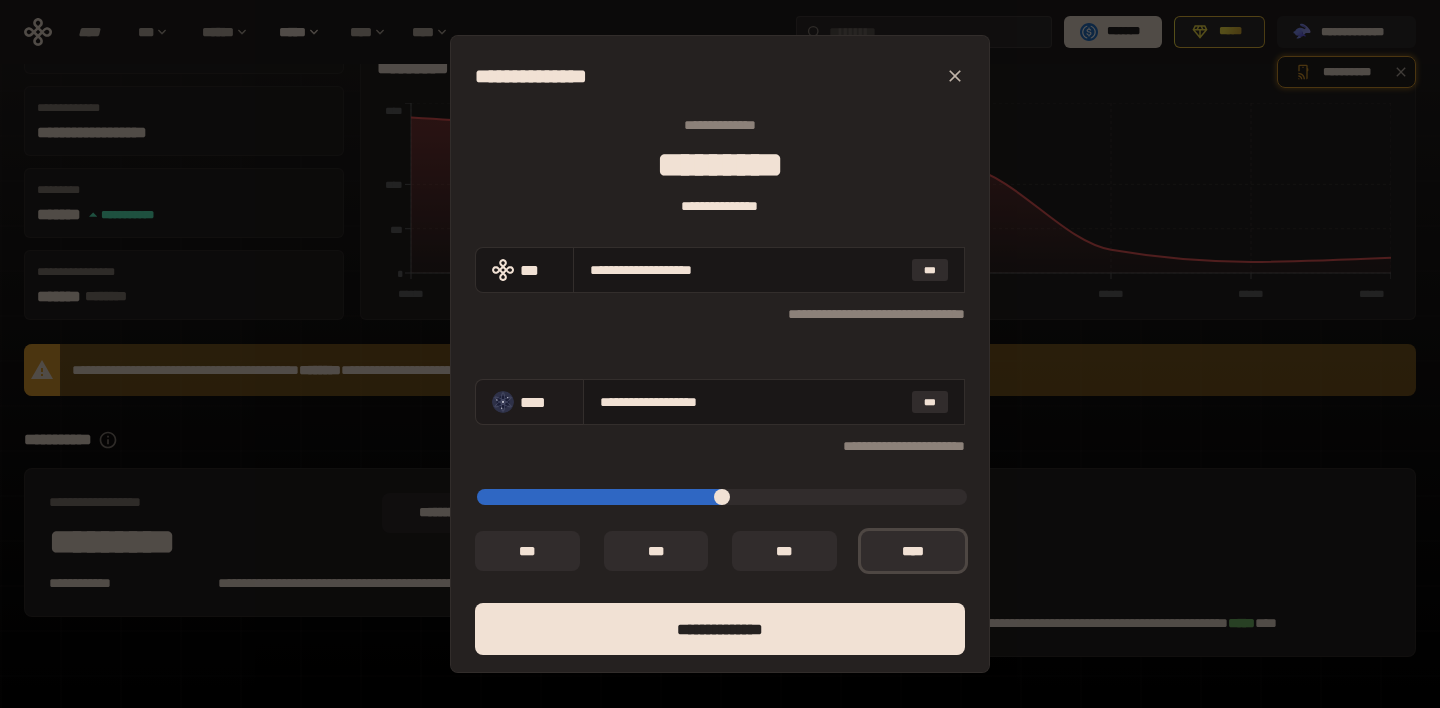 drag, startPoint x: 737, startPoint y: 397, endPoint x: 556, endPoint y: 395, distance: 181.01105 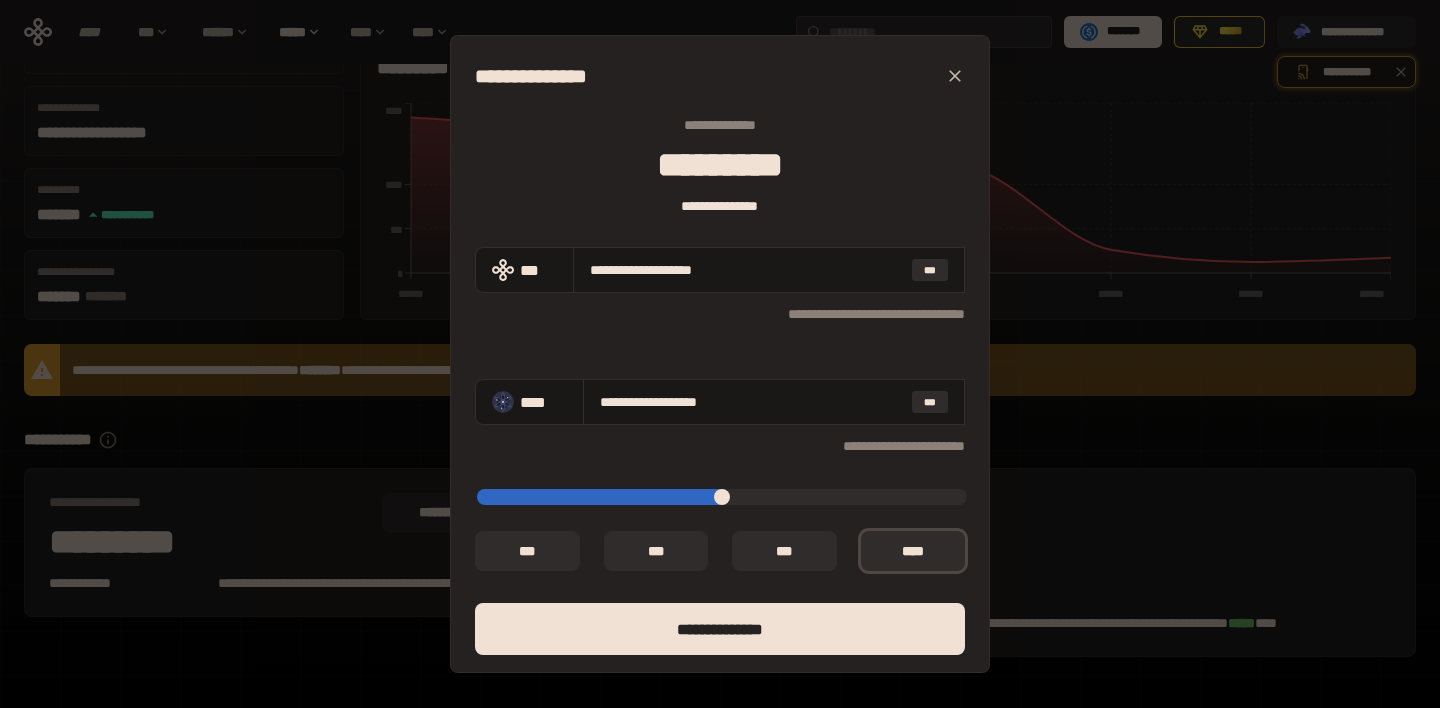 type on "*" 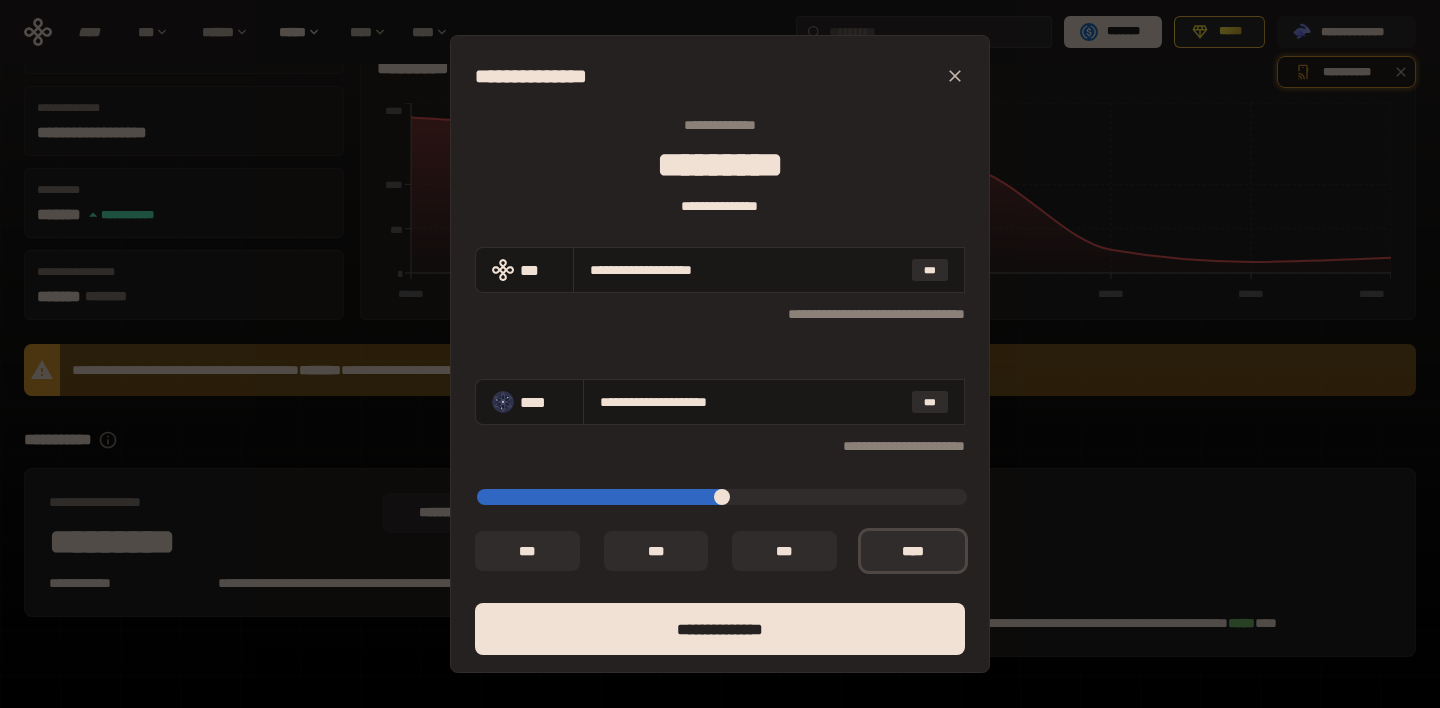 click at bounding box center (722, 497) 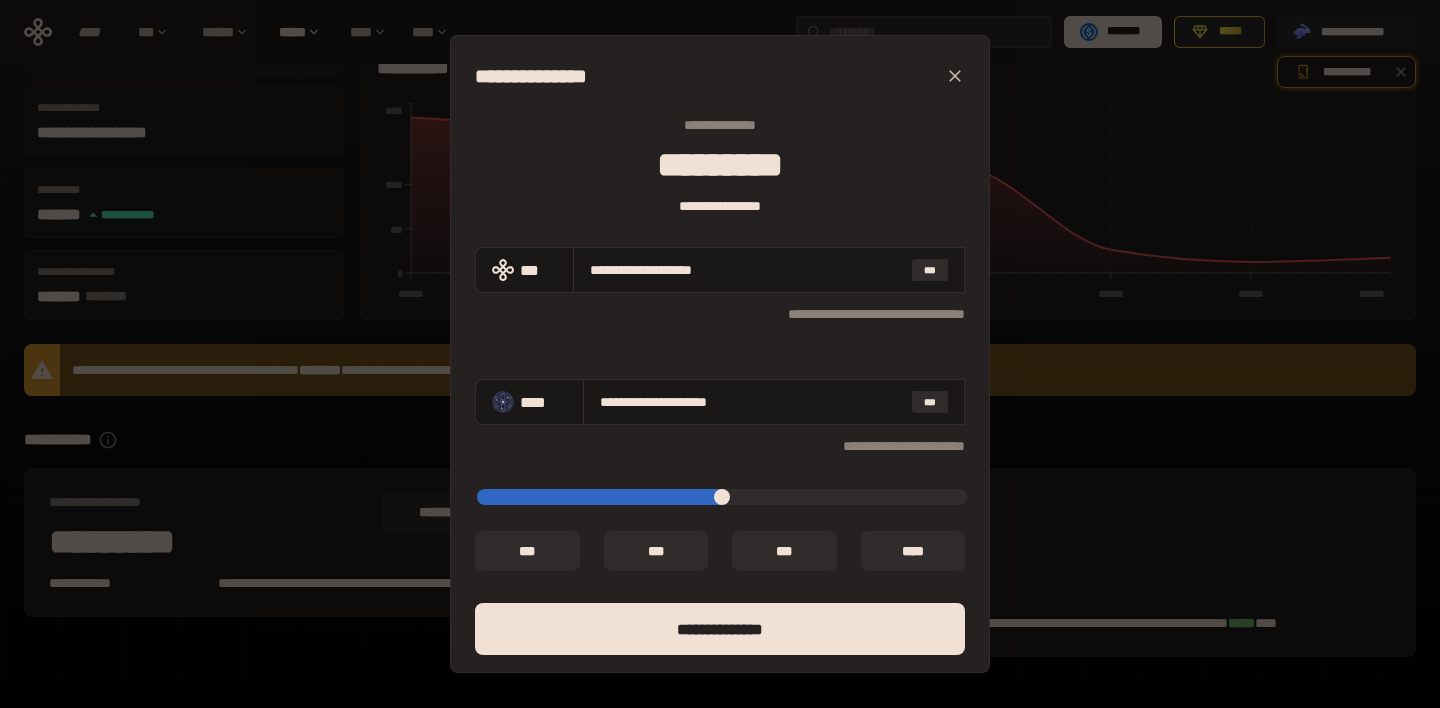 type on "*****" 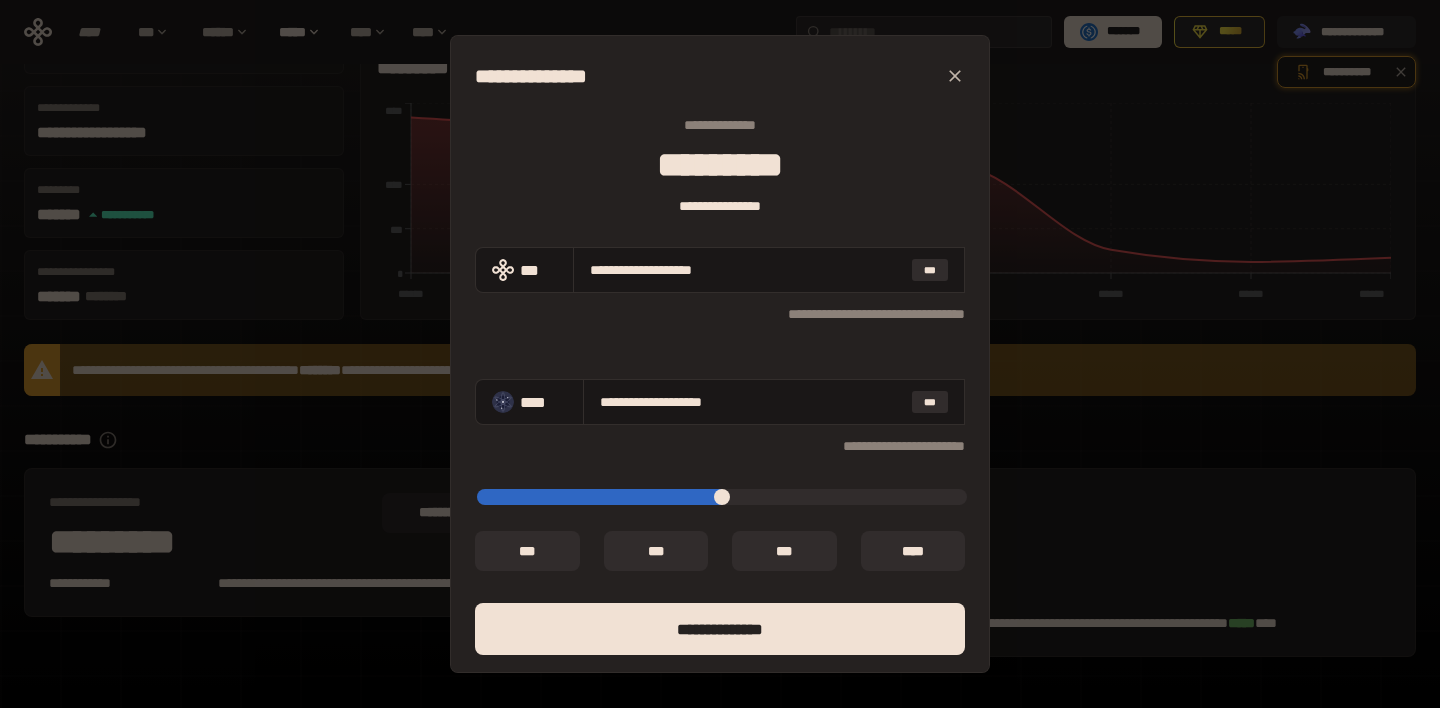 click at bounding box center [722, 497] 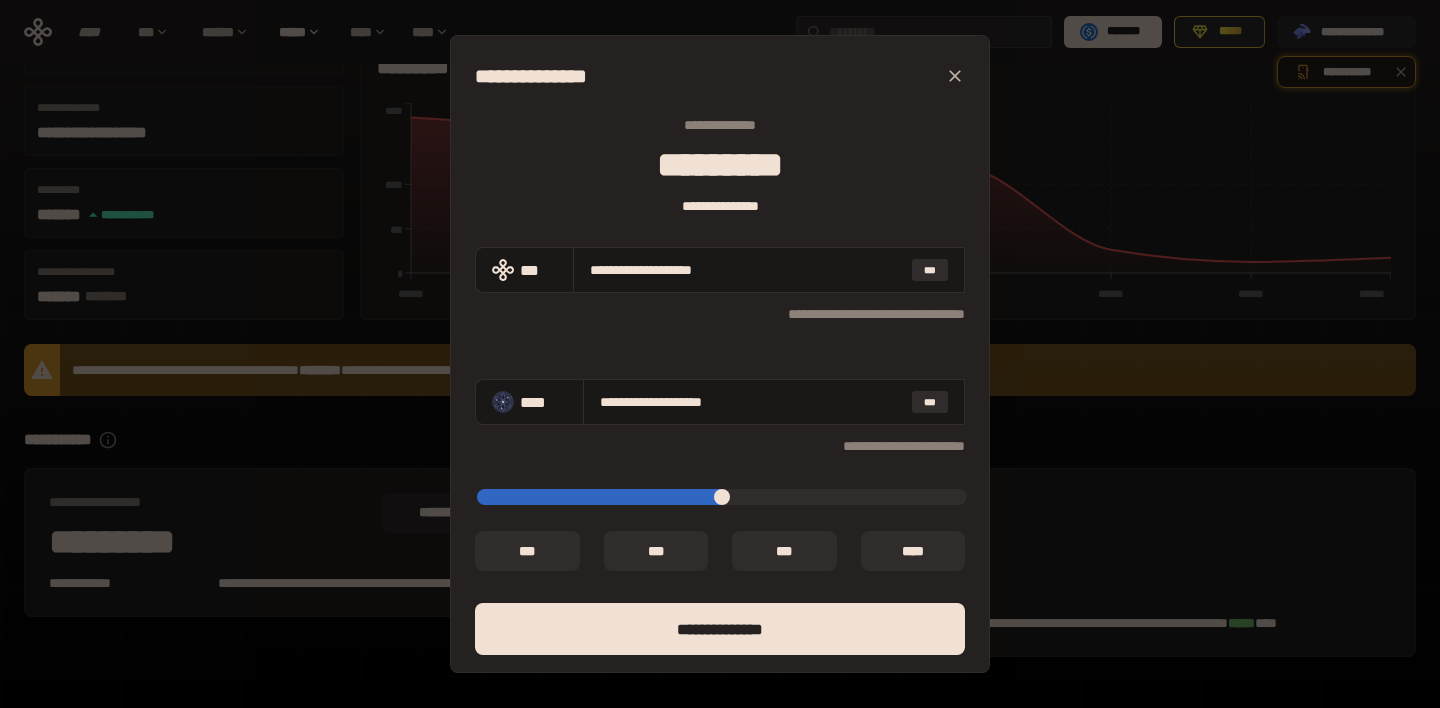 type on "**********" 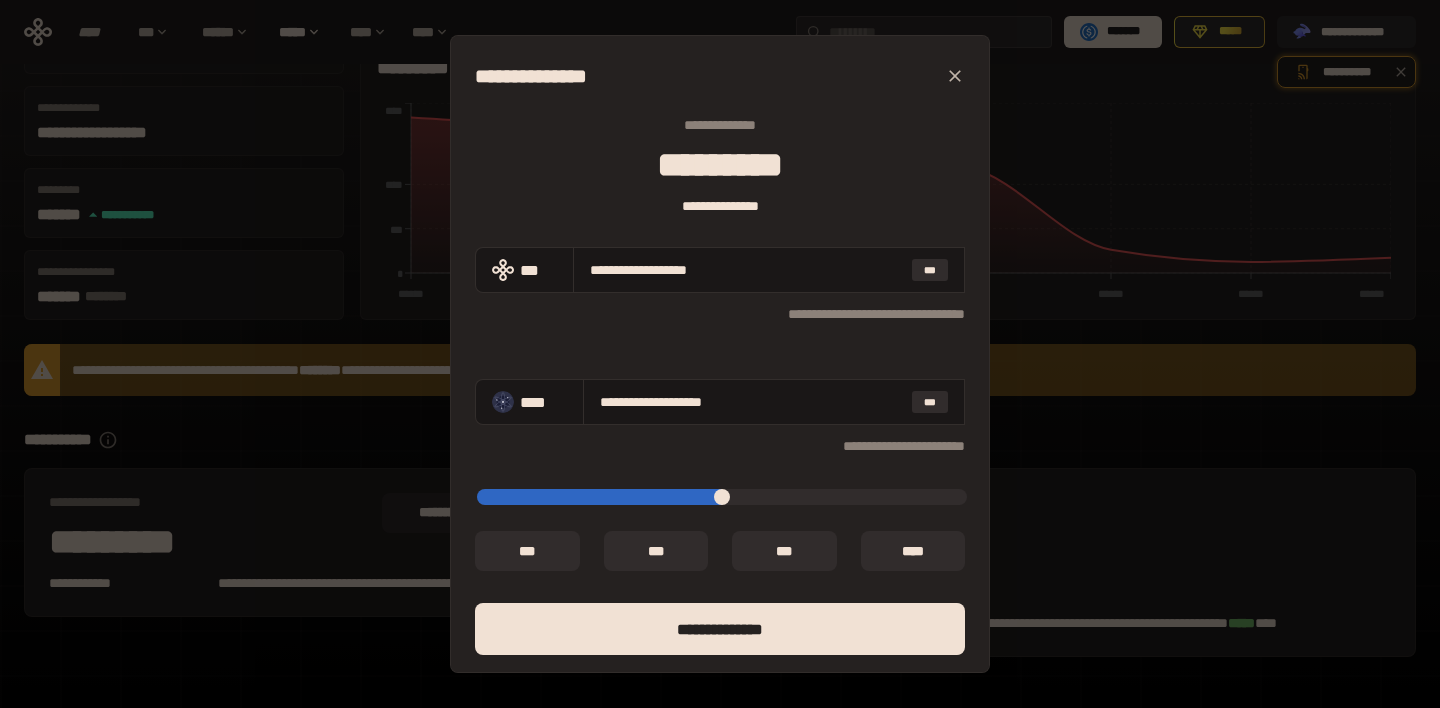 type on "*****" 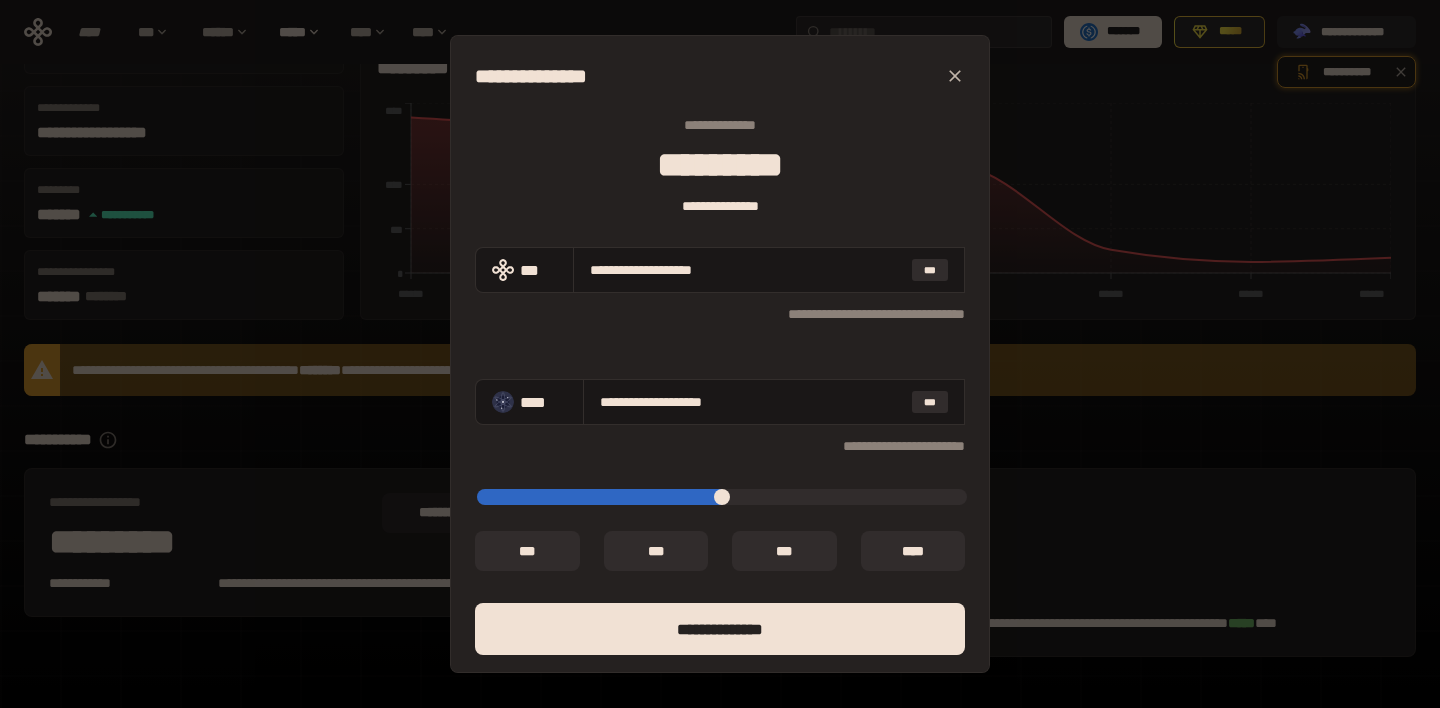 type on "*****" 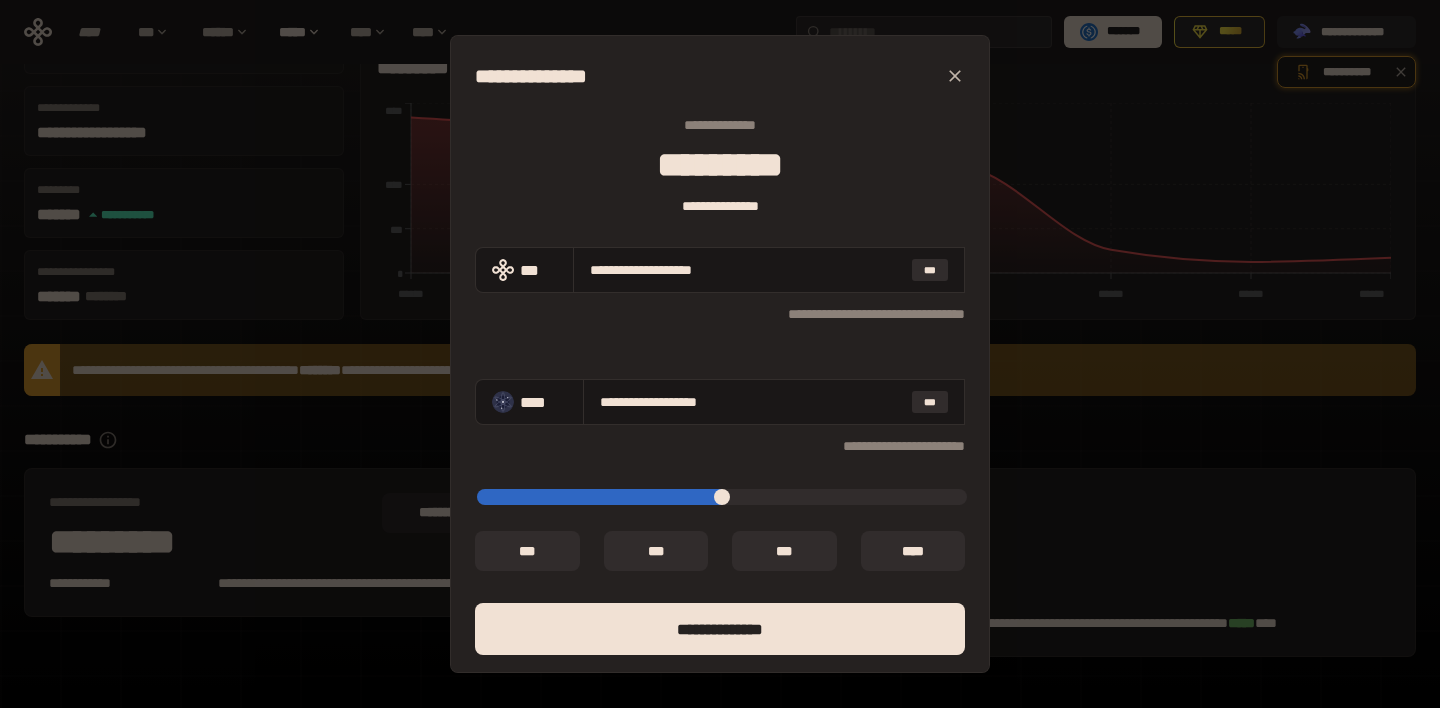 type on "*****" 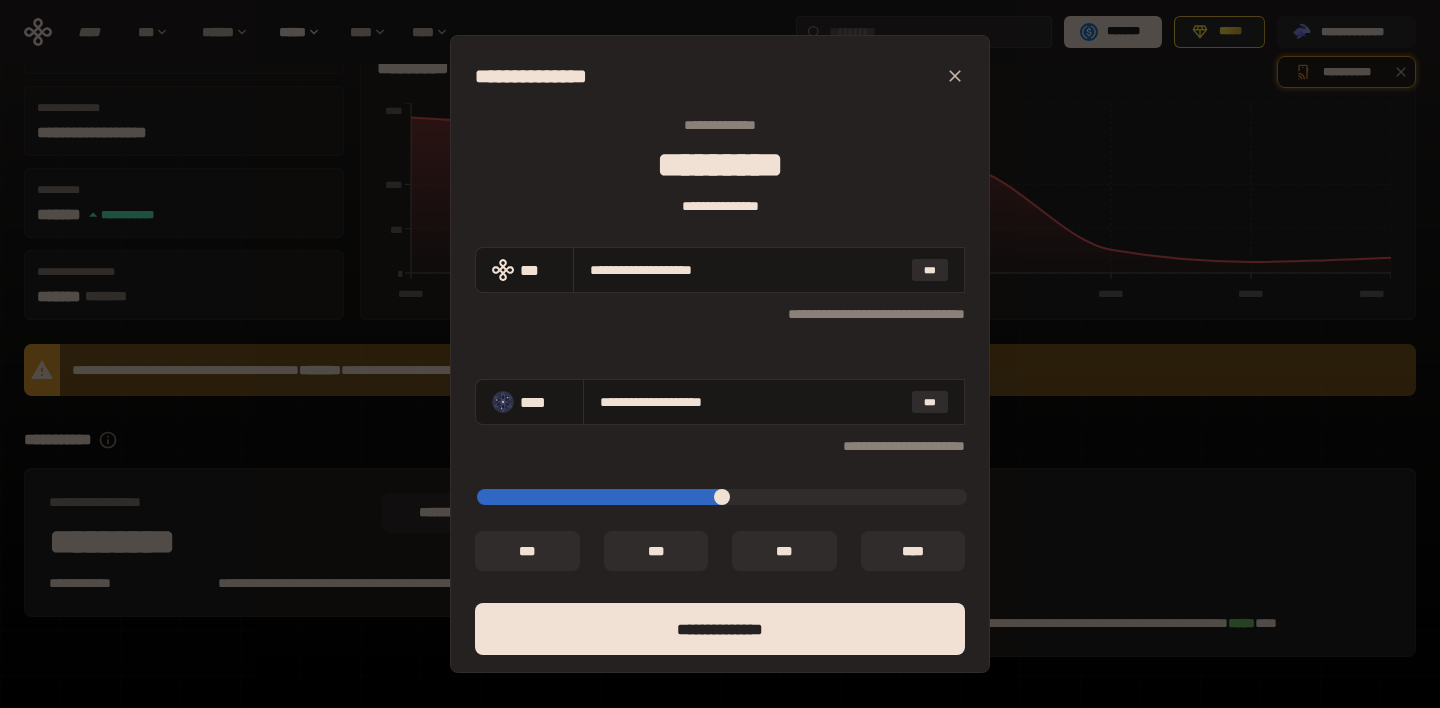 type on "*****" 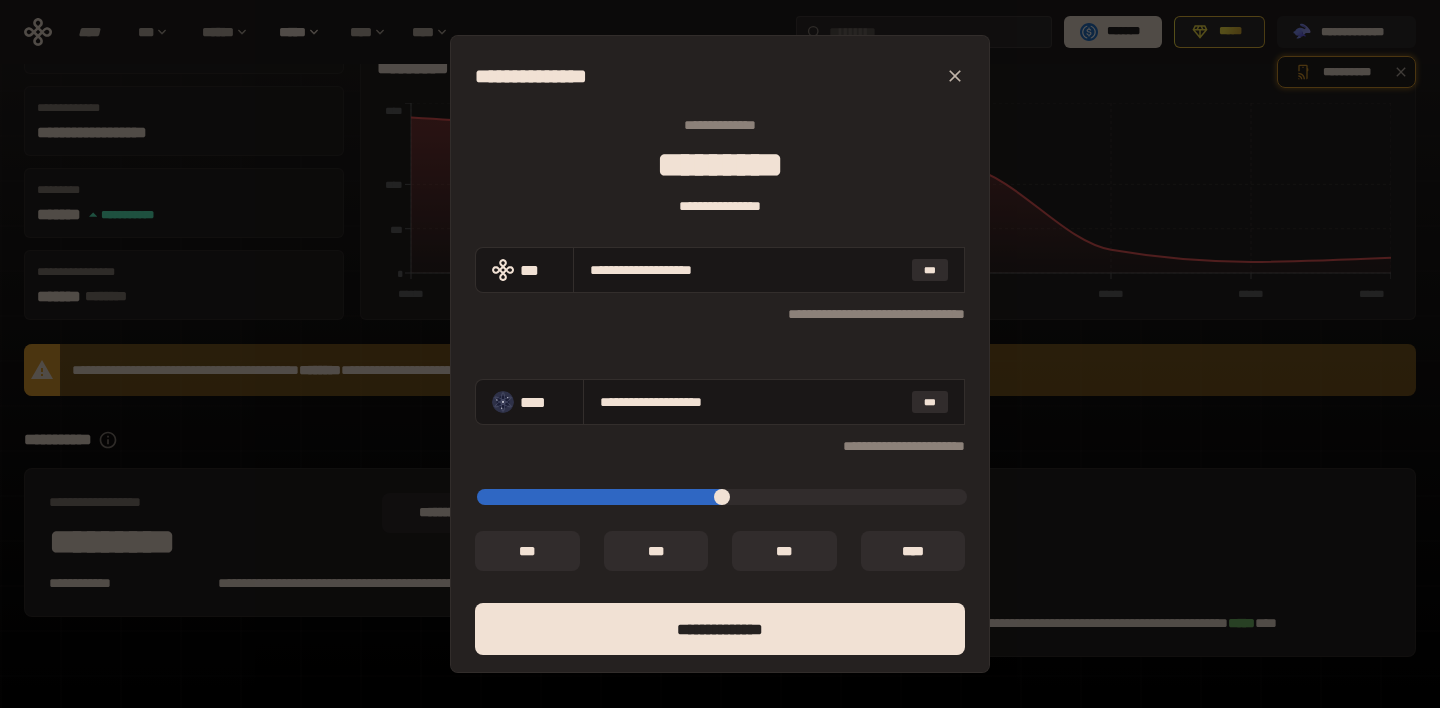 type on "****" 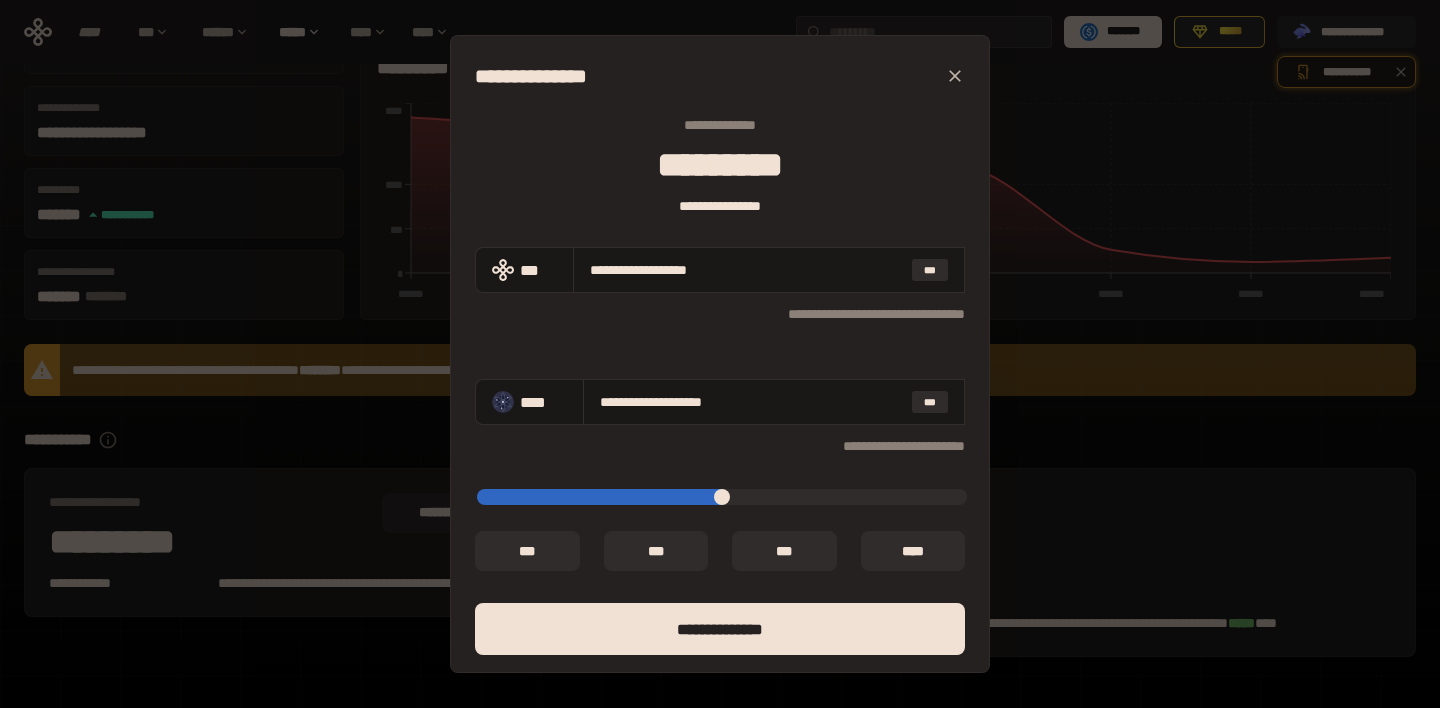 type on "*****" 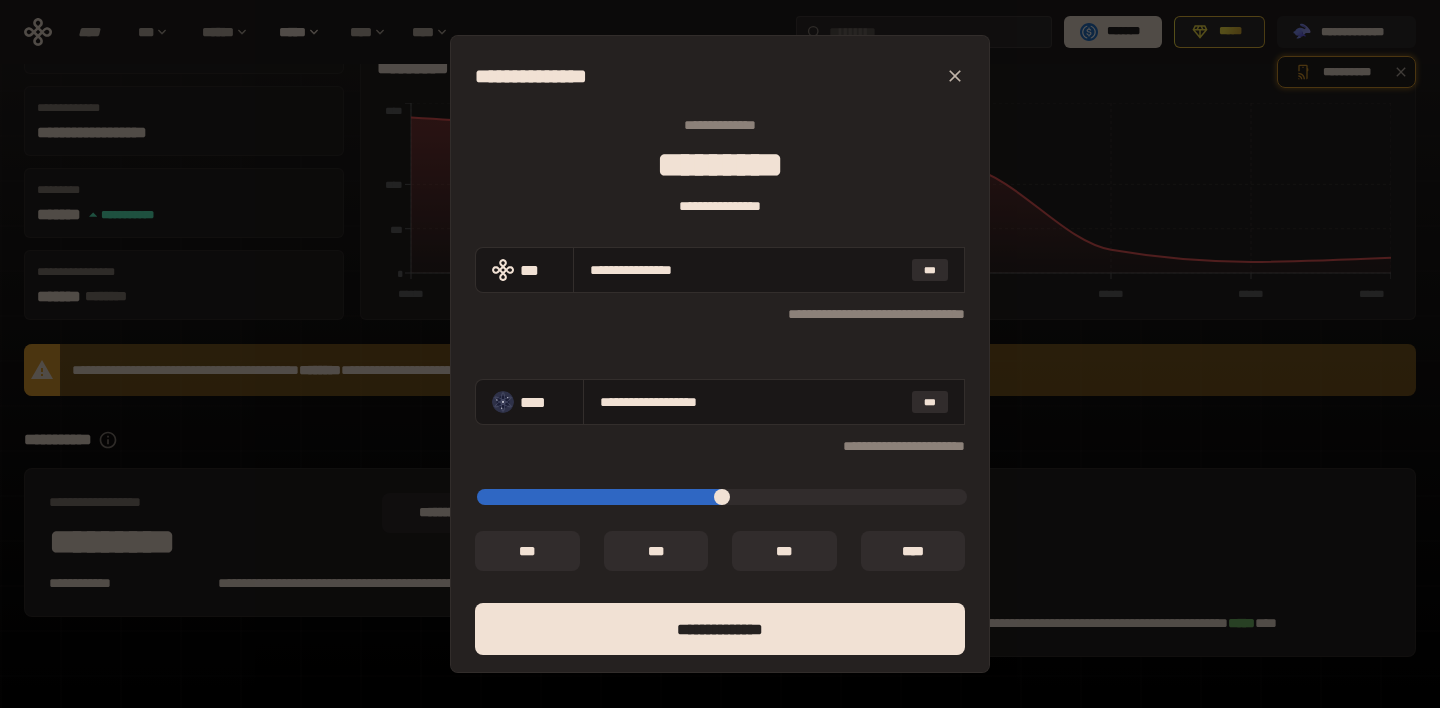 type 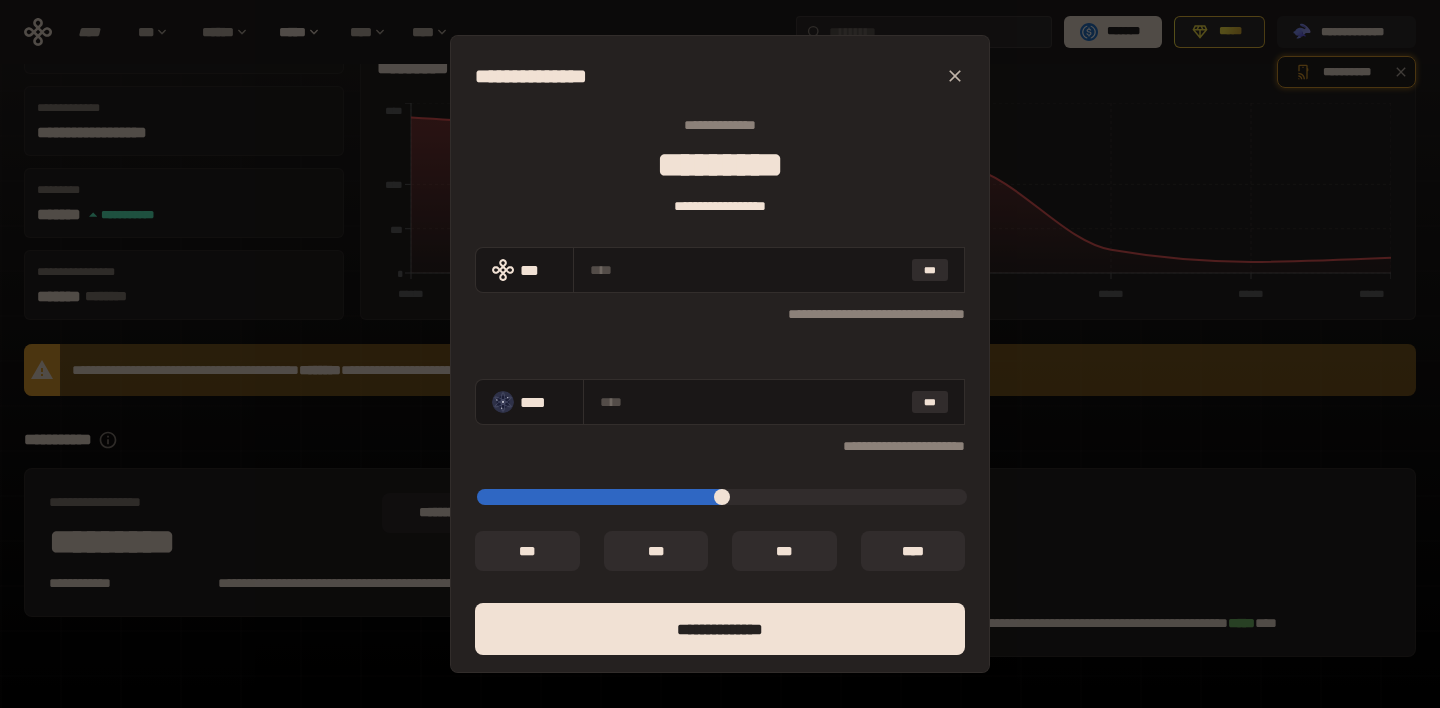 drag, startPoint x: 525, startPoint y: 498, endPoint x: 478, endPoint y: 508, distance: 48.052055 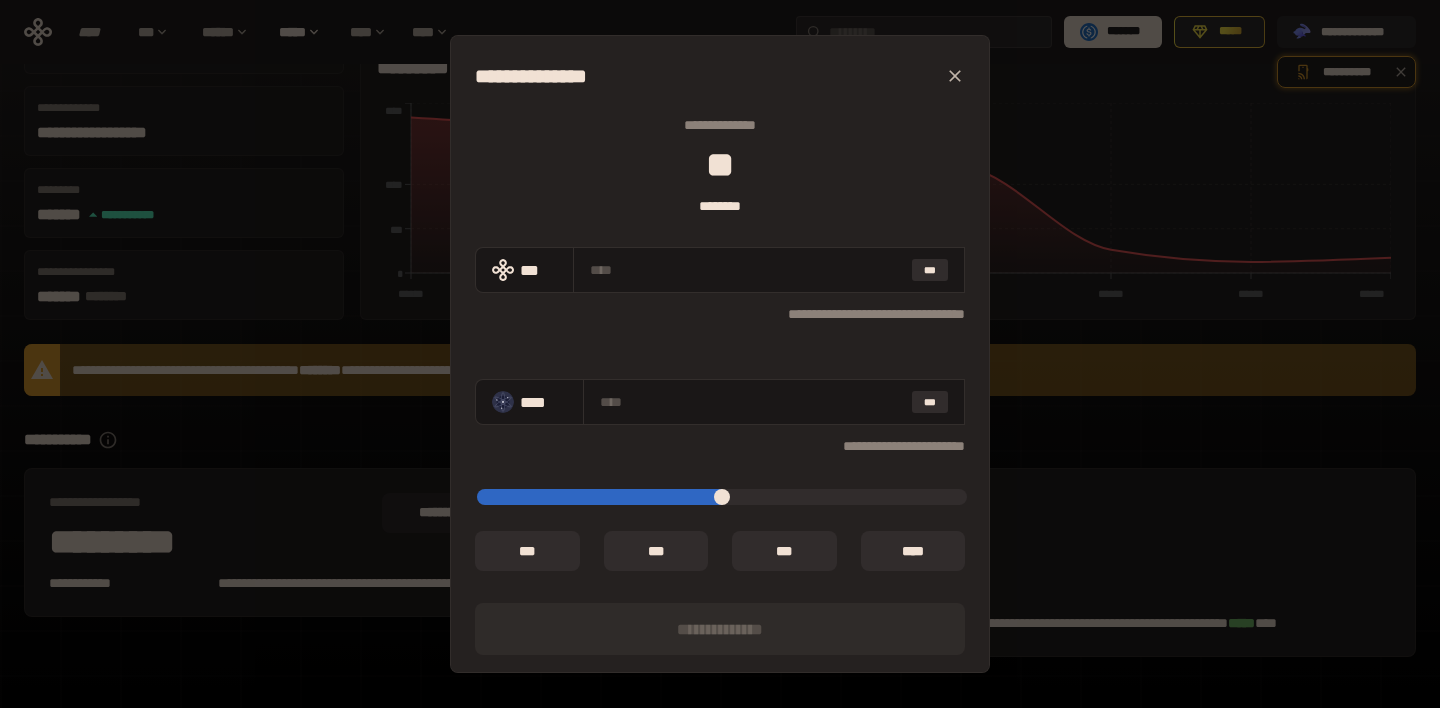 click on "**********" at bounding box center [720, 446] 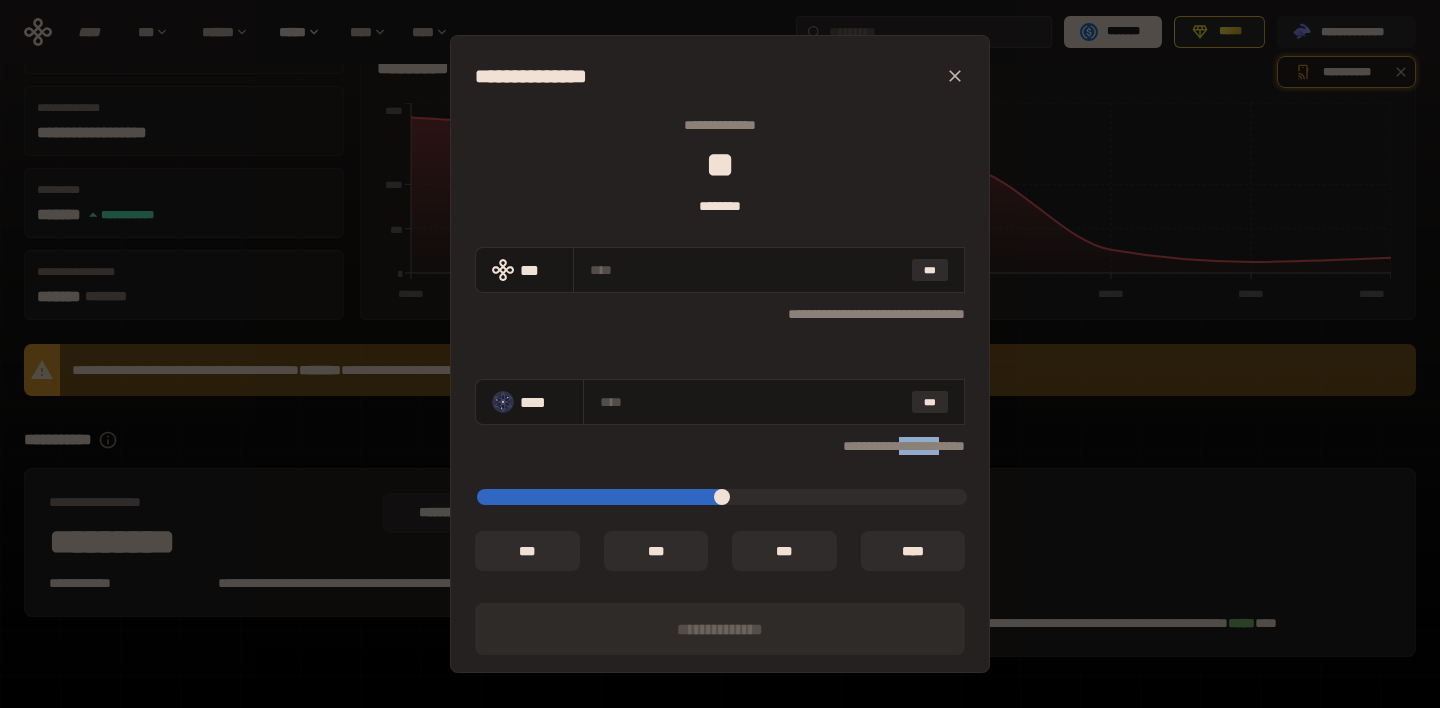 click on "**********" at bounding box center (720, 446) 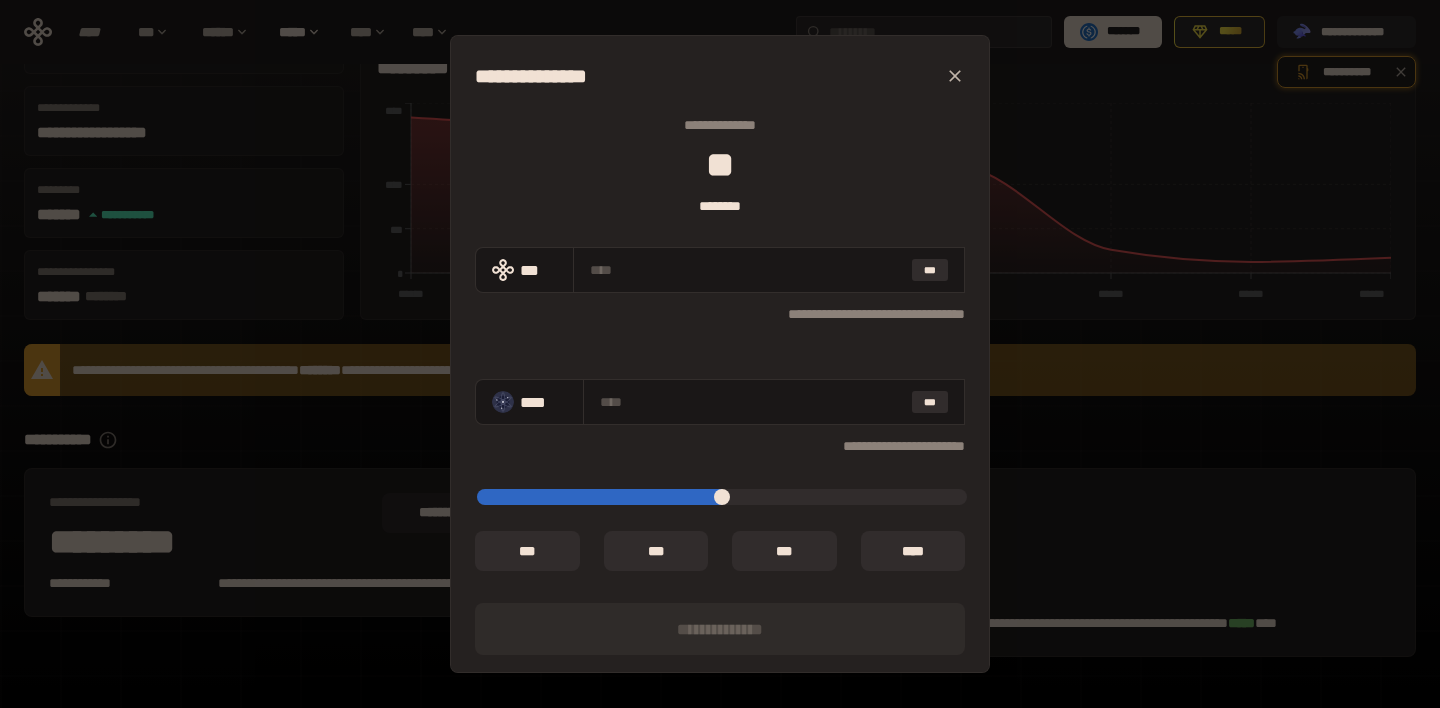 click on "**********" at bounding box center (720, 446) 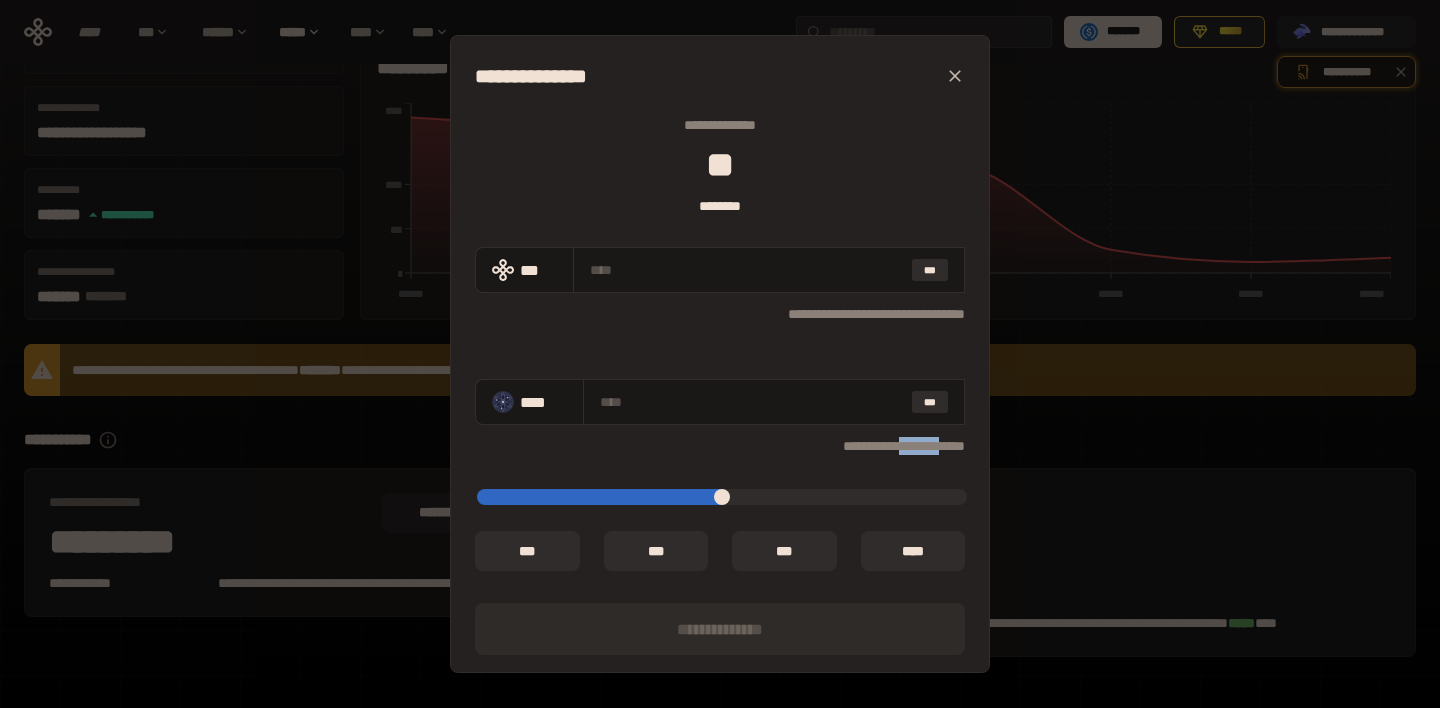 click on "**********" at bounding box center (720, 446) 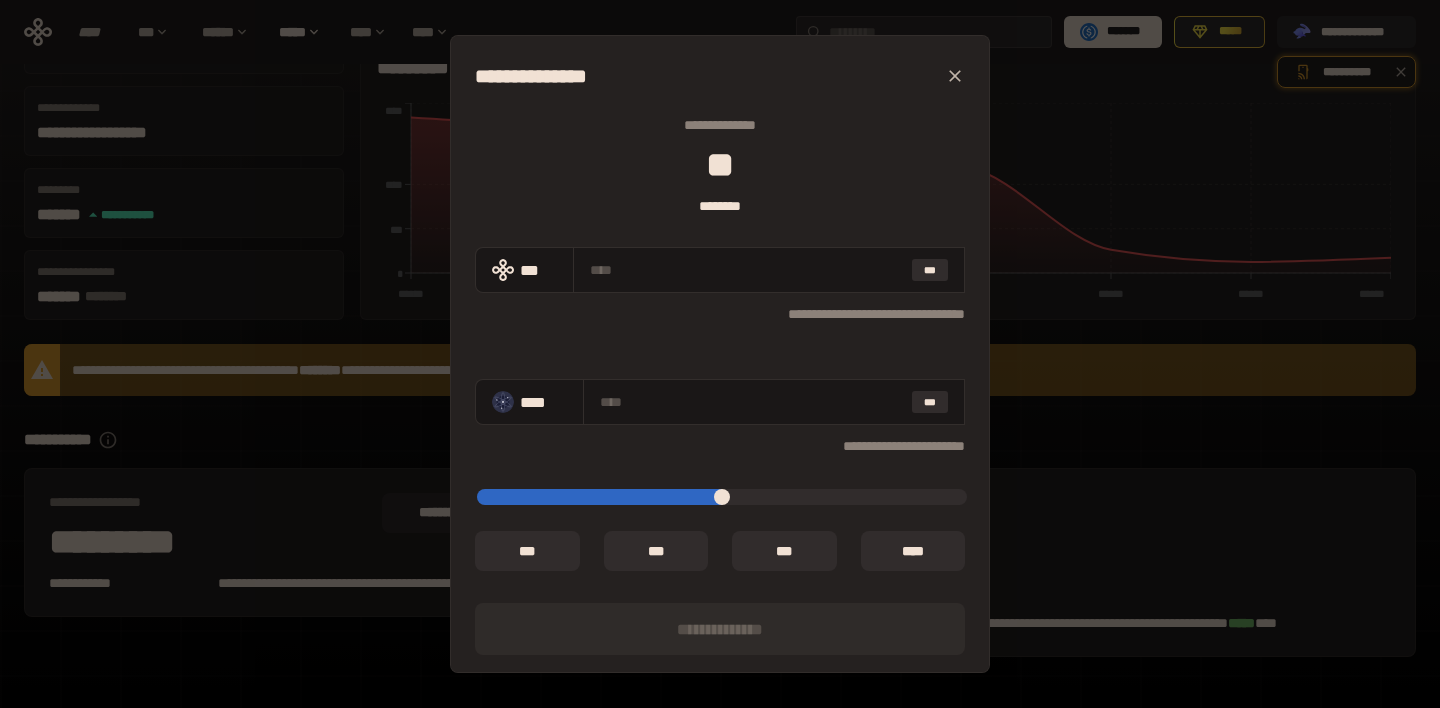 click on "**********" at bounding box center (720, 446) 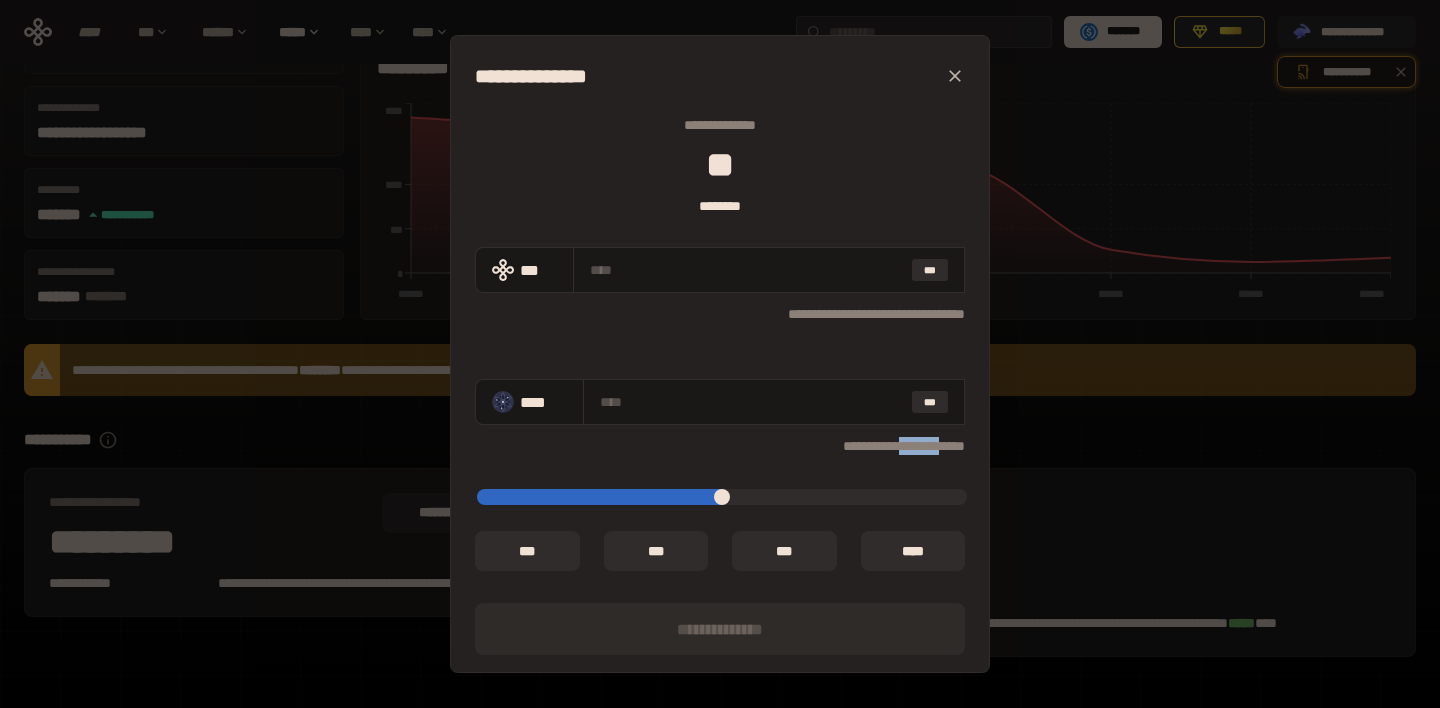 click on "**********" at bounding box center [720, 446] 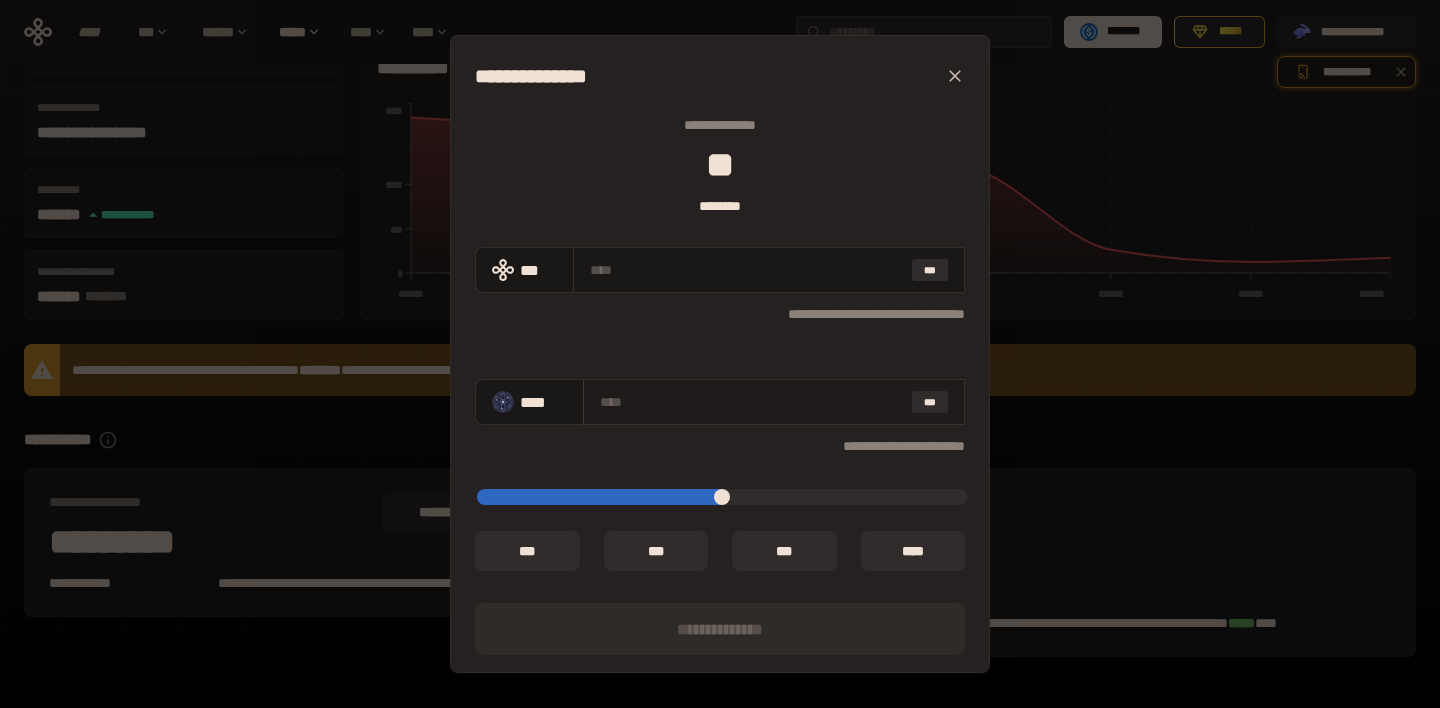 click at bounding box center [752, 402] 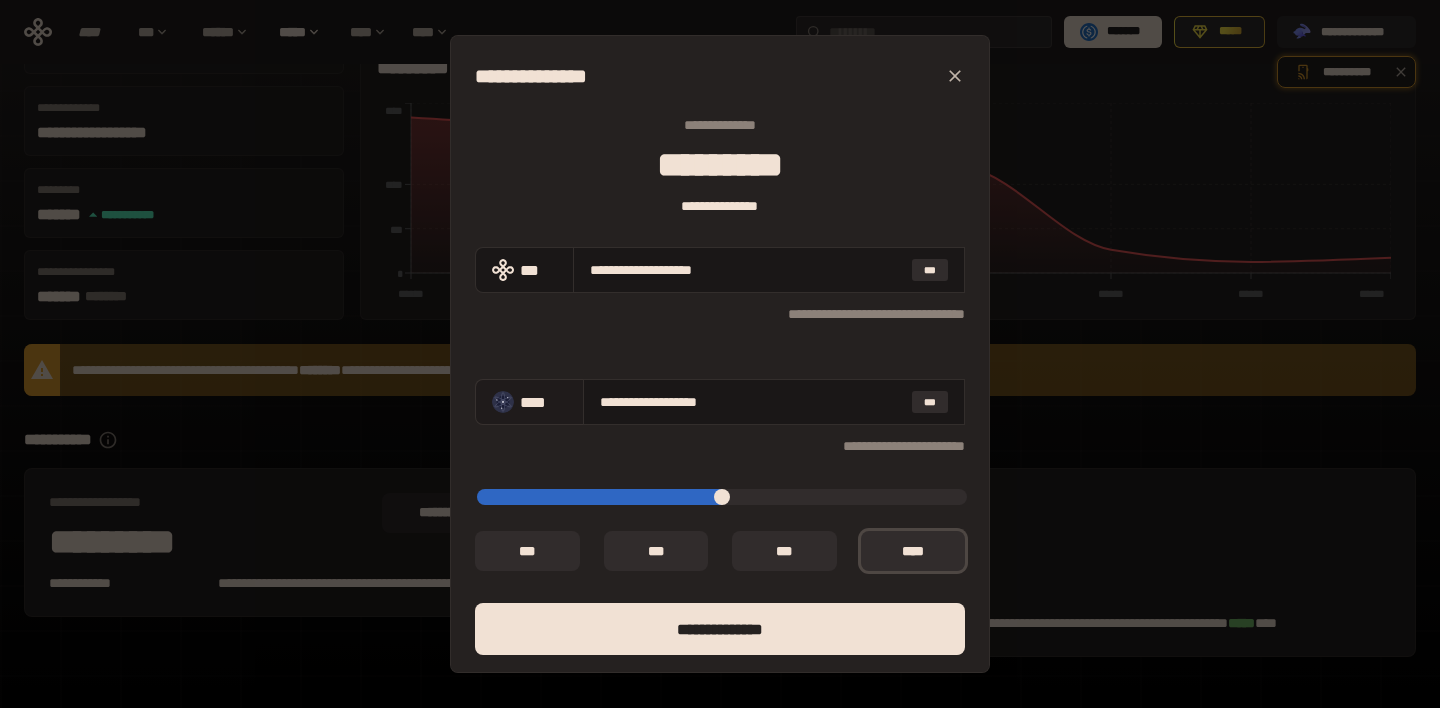 drag, startPoint x: 607, startPoint y: 404, endPoint x: 573, endPoint y: 400, distance: 34.234486 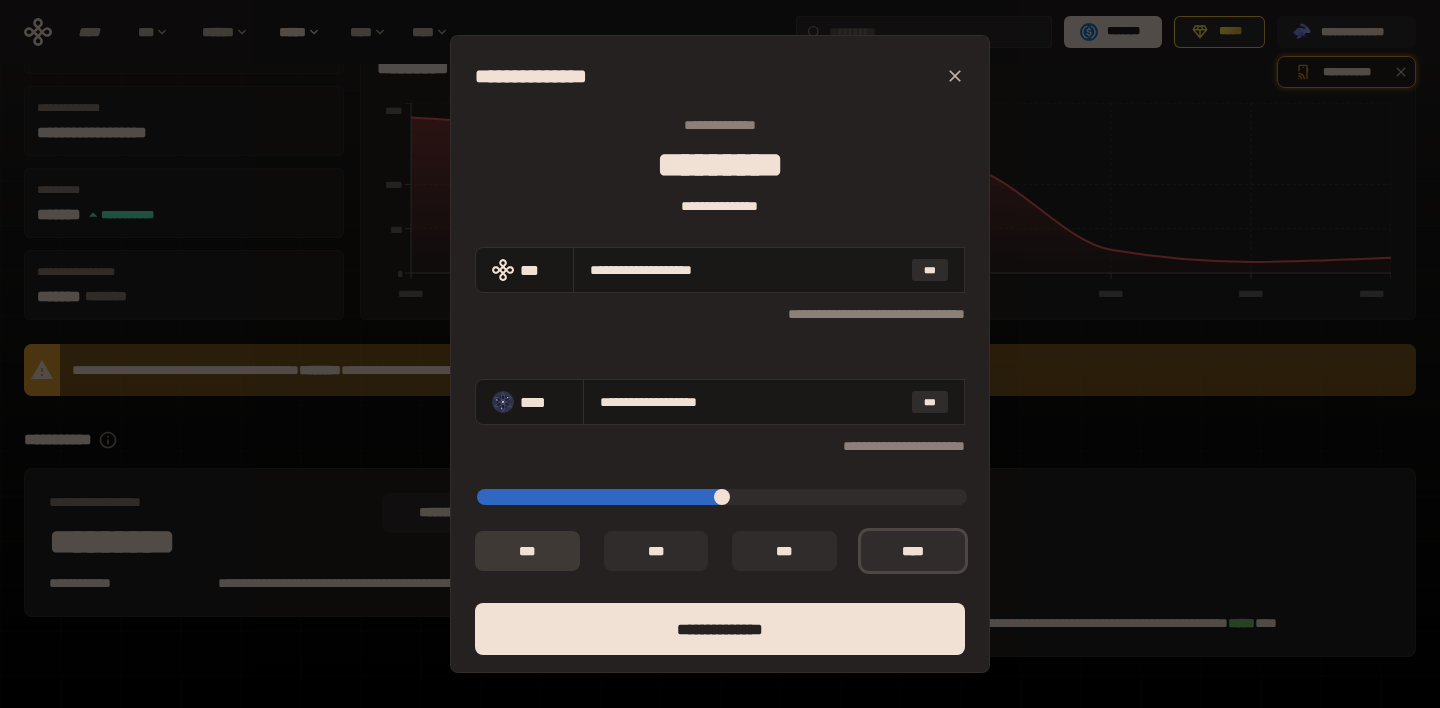 click on "** *" at bounding box center (527, 551) 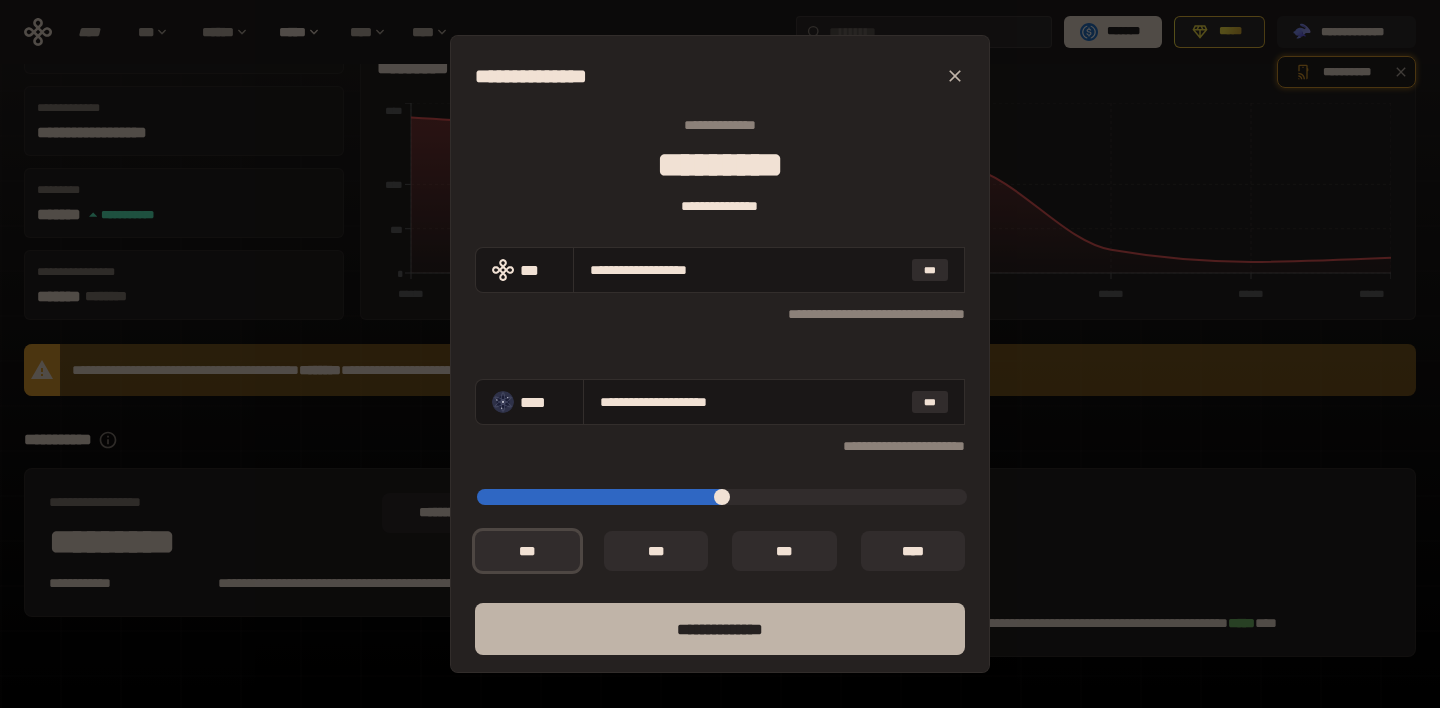 click on "**** *********" at bounding box center (720, 629) 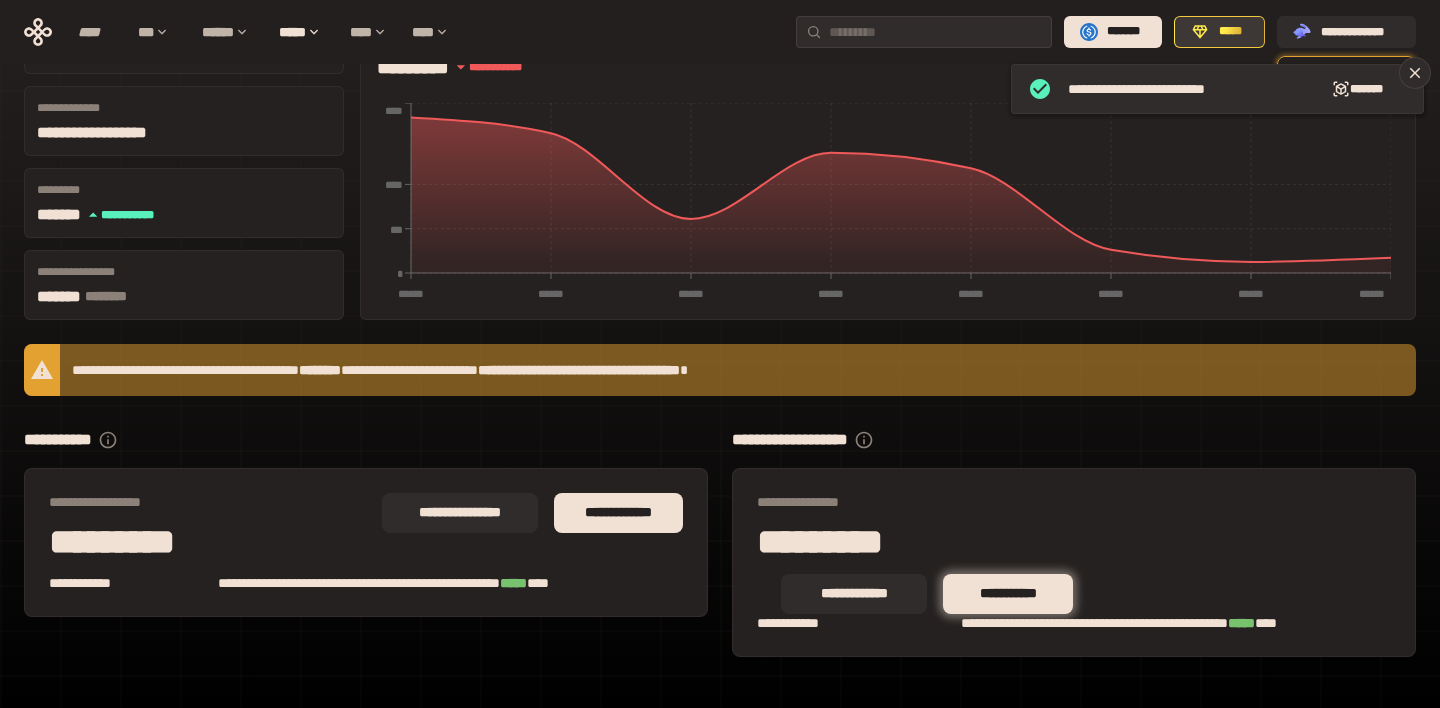 click on "*****" at bounding box center (1230, 32) 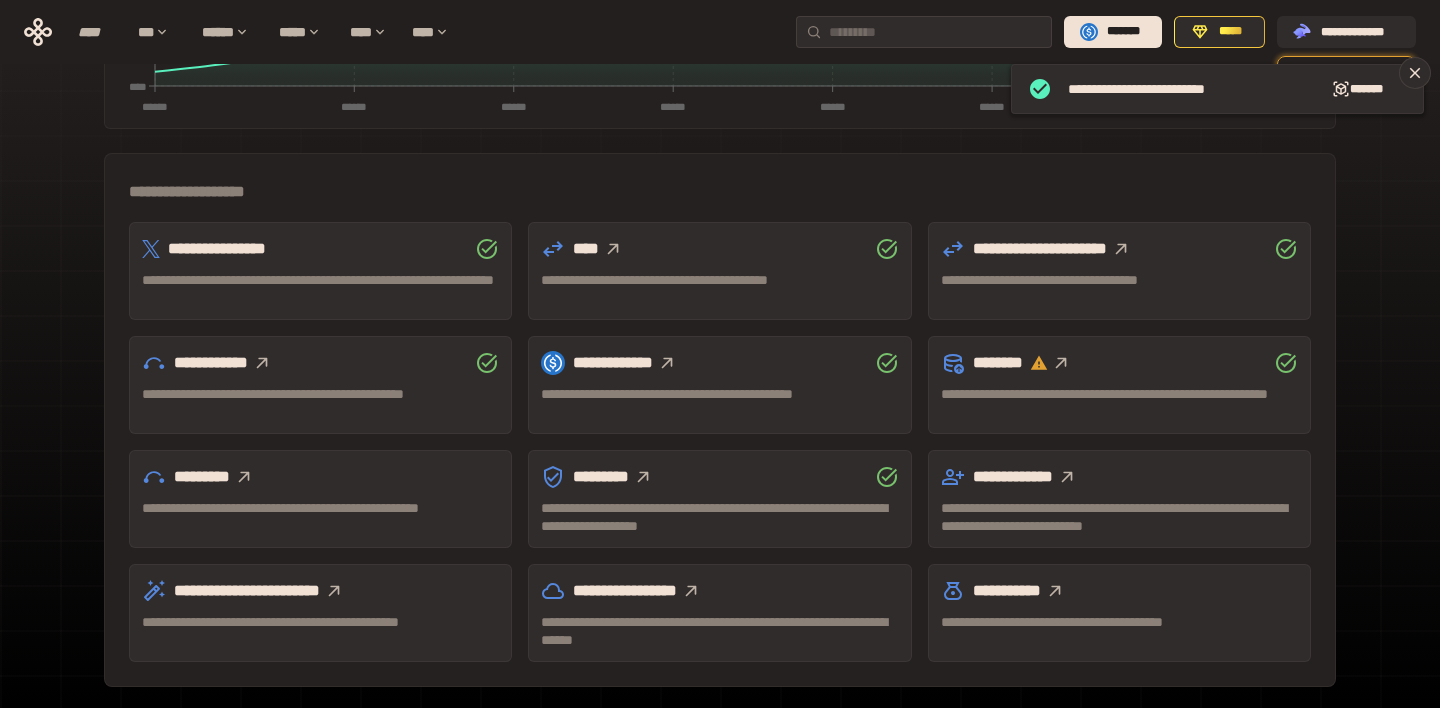 scroll, scrollTop: 540, scrollLeft: 0, axis: vertical 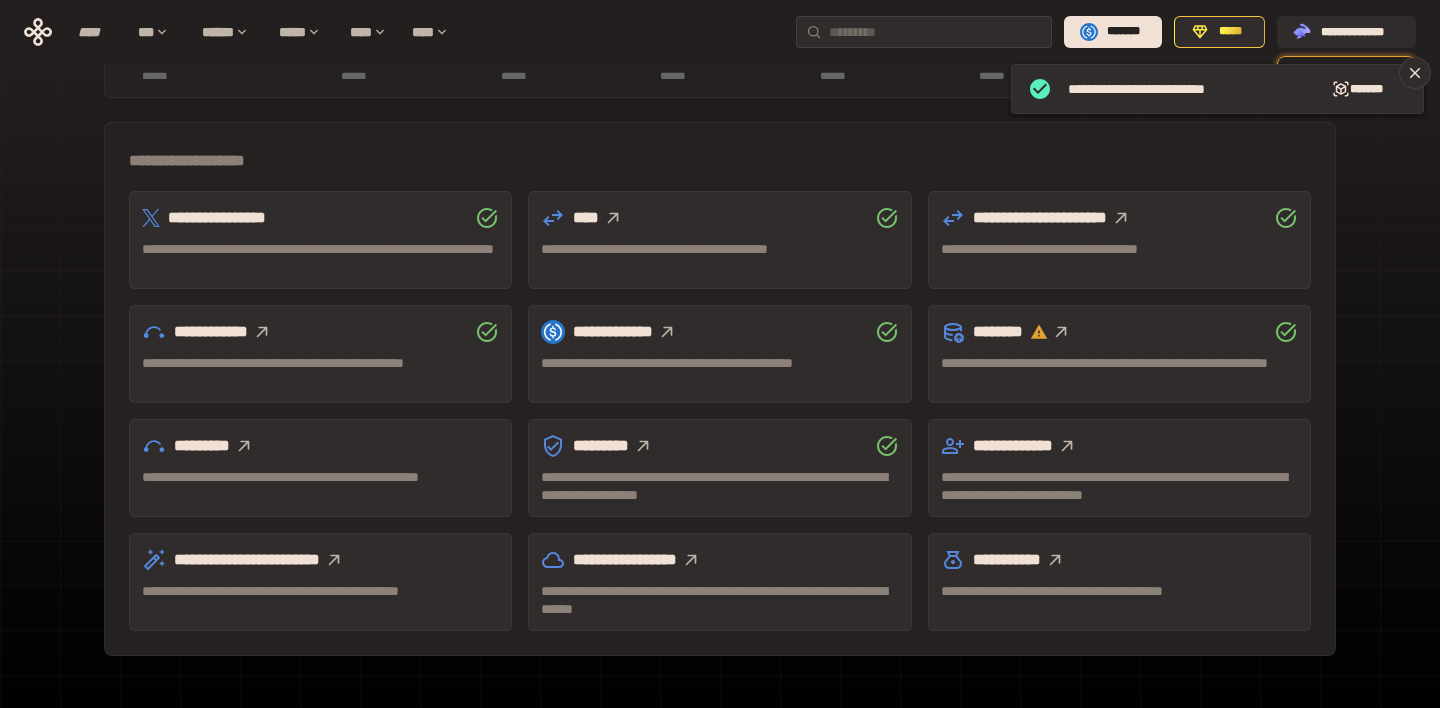 click 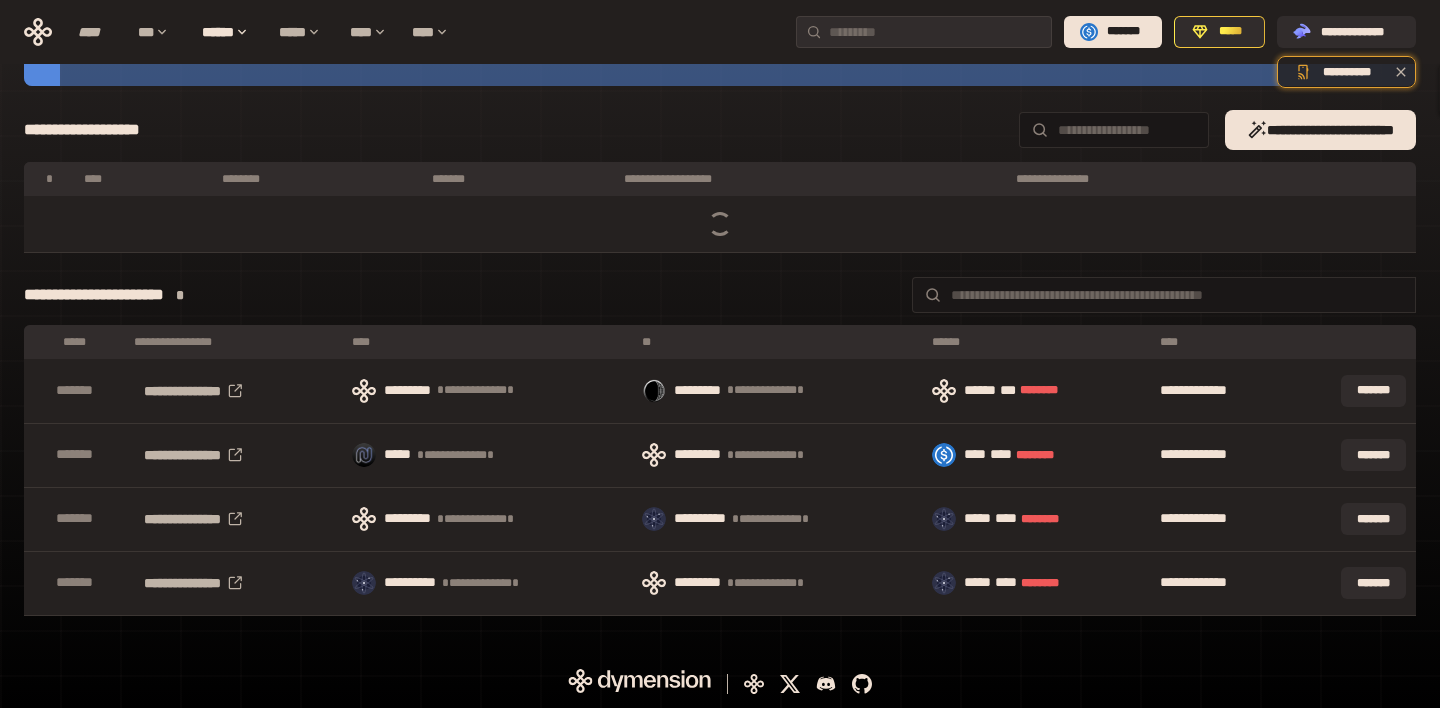 scroll, scrollTop: 0, scrollLeft: 0, axis: both 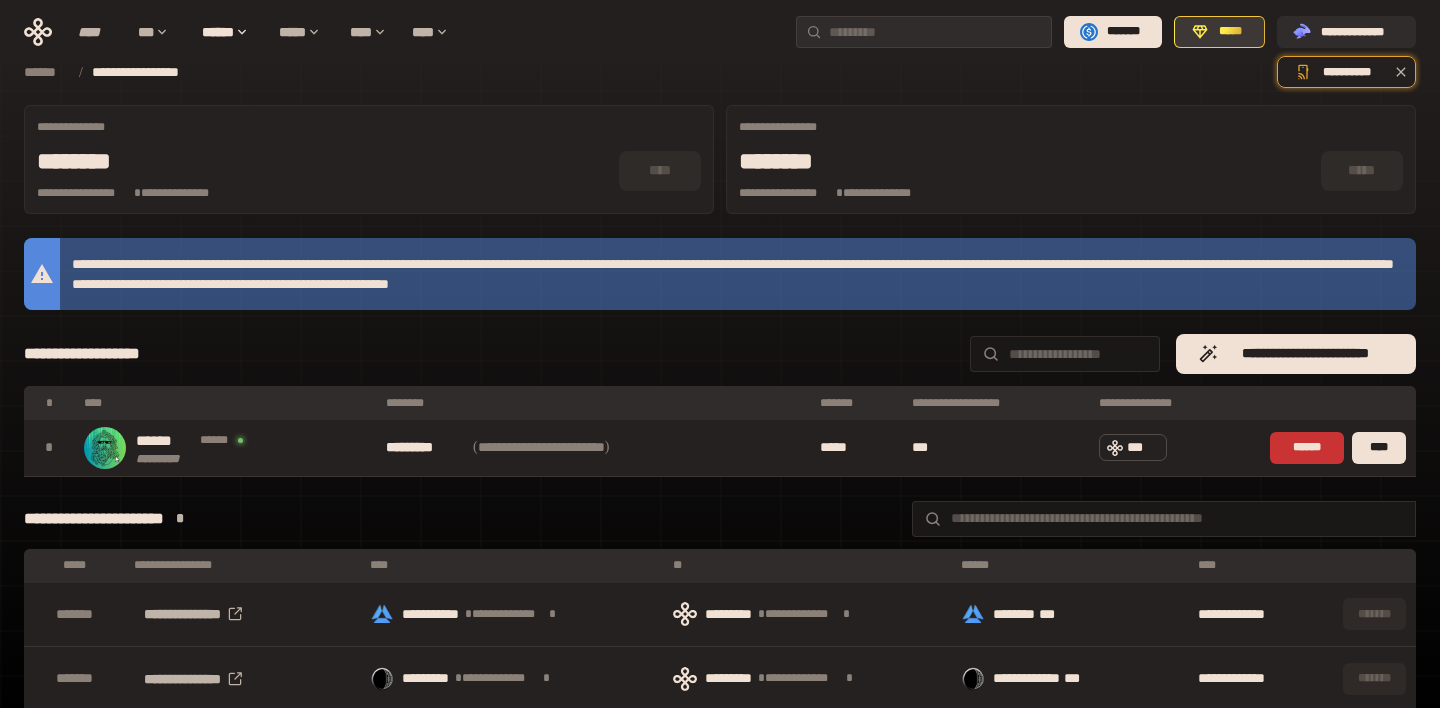 click 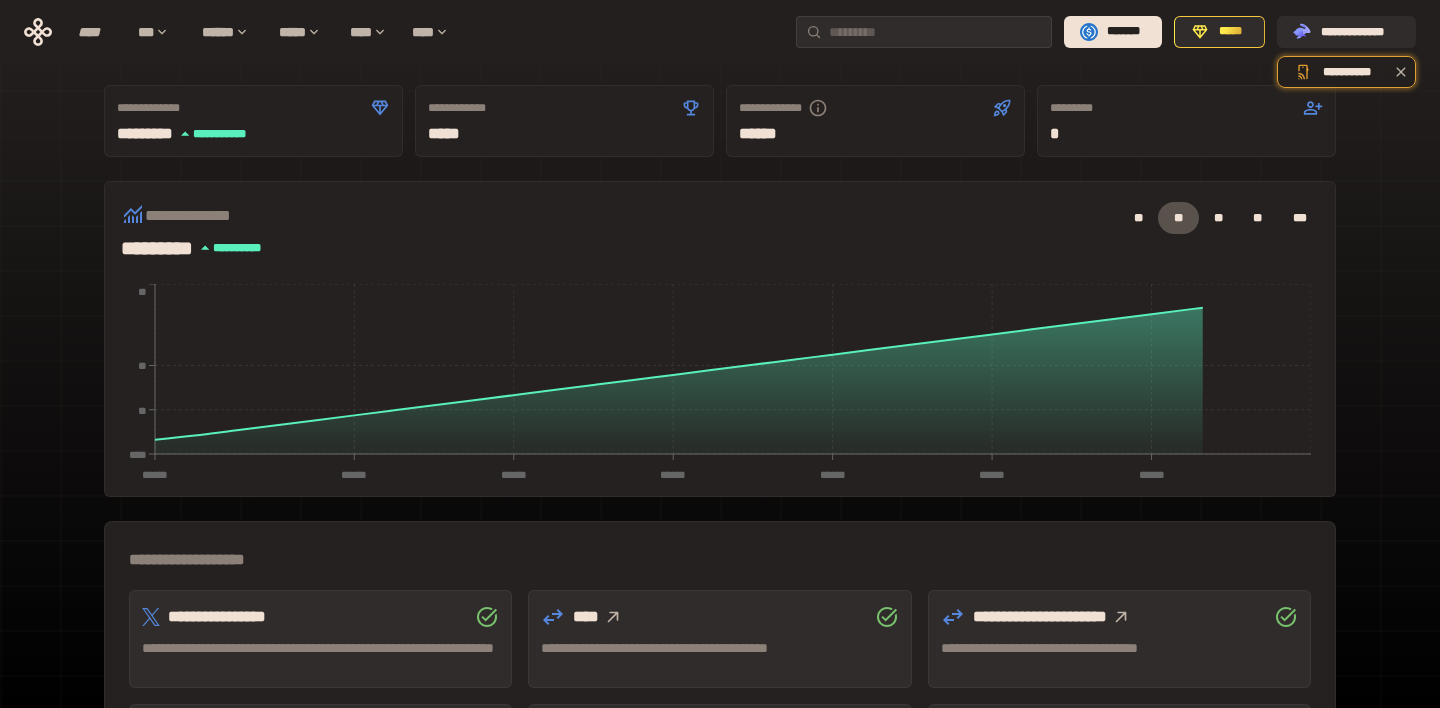 scroll, scrollTop: 580, scrollLeft: 0, axis: vertical 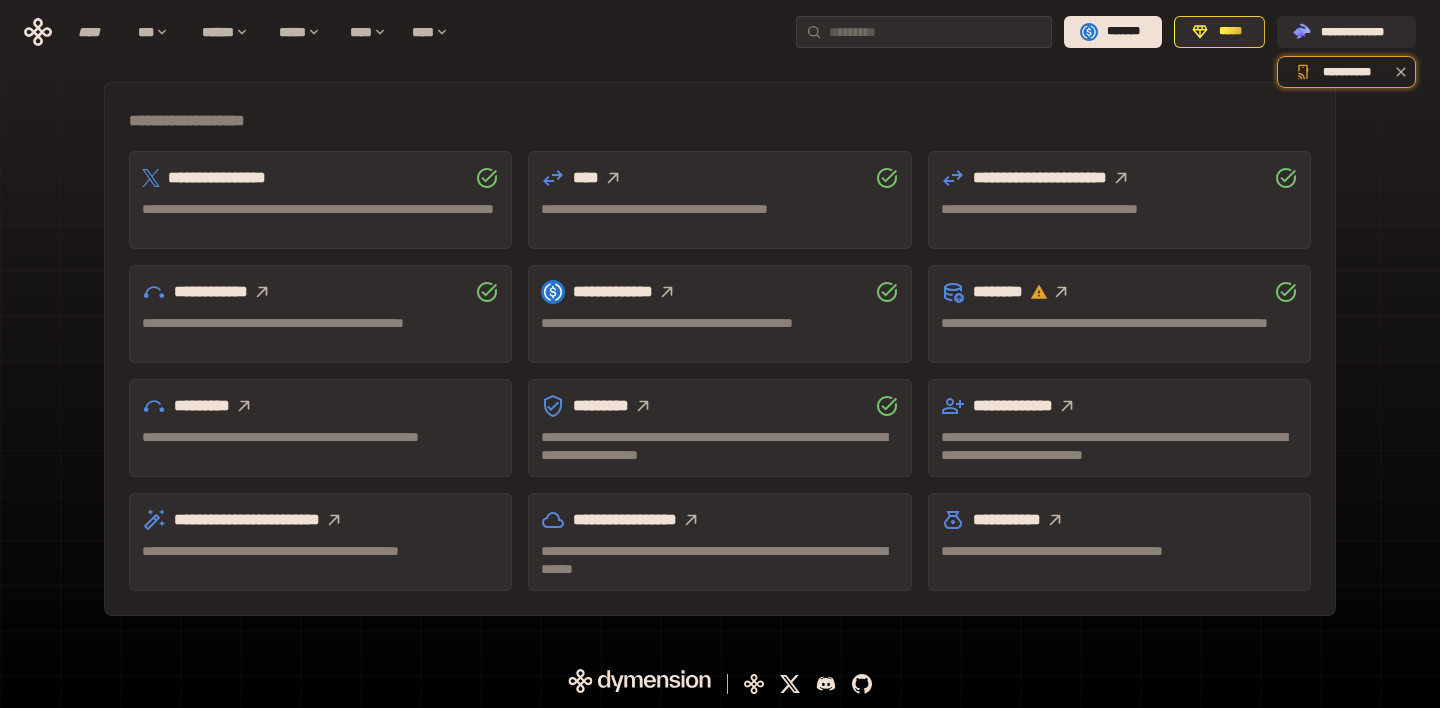 click 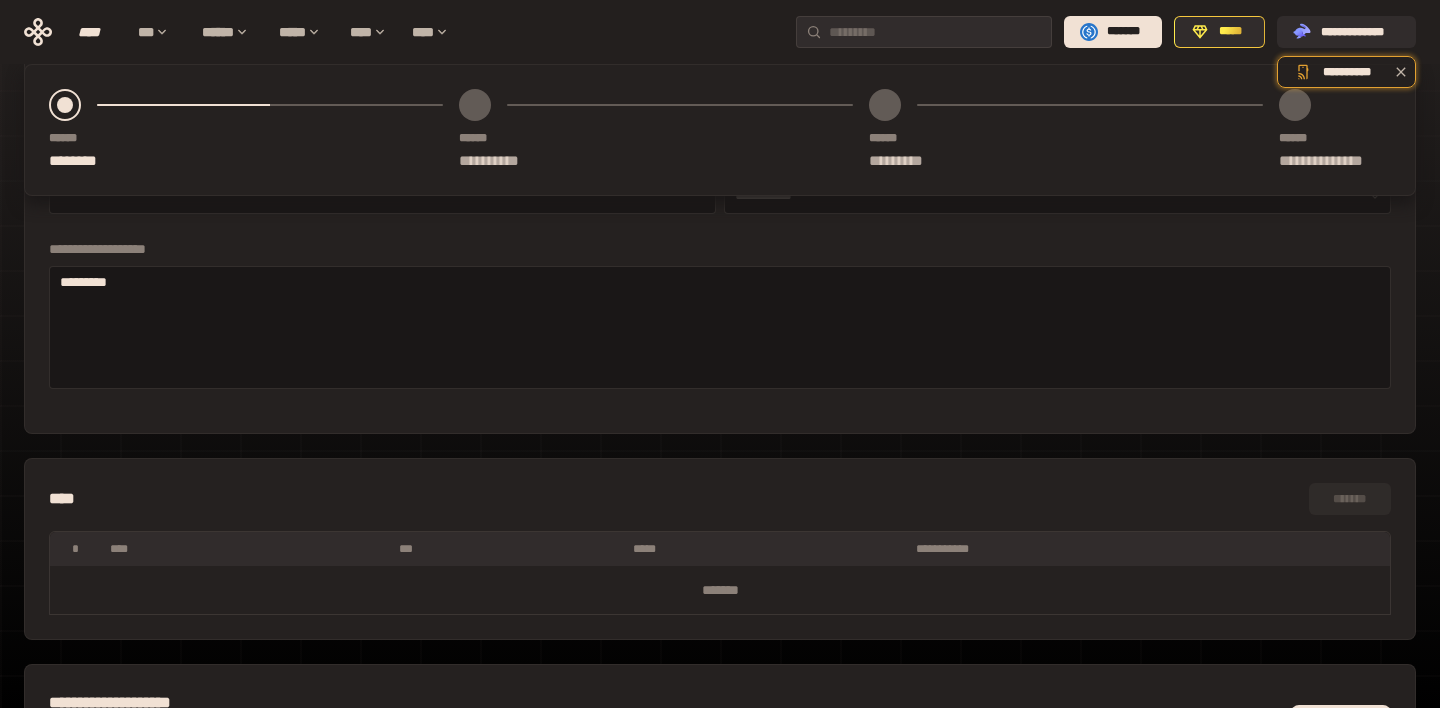 scroll, scrollTop: 662, scrollLeft: 0, axis: vertical 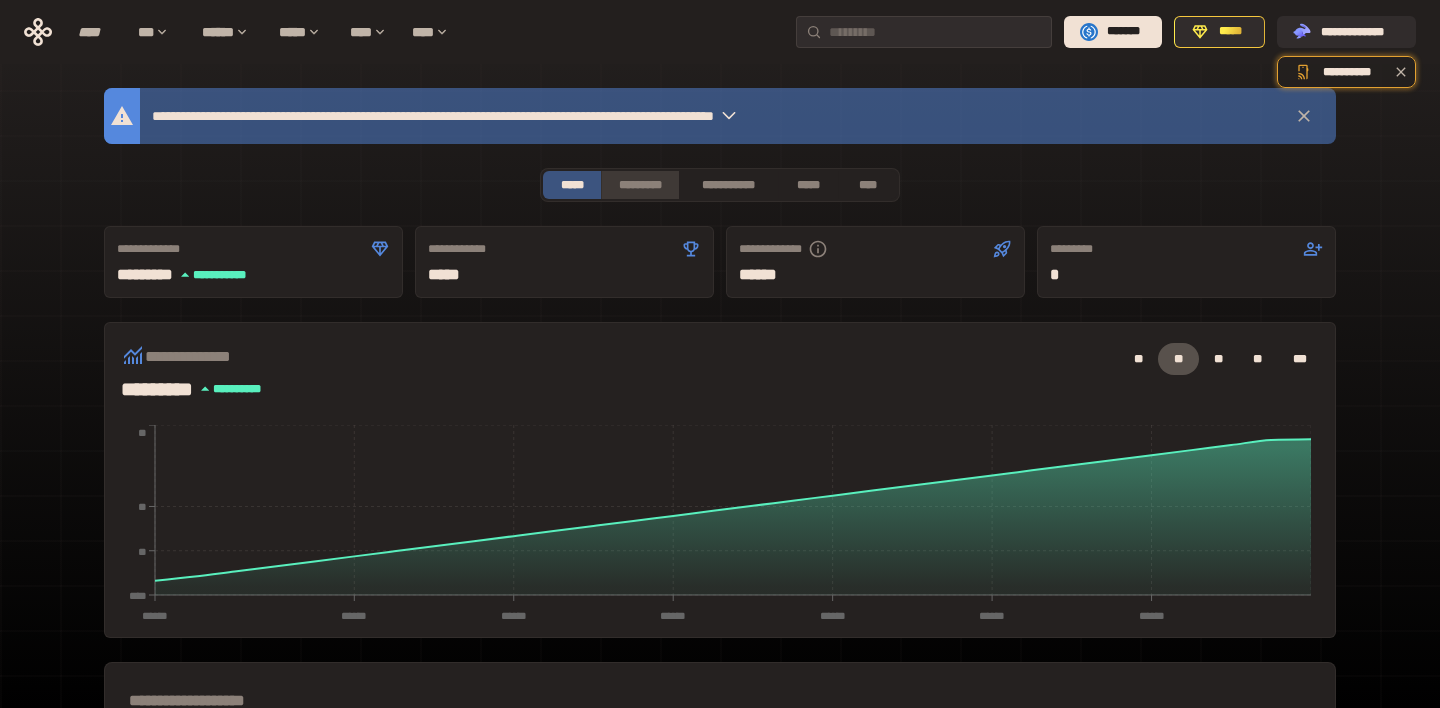 click on "*********" at bounding box center (639, 185) 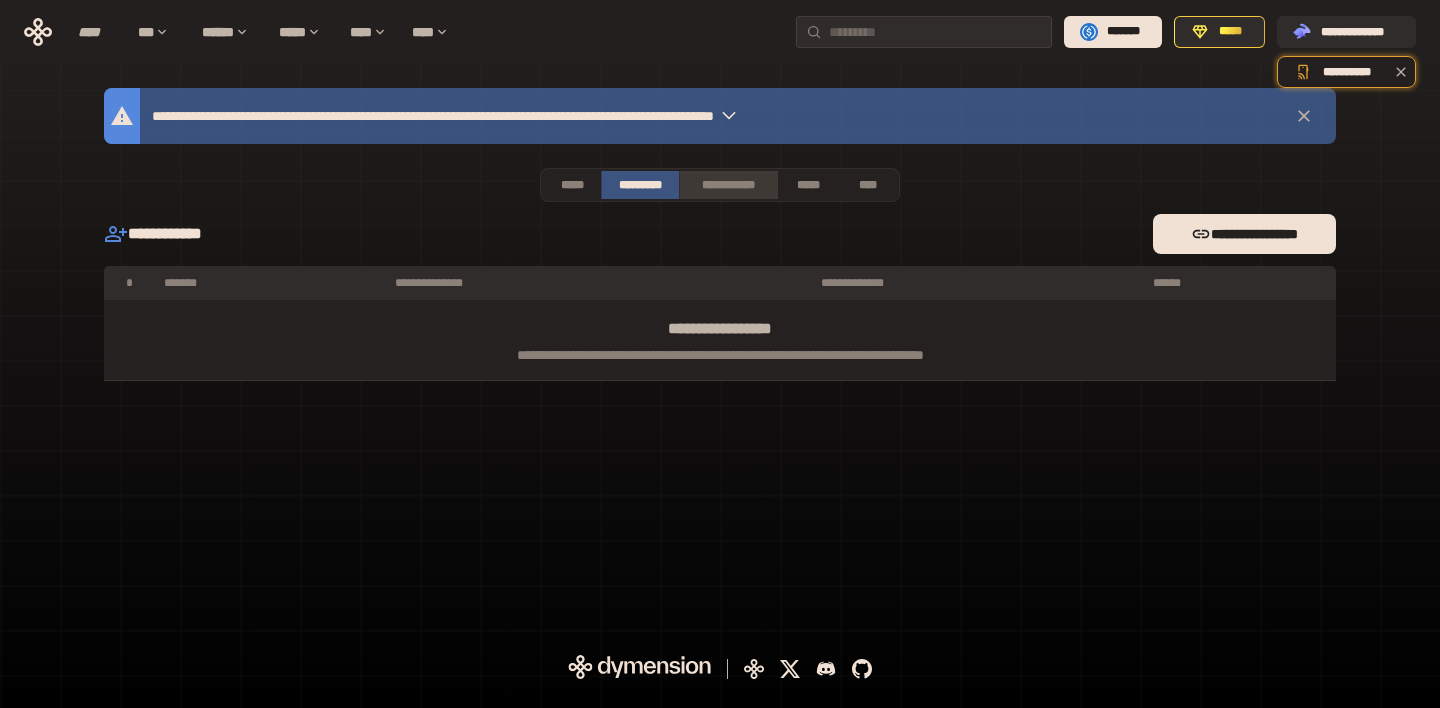 click on "**********" at bounding box center [728, 185] 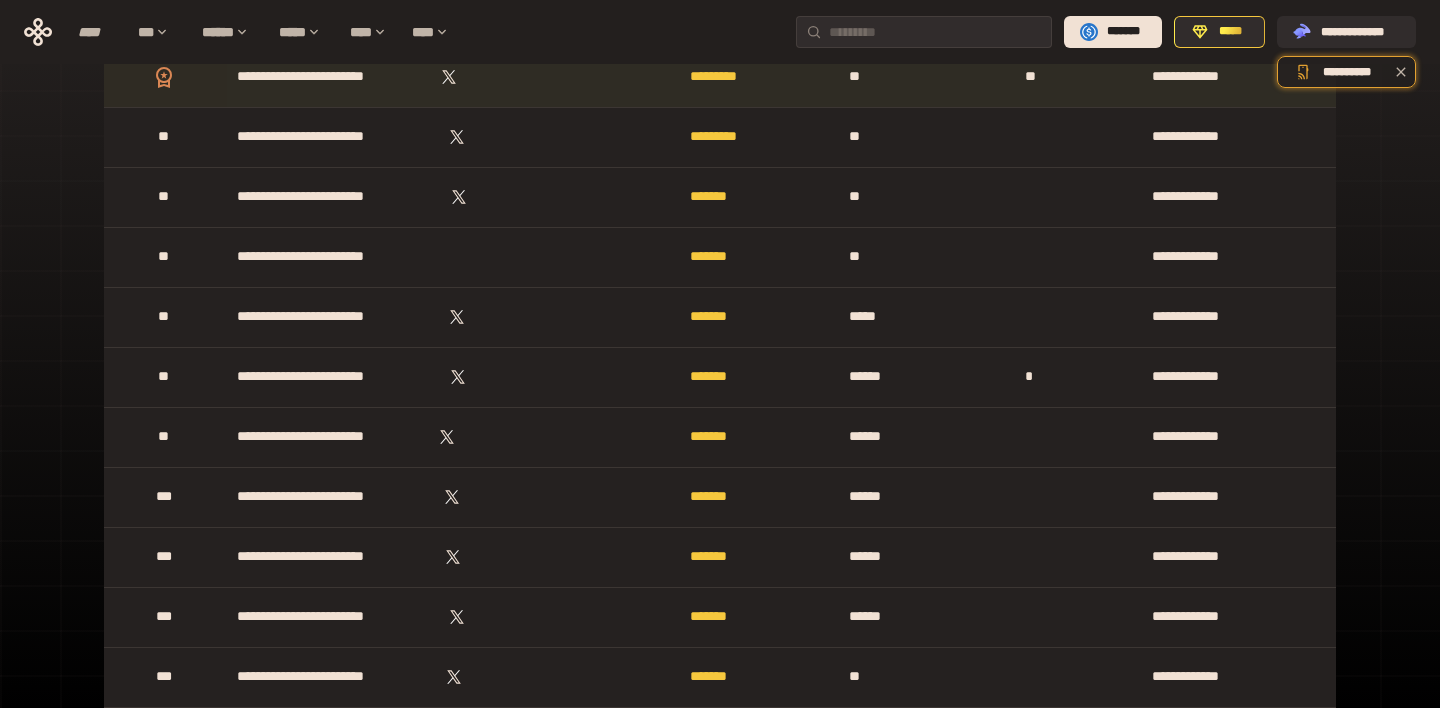 scroll, scrollTop: 0, scrollLeft: 0, axis: both 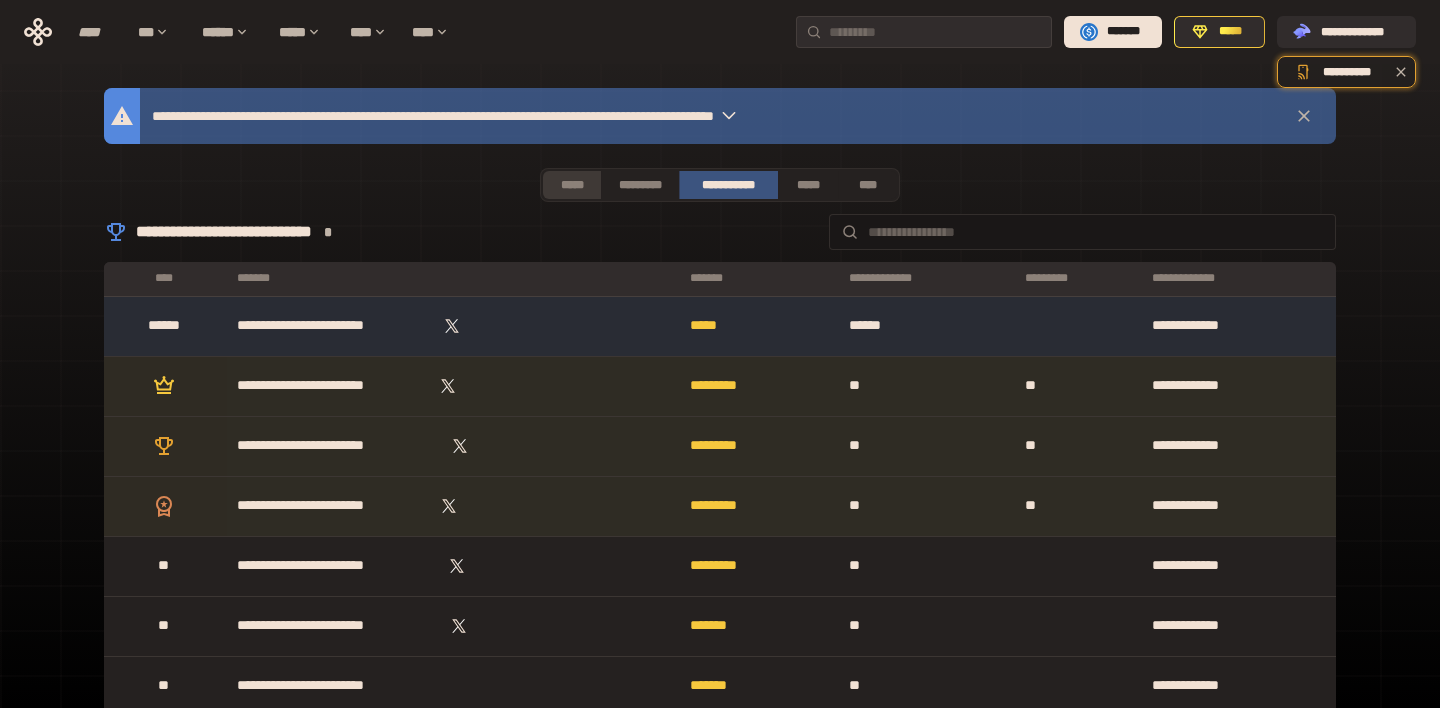 click on "*****" at bounding box center [572, 185] 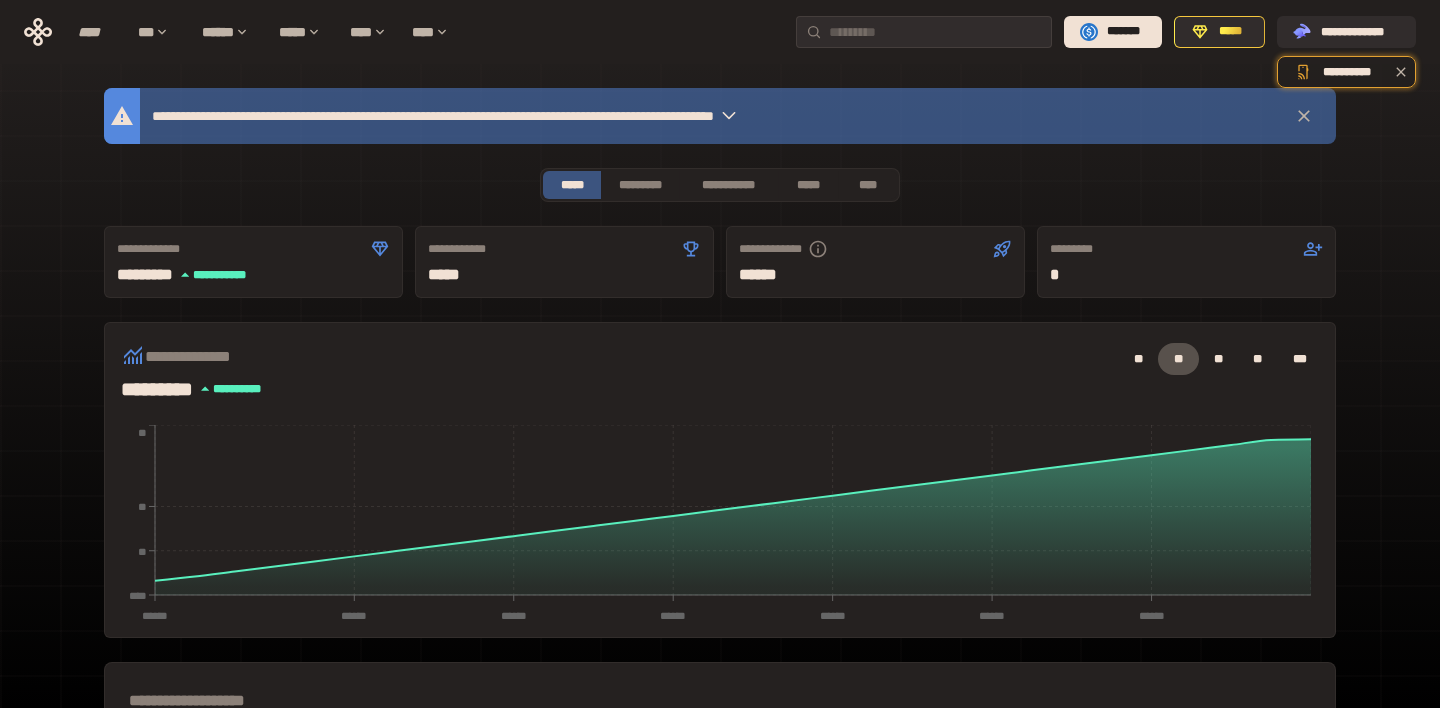 click on "**********" at bounding box center [720, 652] 